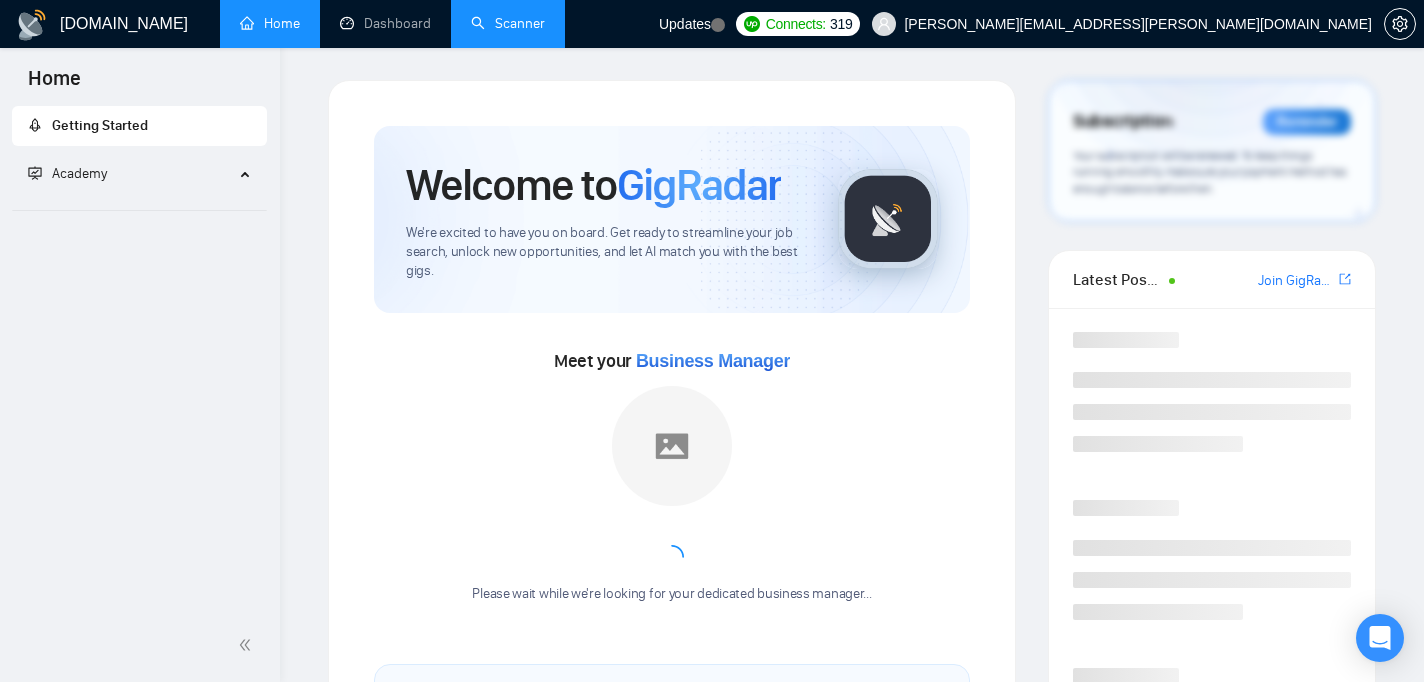 scroll, scrollTop: 0, scrollLeft: 0, axis: both 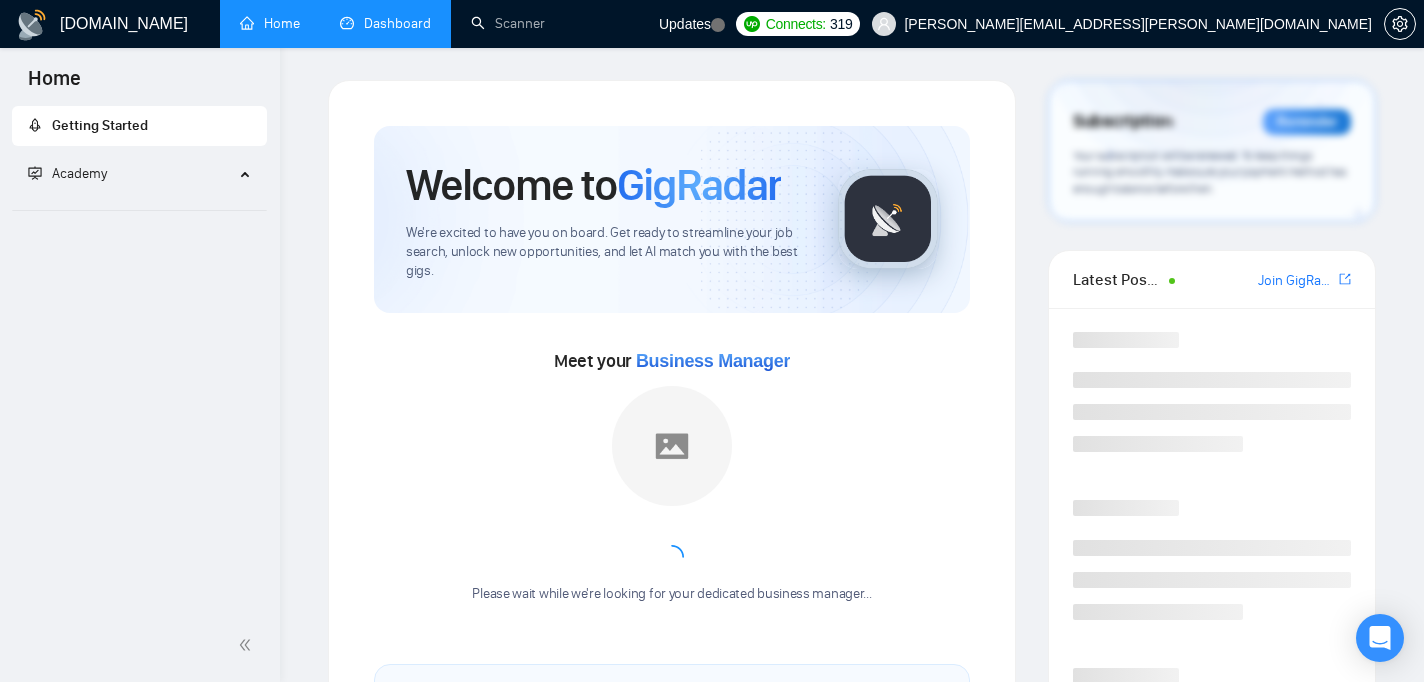 click on "Dashboard" at bounding box center [385, 23] 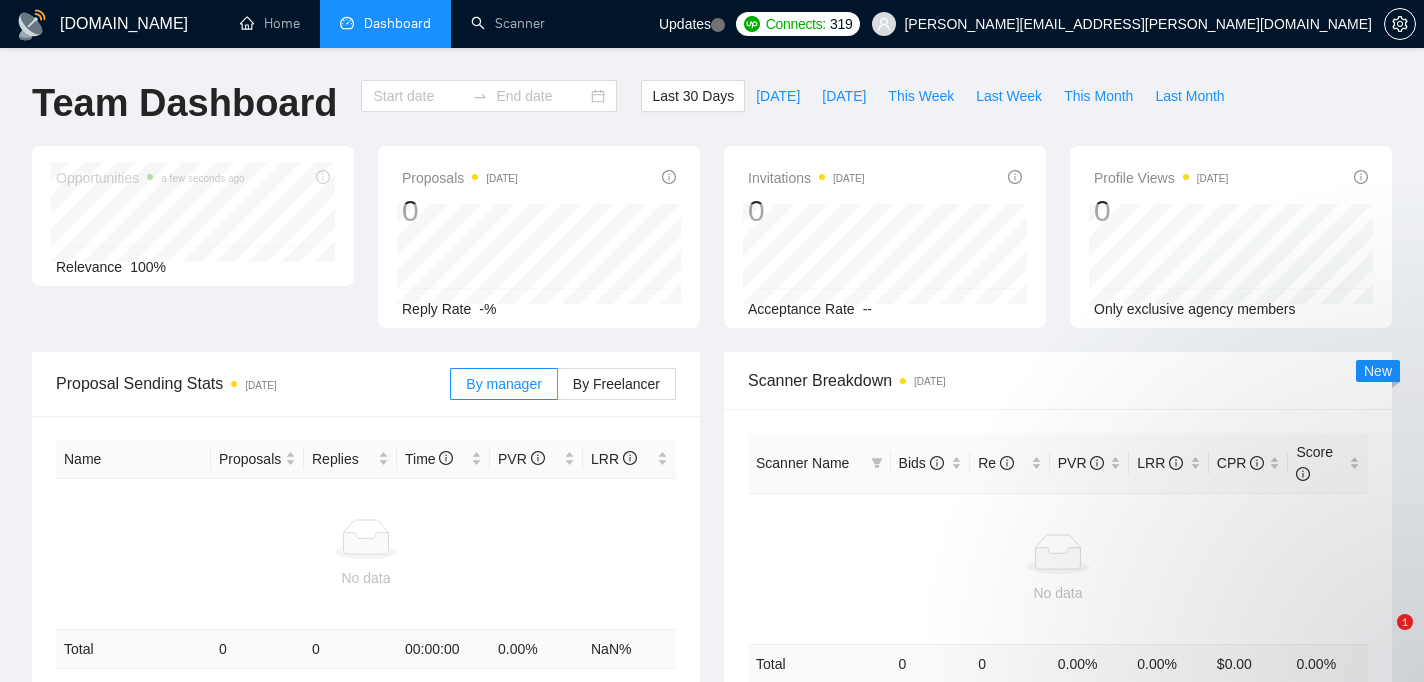 type on "[DATE]" 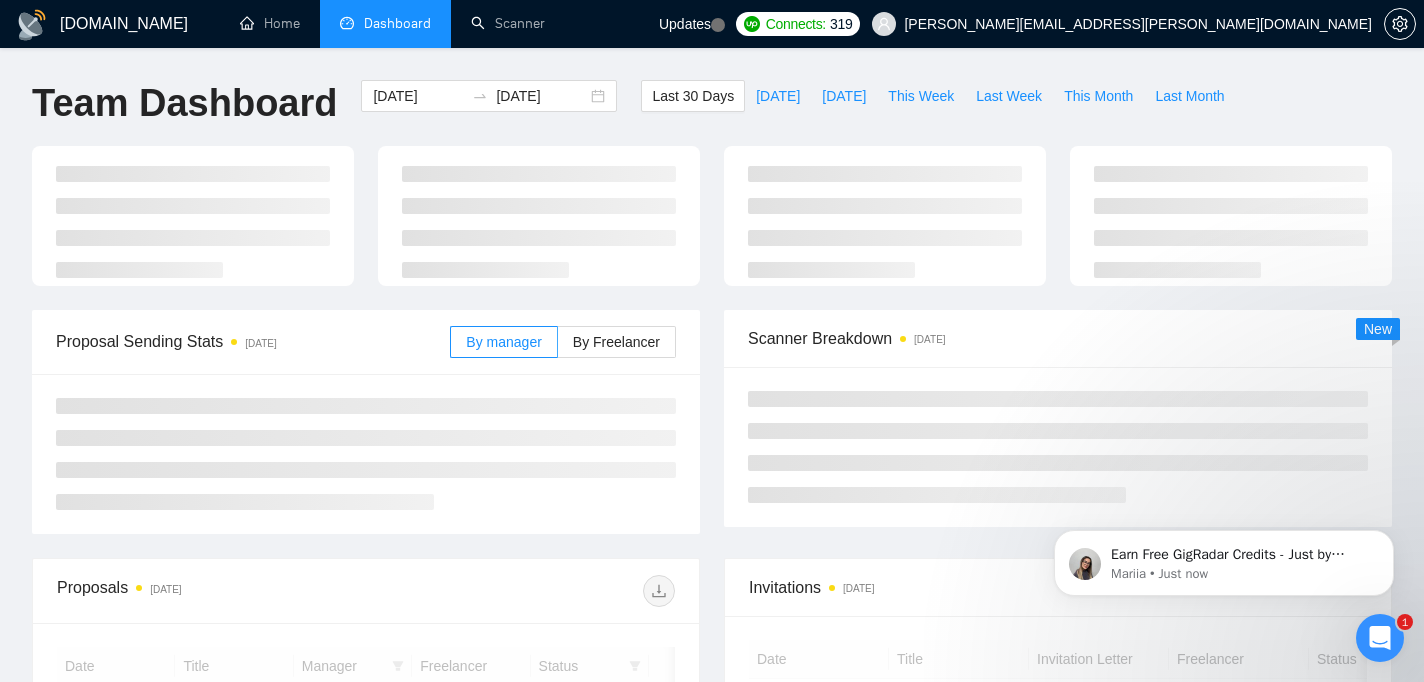 scroll, scrollTop: 0, scrollLeft: 0, axis: both 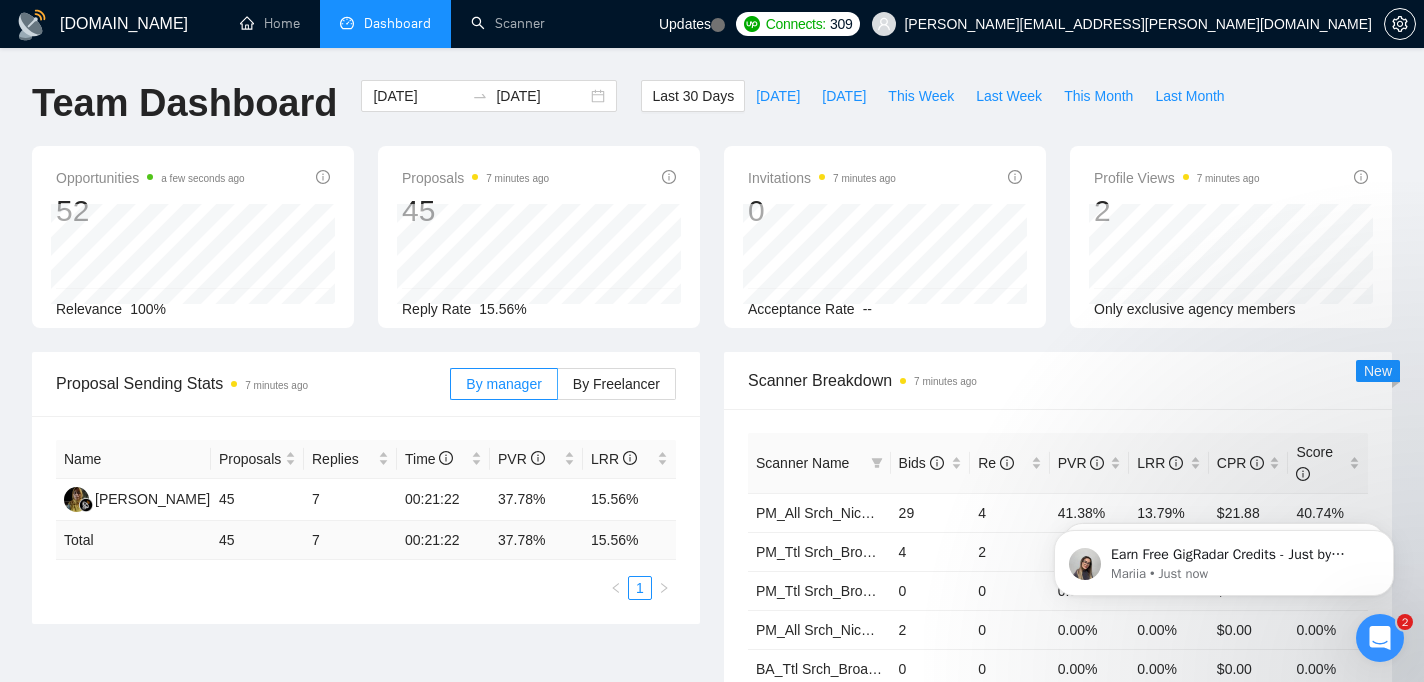 click on "[DOMAIN_NAME] Home Dashboard Scanner Updates
Connects: 309 [PERSON_NAME][EMAIL_ADDRESS][PERSON_NAME][DOMAIN_NAME] Team Dashboard [DATE] [DATE] Last 30 Days [DATE] [DATE] This Week Last Week This Month Last Month Opportunities a few seconds ago 52   Relevance 100% Proposals 7 minutes ago 45   Reply Rate 15.56% Invitations 7 minutes ago 0   Acceptance Rate -- Profile Views 7 minutes ago 2   Only exclusive agency members Proposal Sending Stats 7 minutes ago By manager By Freelancer Name Proposals Replies Time   PVR   LRR   Nur Khasanah 45 7 00:21:22 37.78% 15.56% Total 45 7 00:21:22 37.78 % 15.56 % 1 Scanner Breakdown 7 minutes ago Scanner Name Bids   Re   PVR   LRR   CPR   Score   PM_All Srch_Niche_Dynmc_35-70 29 4 41.38% 13.79% $21.88 40.74% PM_Ttl Srch_Broad_Dynmc_35-70 4 2 50.00% 50.00% $6.13 15.52% PM_Ttl Srch_Broad_Cnst 0 0 0.00% 0.00% $0.00 0.00% PM_All Srch_Niche_Dynmc_70+ 2 0 0.00% 0.00% $0.00 0.00% BA_Ttl Srch_Broad_Dynmc_35-70 0 0 0.00% 0.00% $0.00 0.00% Total 45 7 % %" at bounding box center [712, 803] 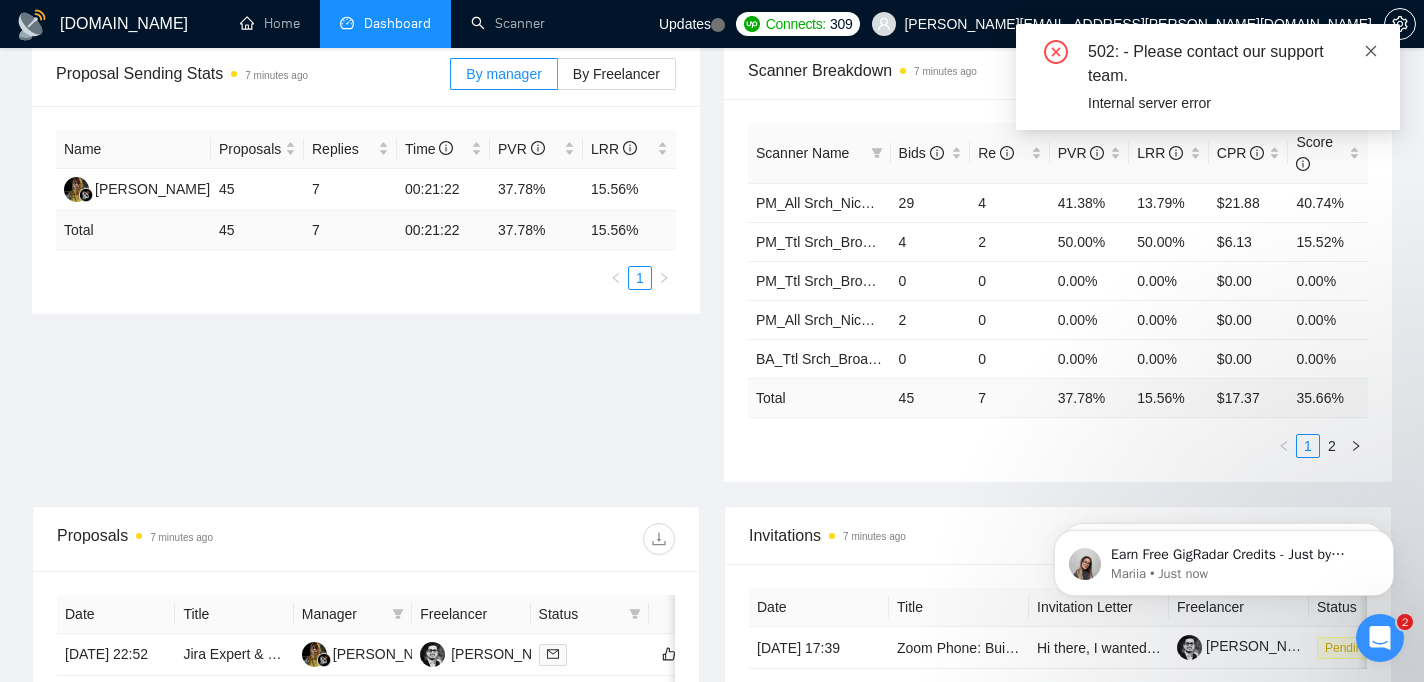 click 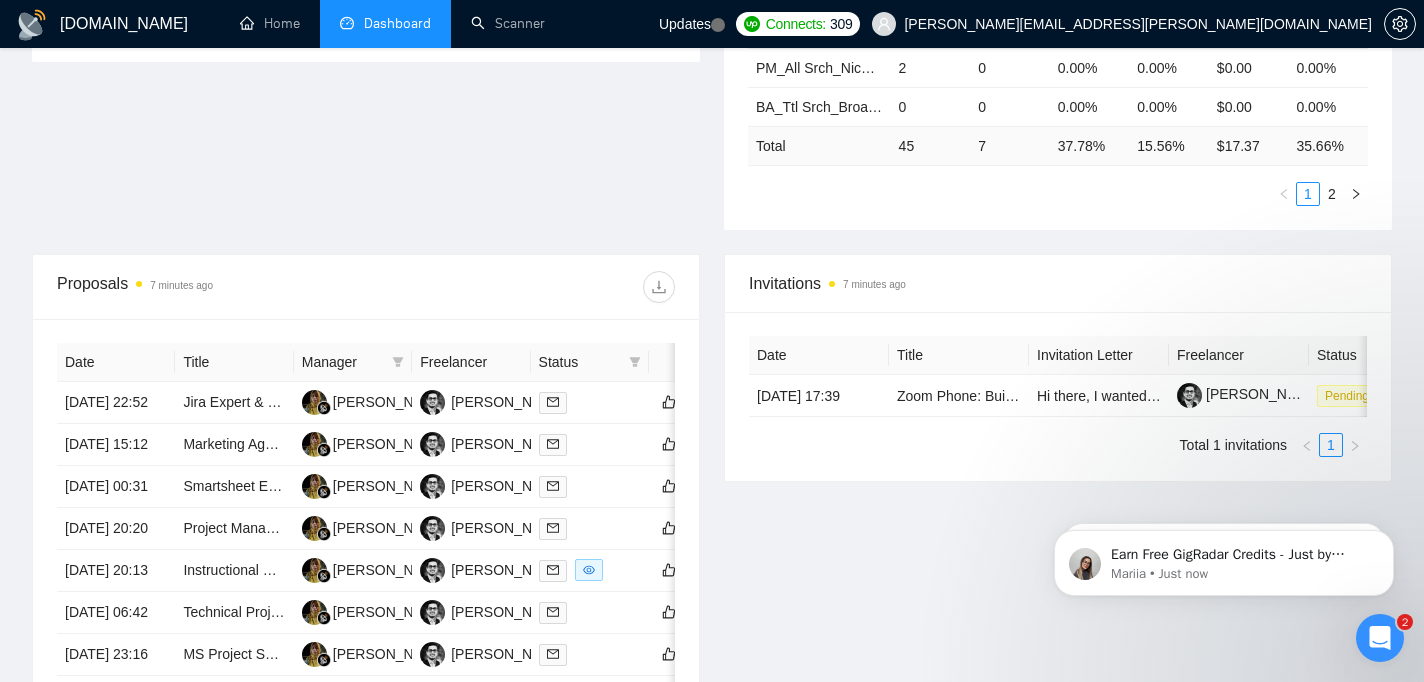 scroll, scrollTop: 591, scrollLeft: 0, axis: vertical 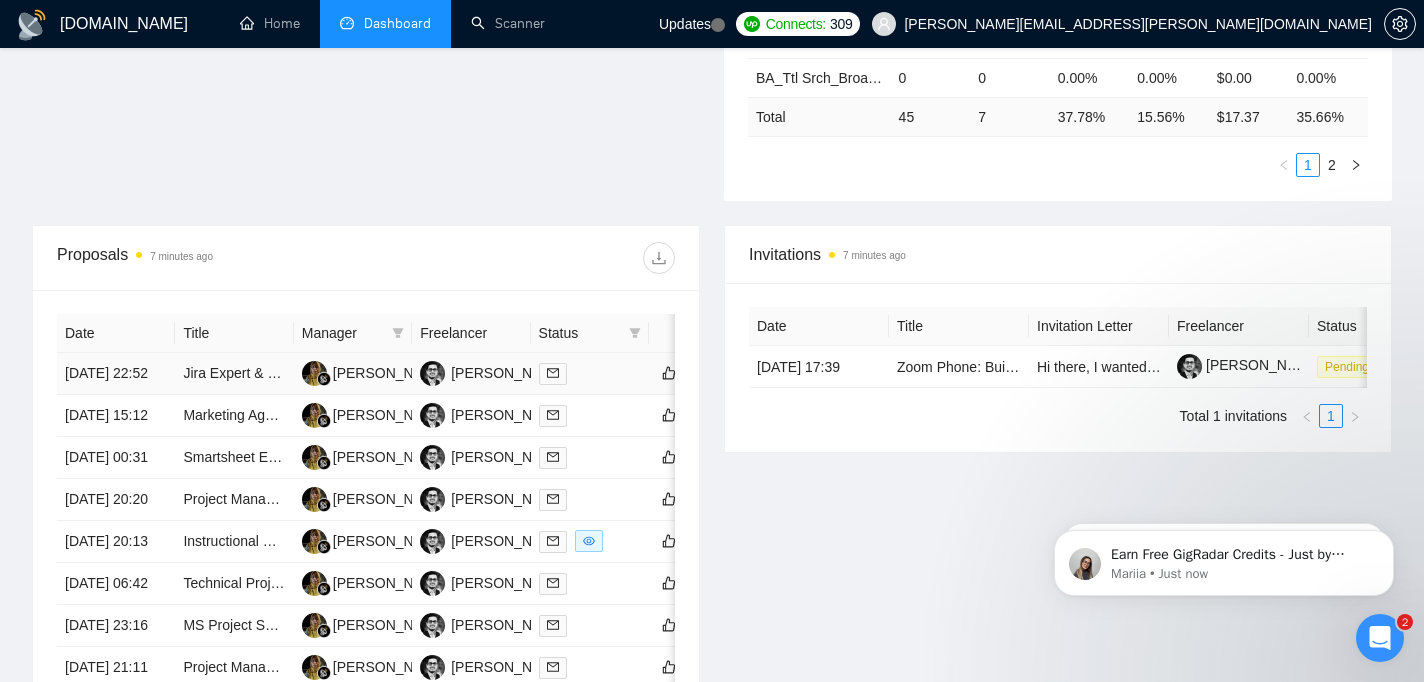 click at bounding box center (590, 373) 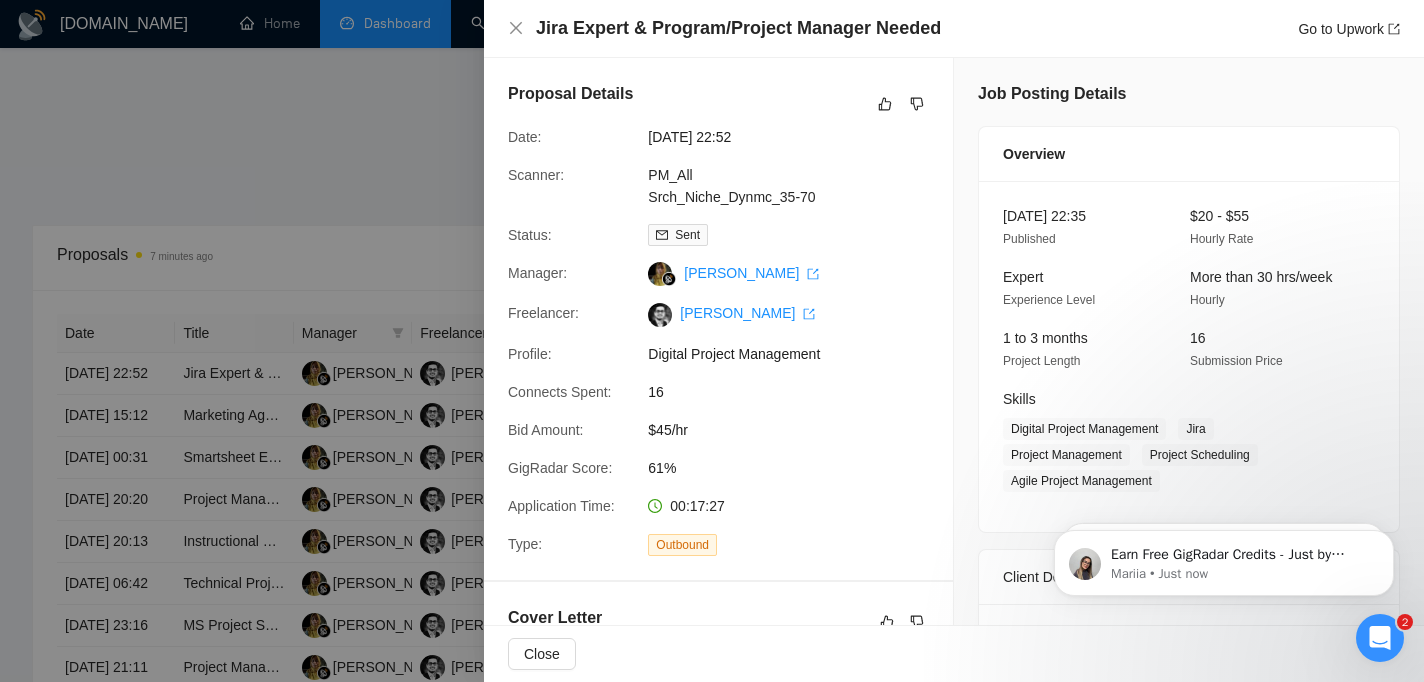 click at bounding box center [712, 341] 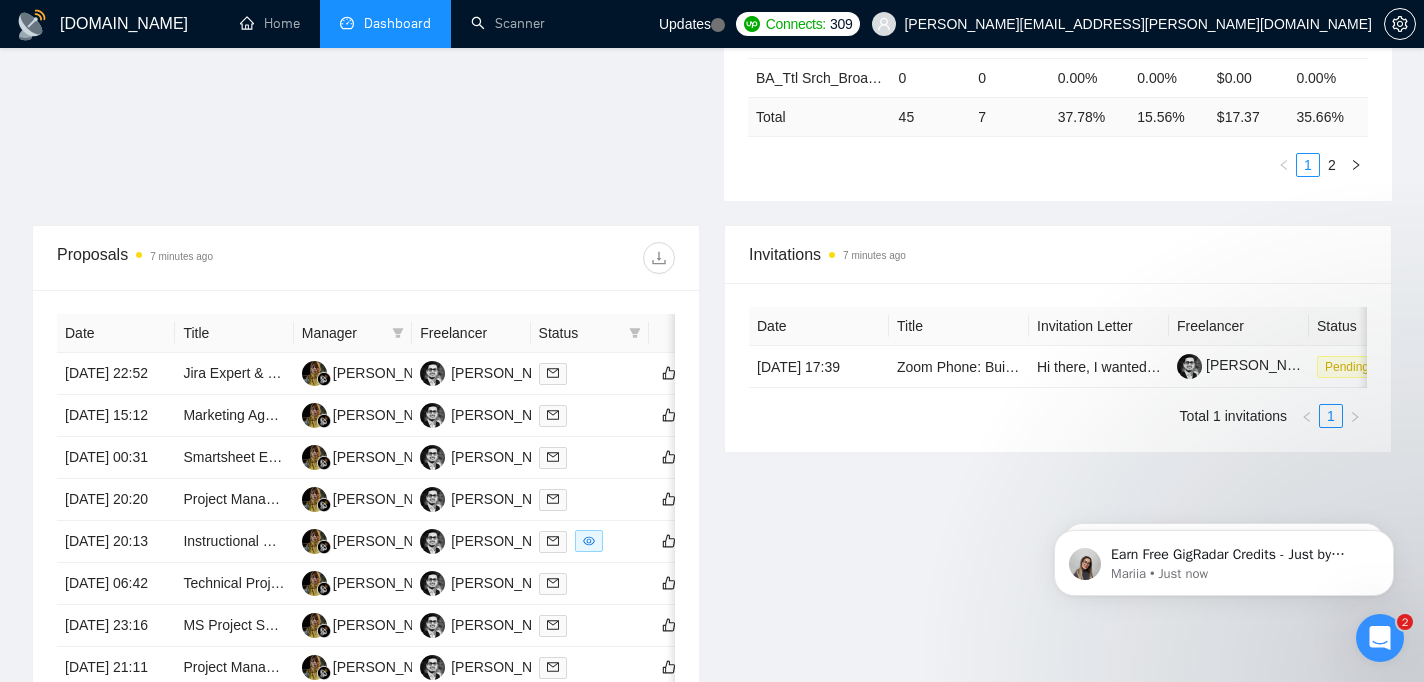 click 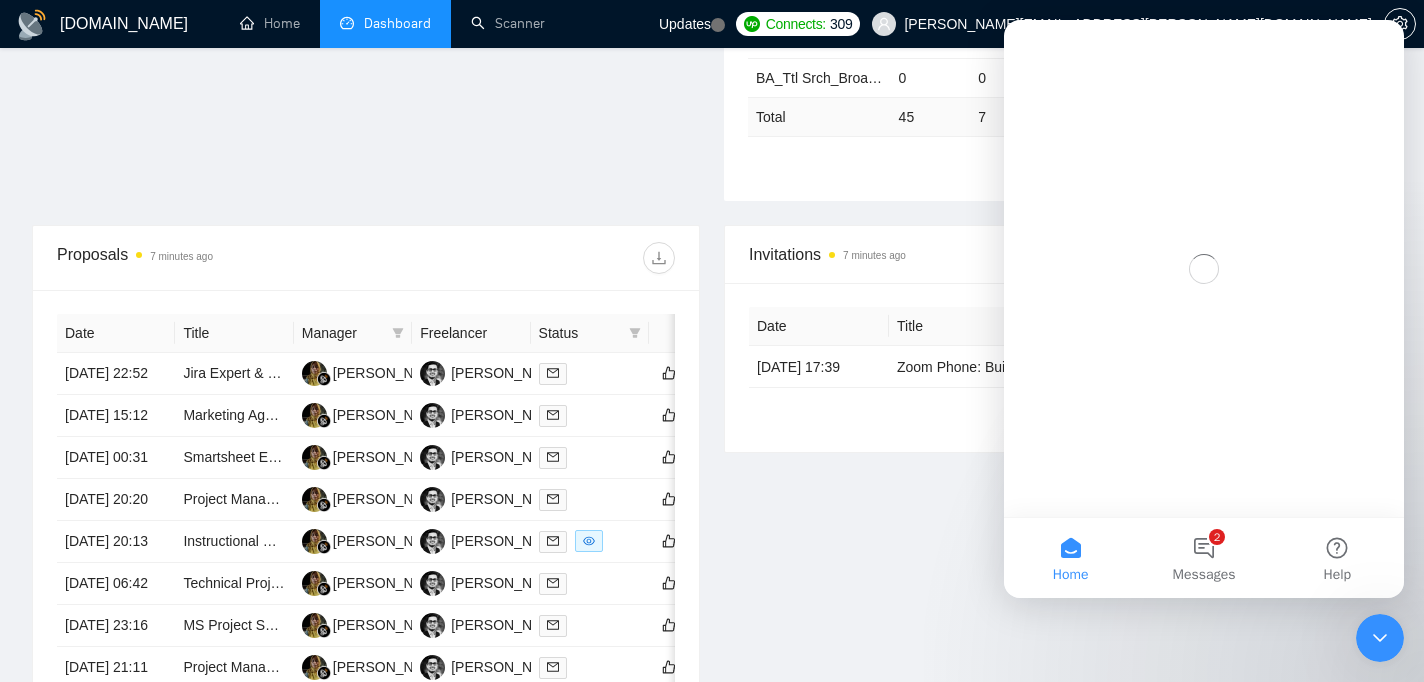 scroll, scrollTop: 0, scrollLeft: 0, axis: both 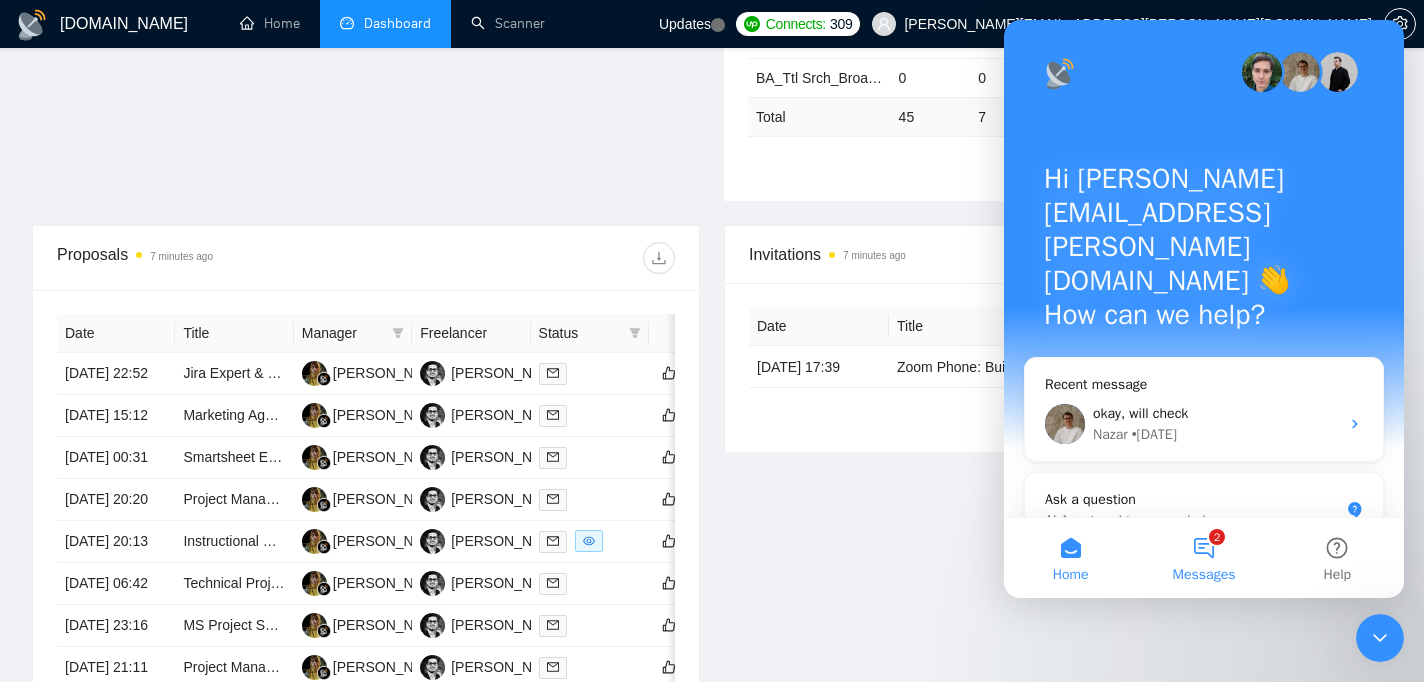 click on "2 Messages" at bounding box center [1203, 558] 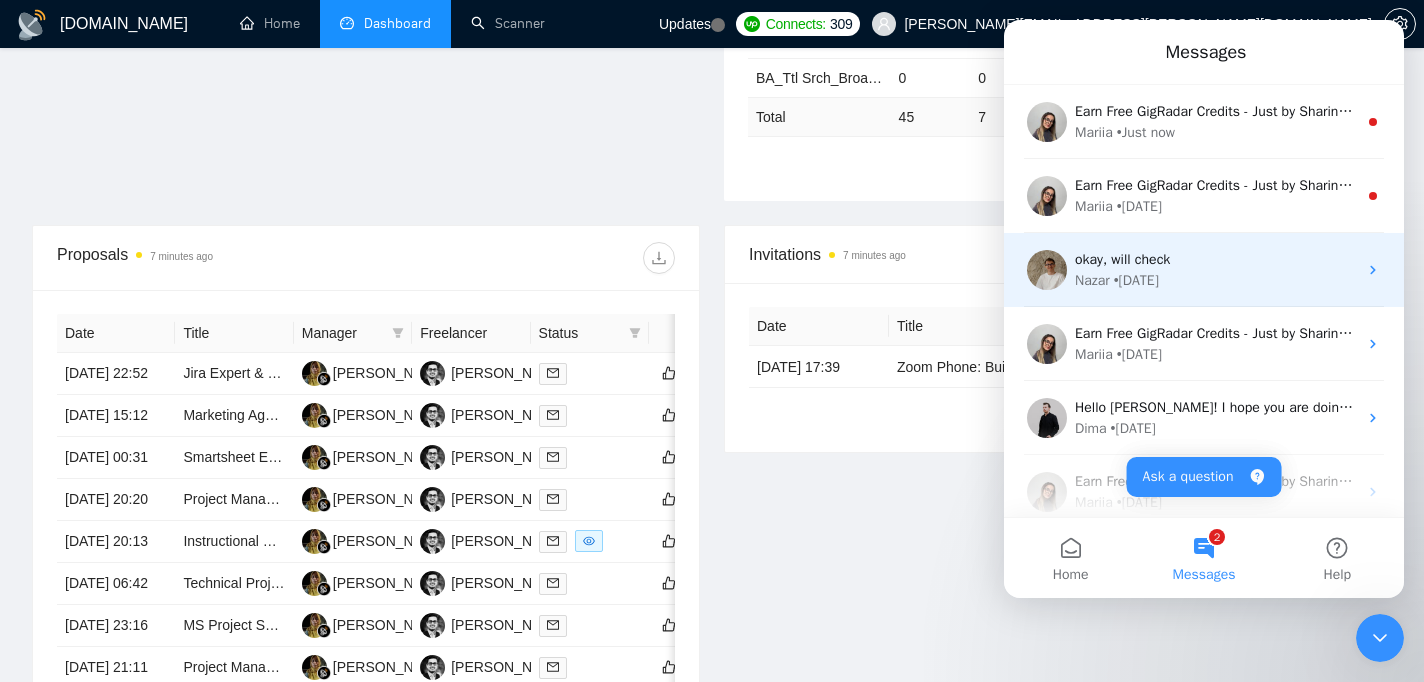 click on "okay, will check Nazar •  [DATE]" at bounding box center [1204, 270] 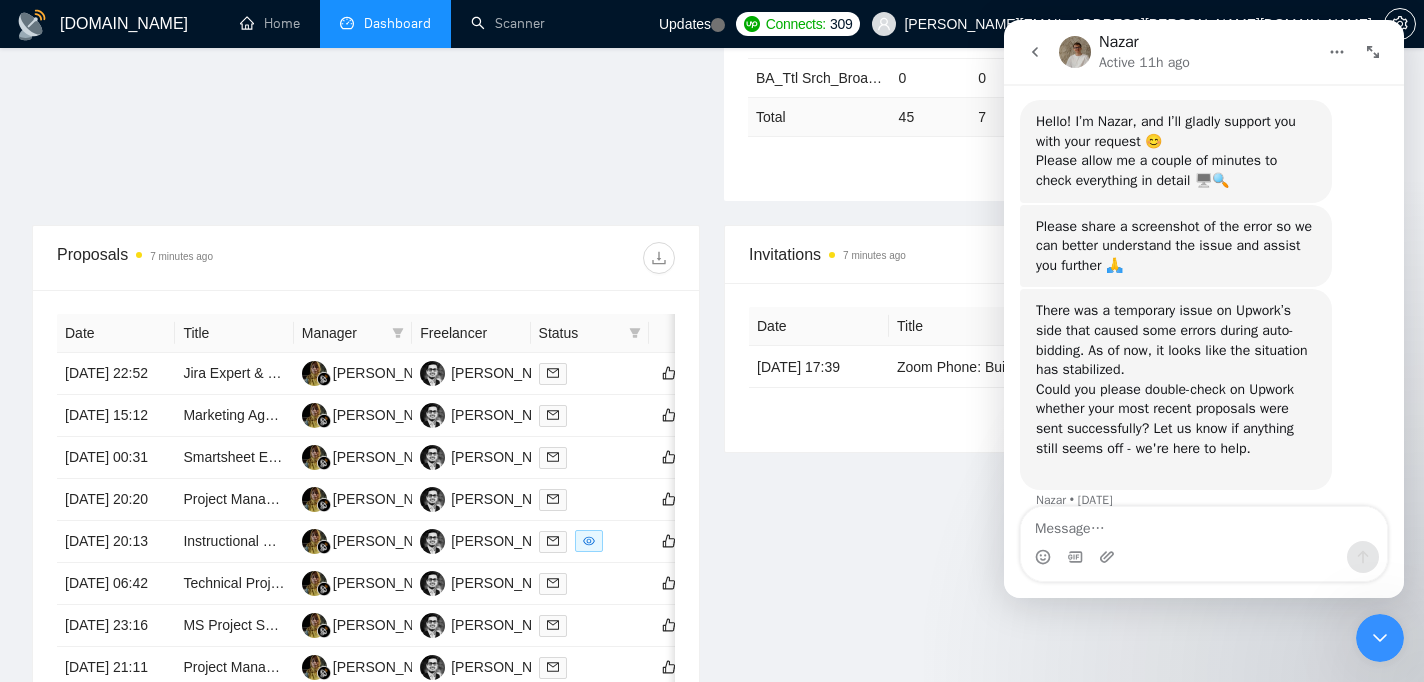 scroll, scrollTop: 1033, scrollLeft: 0, axis: vertical 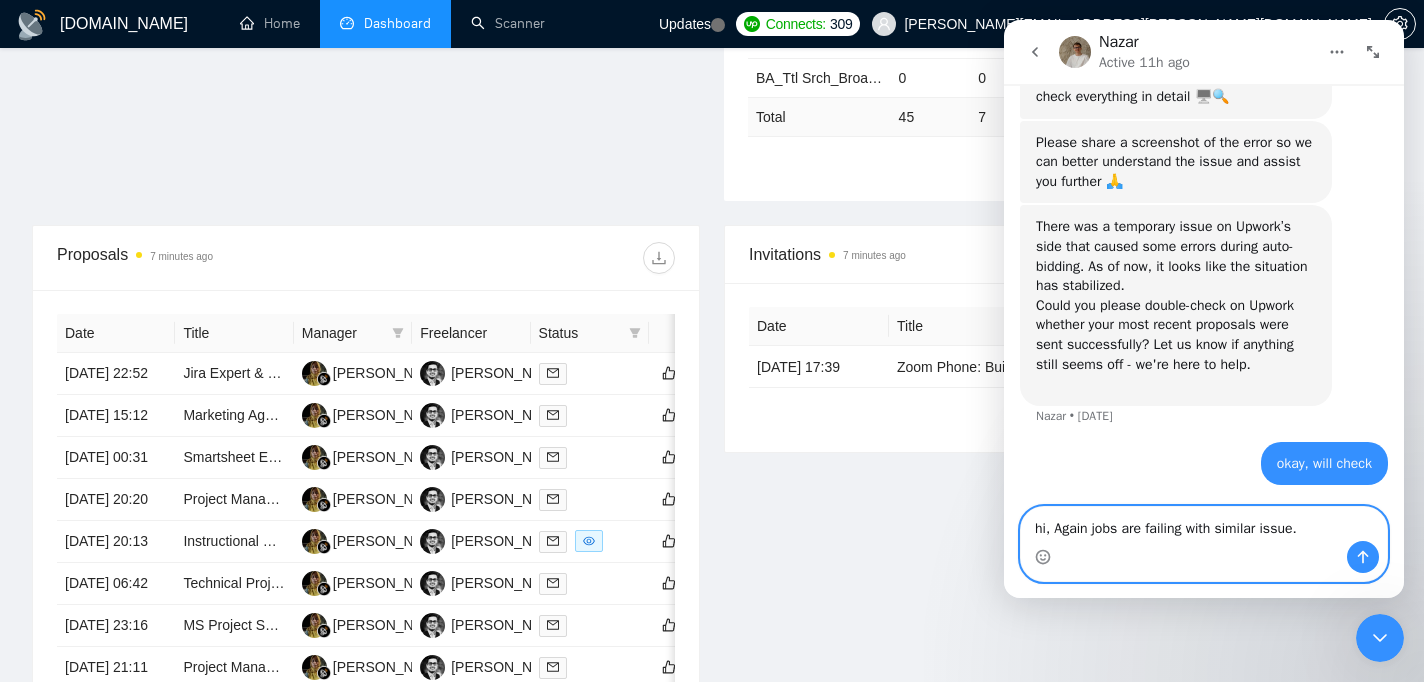 paste 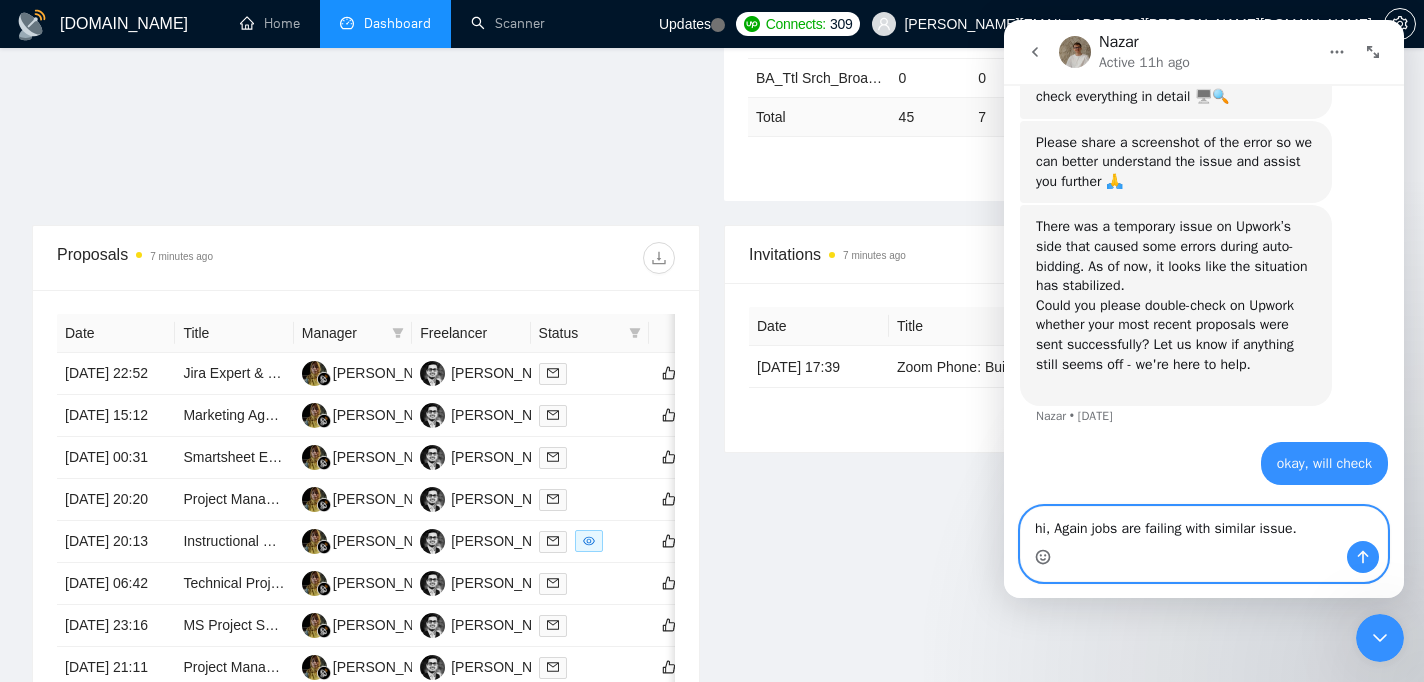 type on "hi, Again jobs are failing with similar issue." 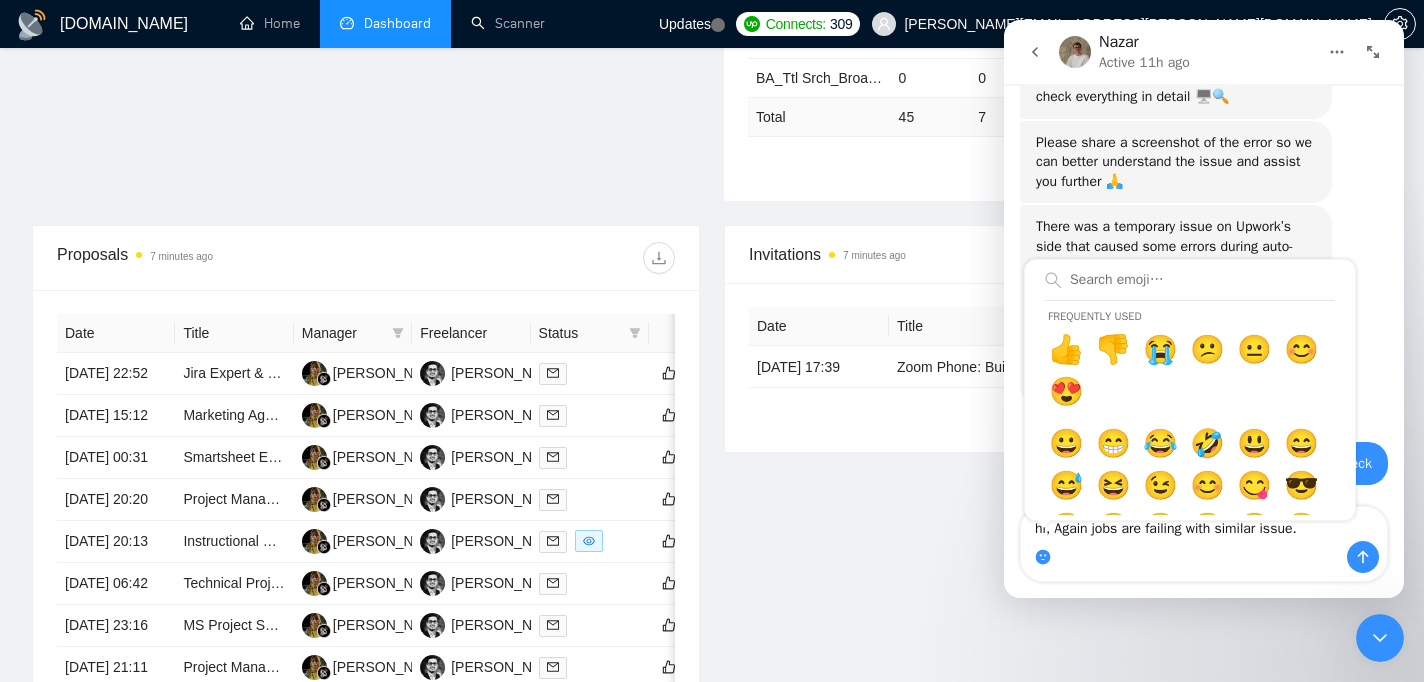 click on "Frequently used 👍 👎 😭 😕 😐 😊 😍 😀 😁 😂 🤣 😃 😄 😅 😆 😉 😊 😋 😎 😍 😘 😗 😙 😚 🙂 🤗 🤩 🤔 🤨 😐 😑 😶 🙄 😏 😣 😥 😮 🤐 😯 😪 😫 😴 😌 😛 😜 😝 🤤 😒 😓 😔 😕 🙃 🤑 😲 🙁 😖 😞 😟 😤 😢 😭 😦 😧 😨 😩 🤯 😬 😰 😱 😳 🤪 😵 😡 😠 🤬 😷 🤒 🤕 🤢 🤮 🤧 😇 🤠 🤡 🤥 🤫 🤭 🧐 🤓 😈 👿 👹 👺 💀 ☠️ 👻 👽 👾 🤖 💩 😺 😸 😹 😻 😼 😽 🙀 😿 😾 🙈 🙉 🙊 👶 🧒 👦 👧 🧑 👨 👩 🧓 👴 👵 👨‍⚕️ 👩‍⚕️ 👨‍🎓 👩‍🎓 👨‍🏫 👩‍🏫 👨‍⚖️ 👩‍⚖️ 👨‍🌾 👩‍🌾 👨‍🍳 👩‍🍳 👨‍🔧 👩‍🔧 👨‍🏭 👩‍🏭 👨‍💼 👩‍💼 👨‍🔬 👩‍🔬 👨‍💻 👩‍💻 👨‍🎤 👩‍🎤 👨‍🎨 👩‍🎨 👨‍✈️ 👩‍✈️ 👨‍🚀 👩‍🚀 👨‍🚒 👩‍🚒" at bounding box center (1204, 557) 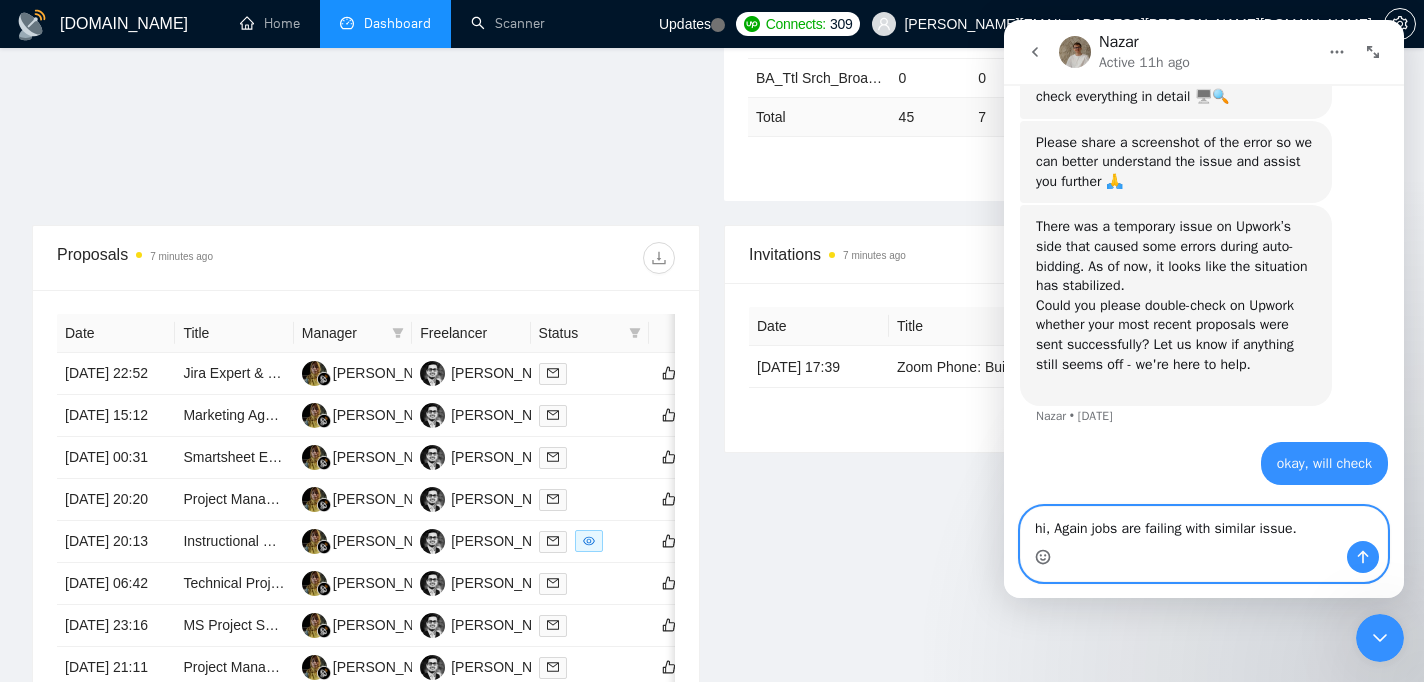 click on "hi, Again jobs are failing with similar issue." at bounding box center (1204, 524) 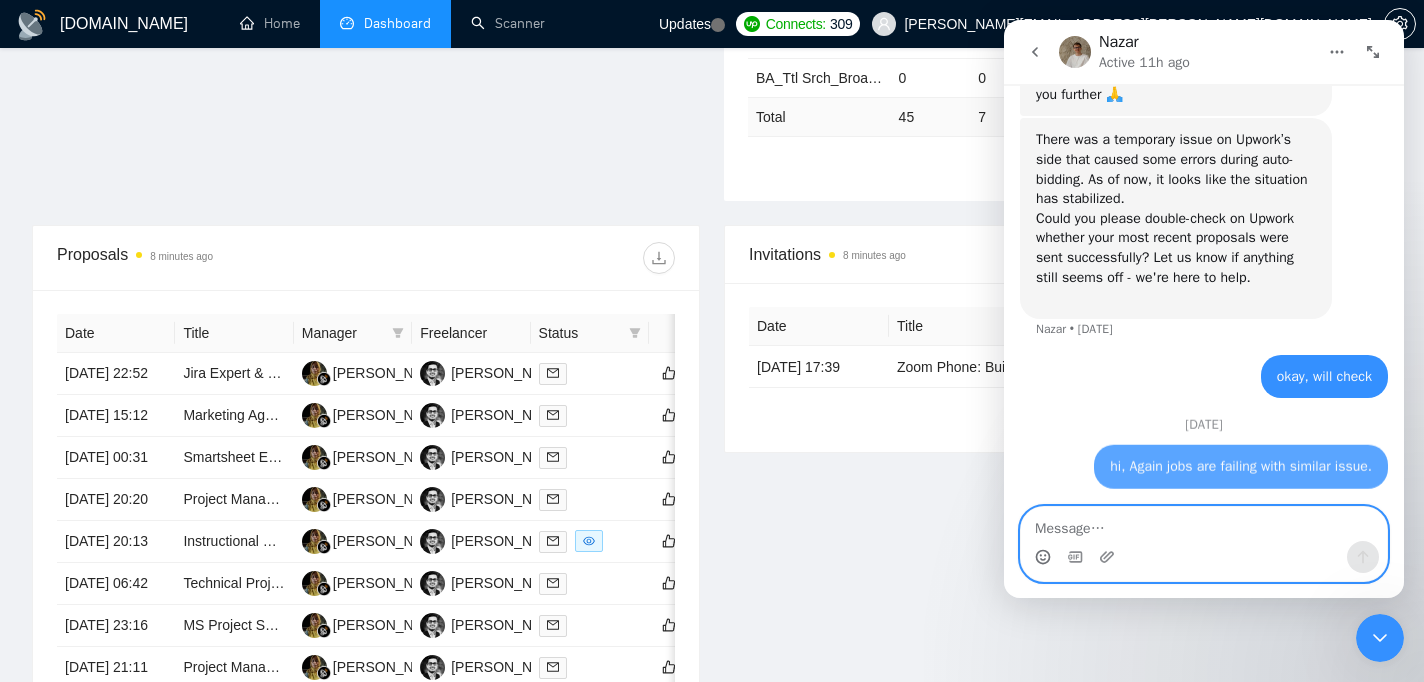 scroll, scrollTop: 1146, scrollLeft: 0, axis: vertical 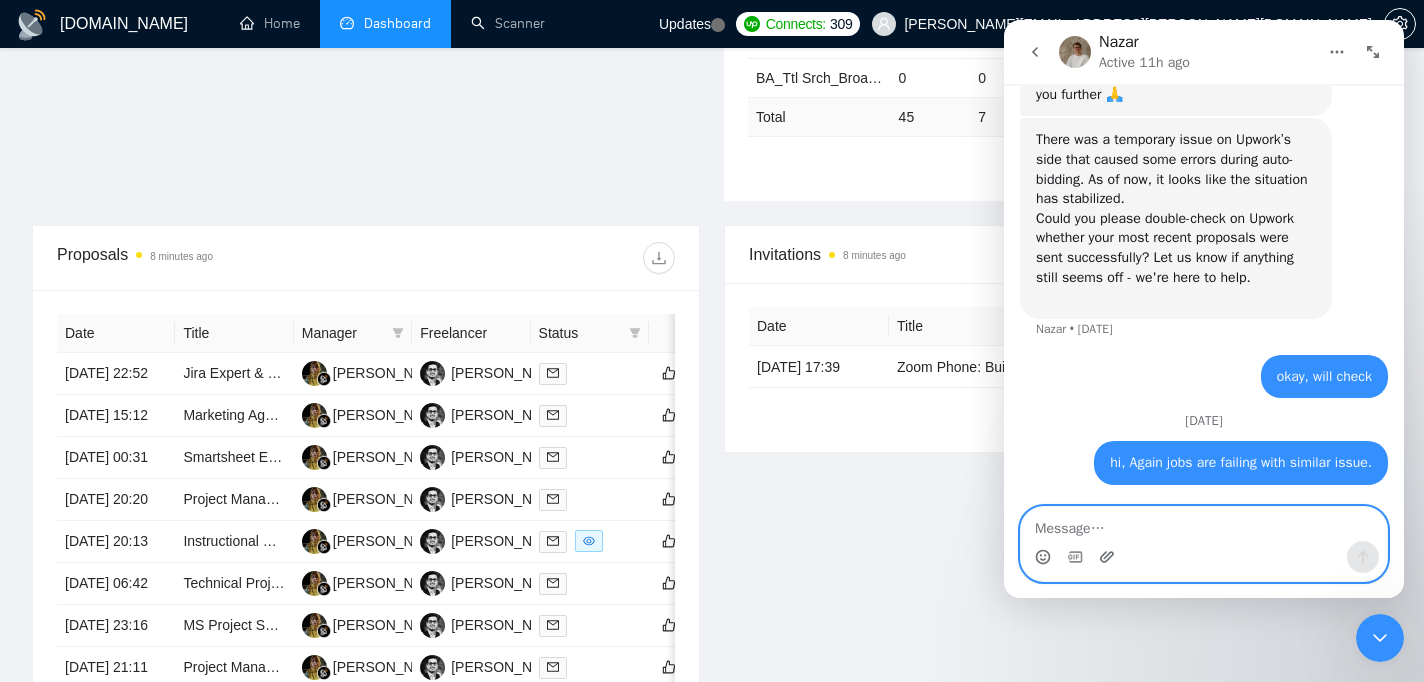 click 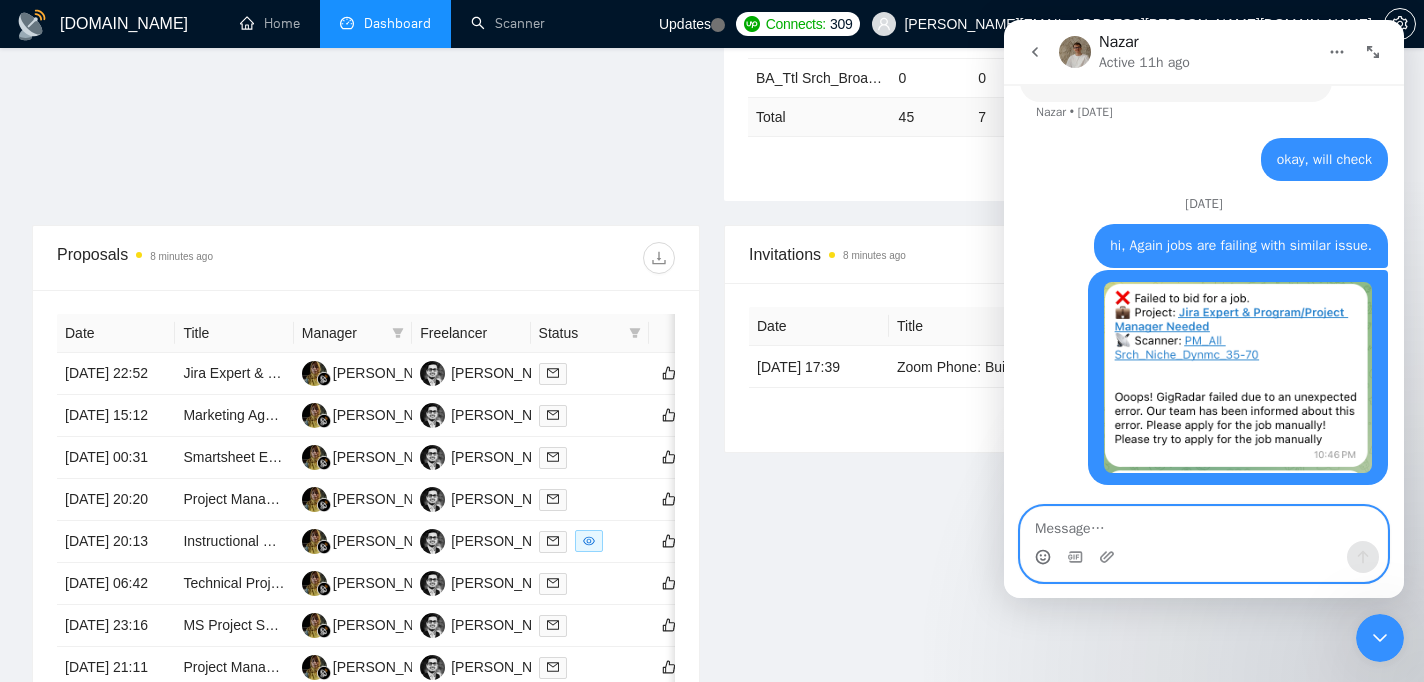 scroll, scrollTop: 1364, scrollLeft: 0, axis: vertical 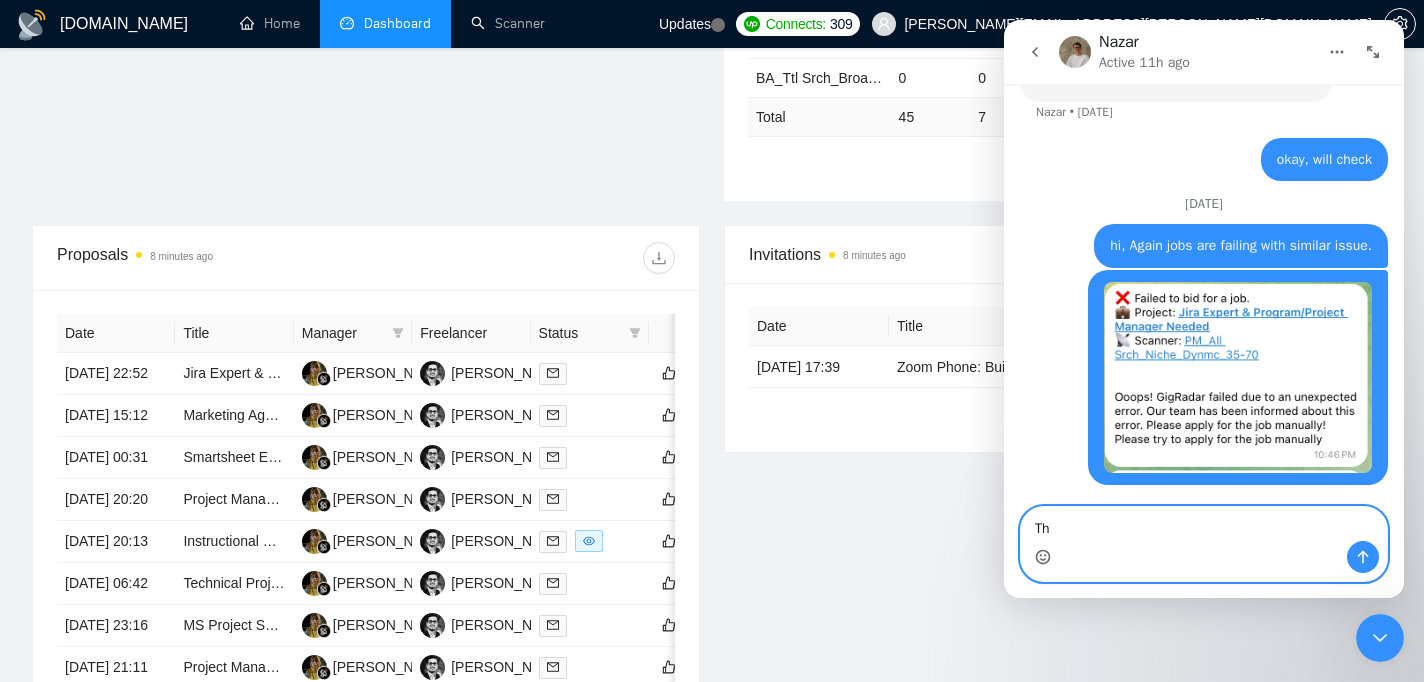 type on "T" 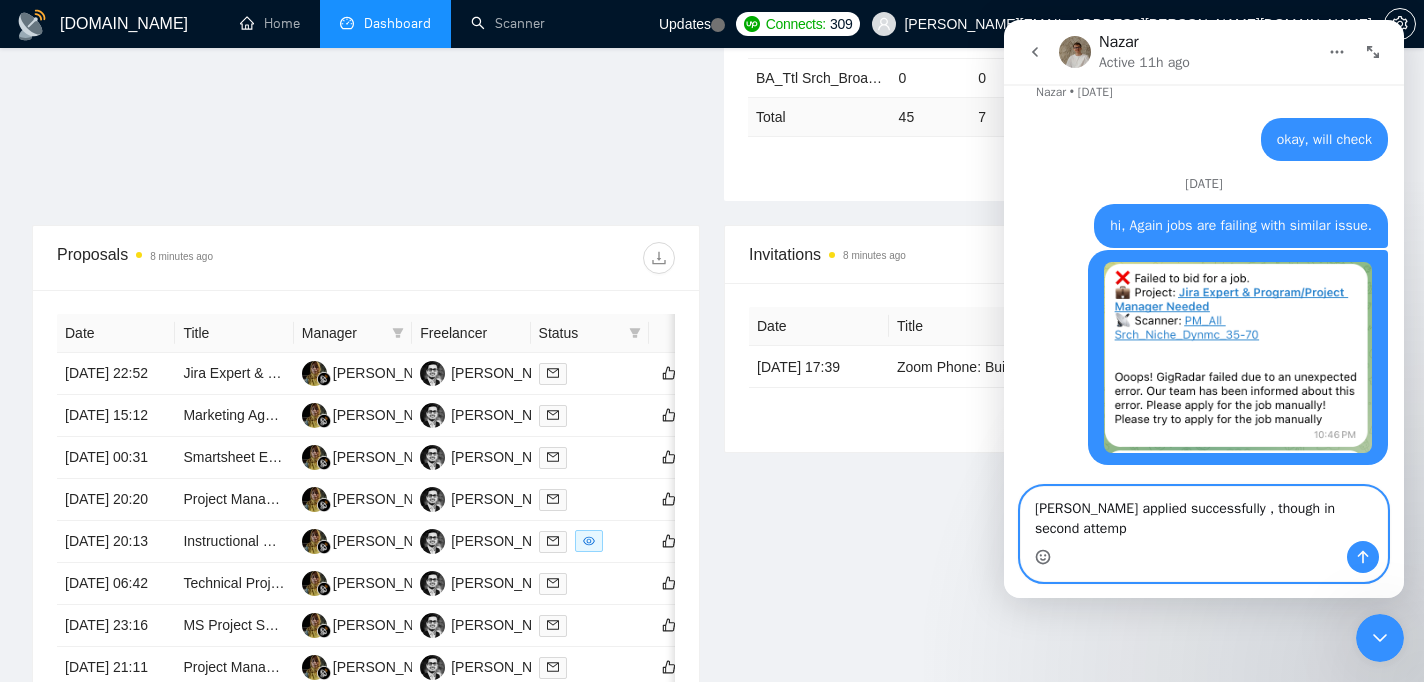 scroll, scrollTop: 1384, scrollLeft: 0, axis: vertical 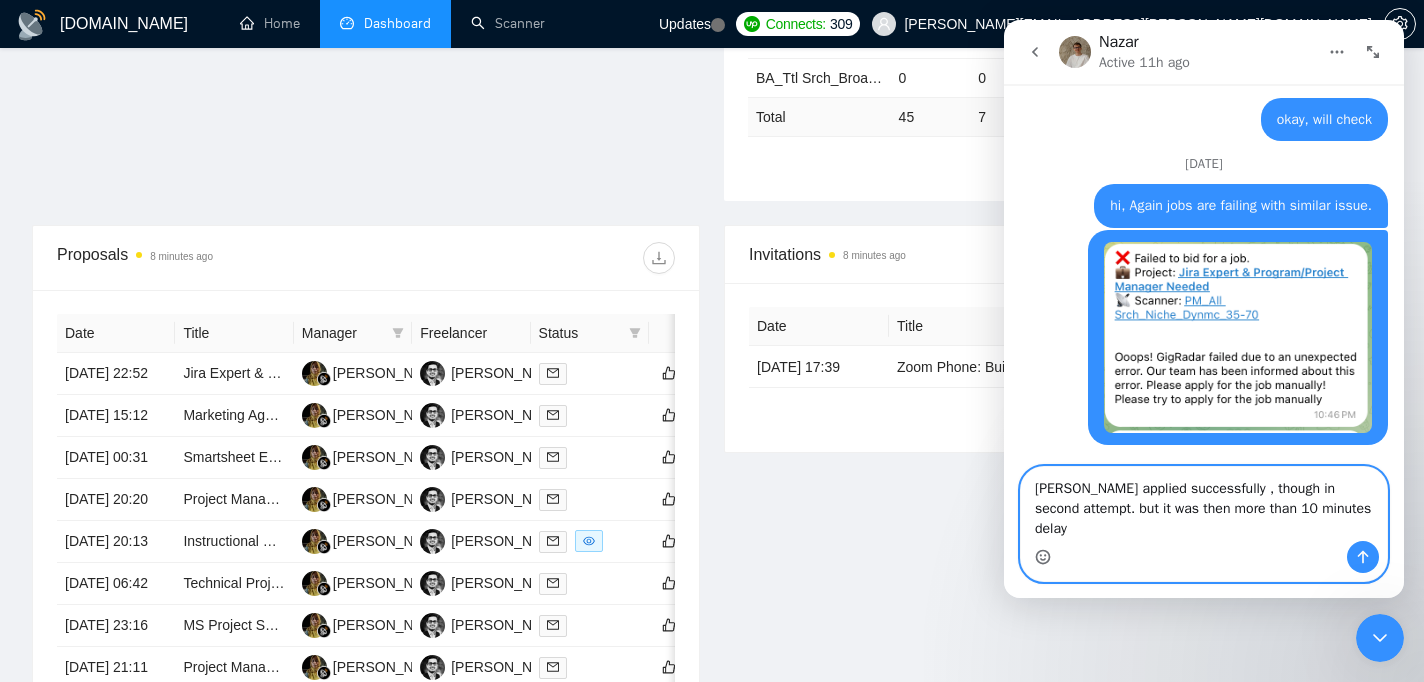 type on "[PERSON_NAME] applied successfully , though in second attempt. but it was then more than 10 minutes delay." 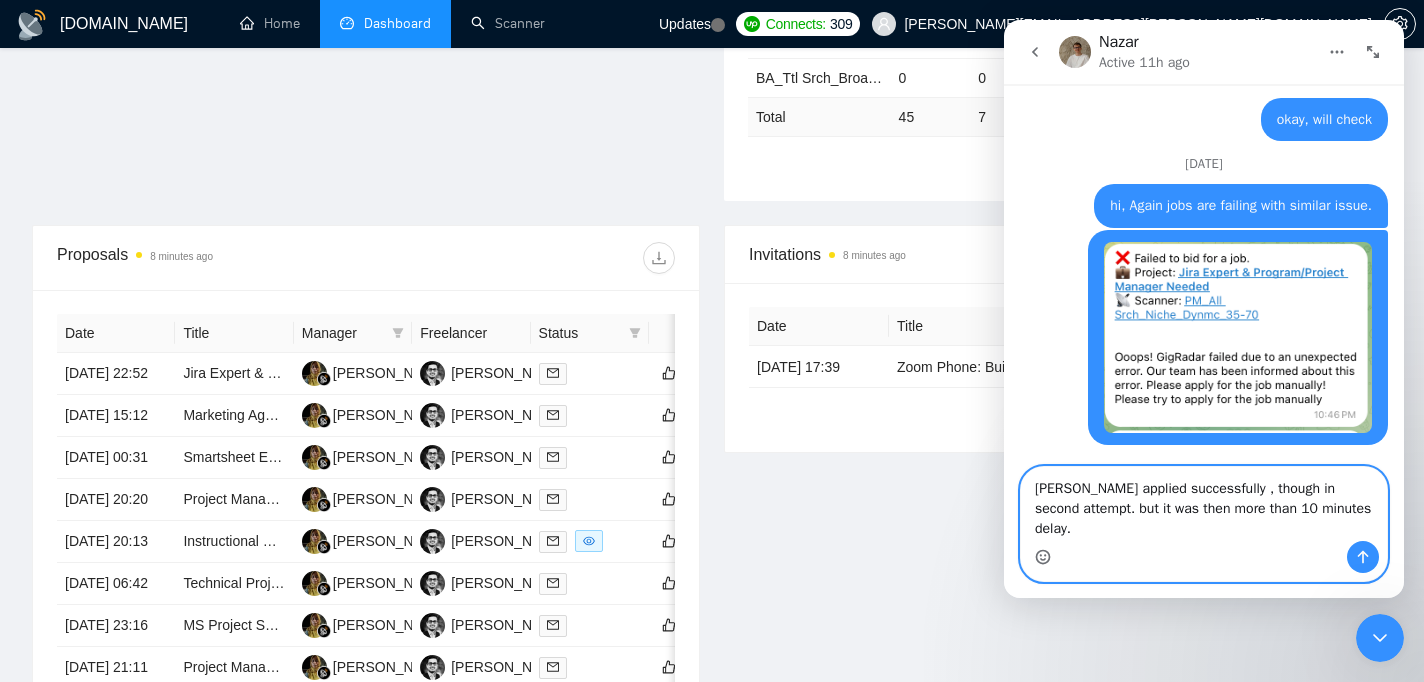type 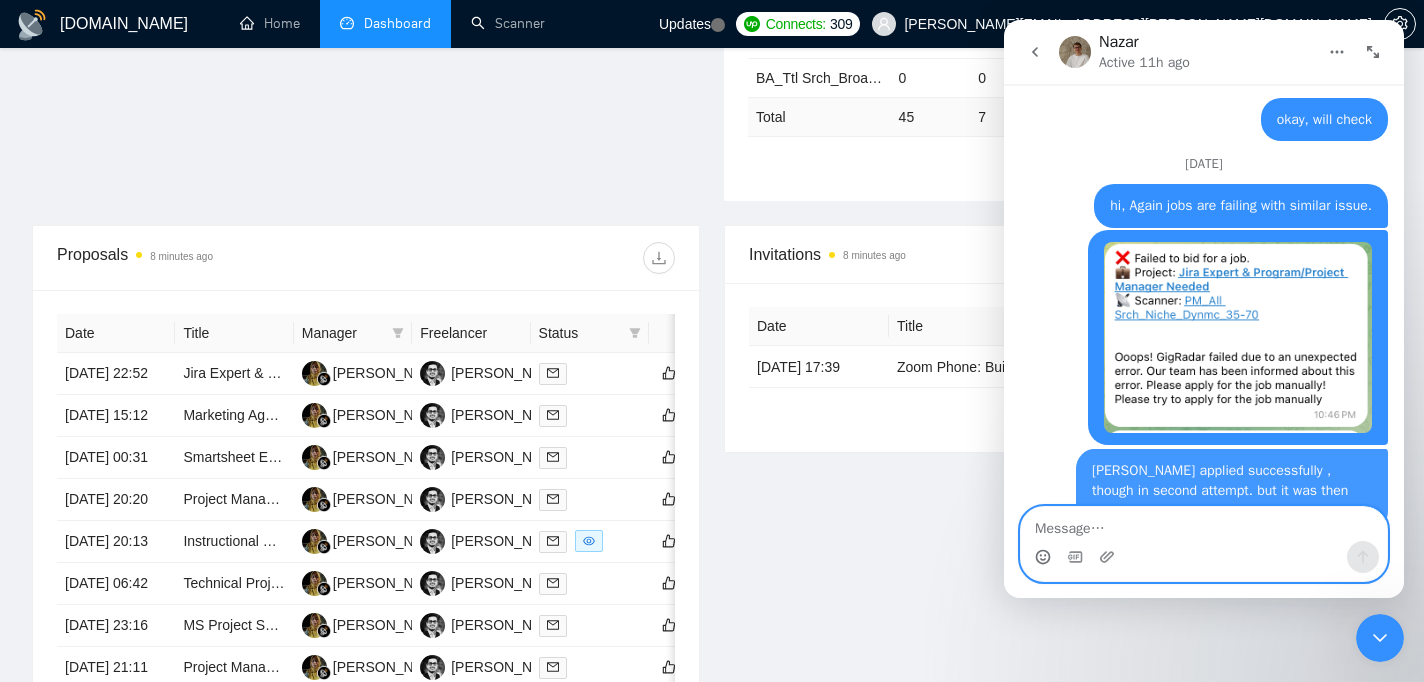 scroll, scrollTop: 1448, scrollLeft: 0, axis: vertical 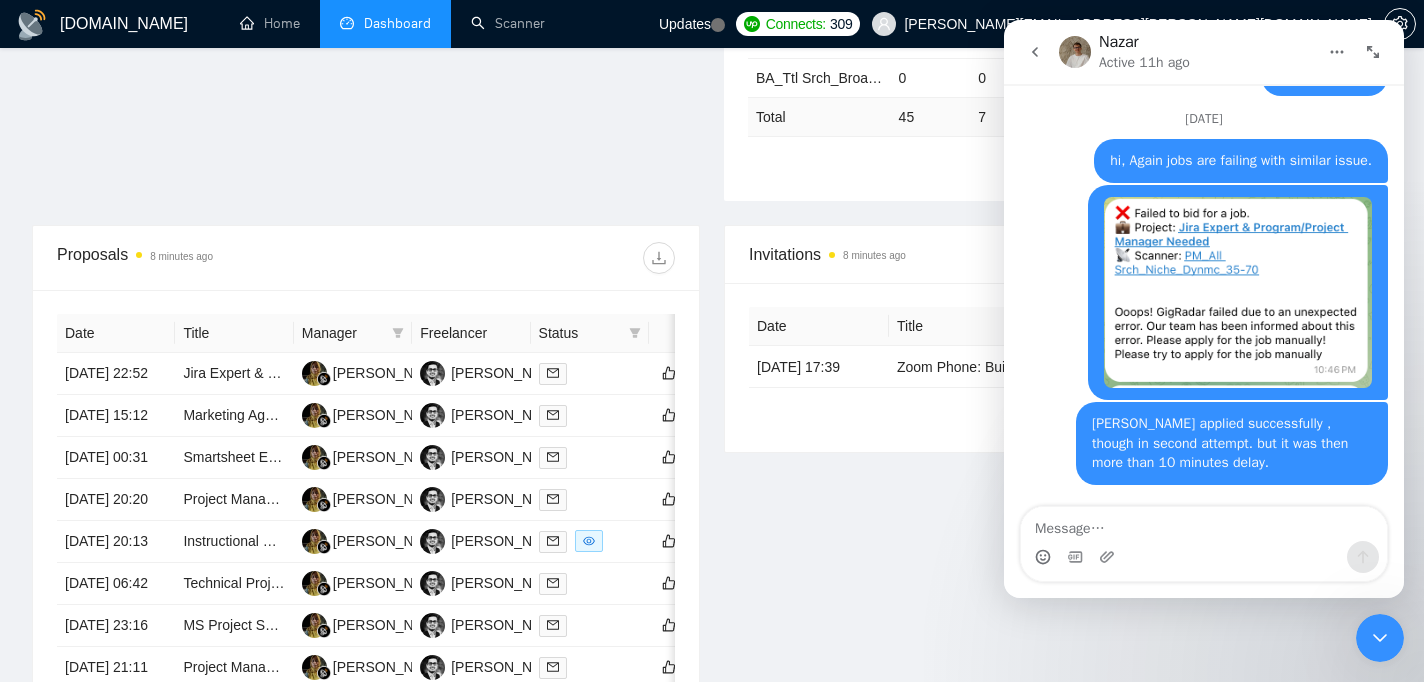 click on "Invitations 8 minutes ago Date Title Invitation Letter Freelancer Status           [DATE] 17:39 Zoom Phone: Build Real-Time Interpreter Call Logging + Billing System Hi there,
I wanted to personally share a project we’ve just posted that may align well with your expertise. If it feels like a strong match, I’d love to see a proposal from you.
Looking forward to hearing your thoughts.
Best,
[PERSON_NAME]
[PERSON_NAME] Languages Inc [PERSON_NAME] Pending Total 1 invitations 1" at bounding box center [1058, 531] 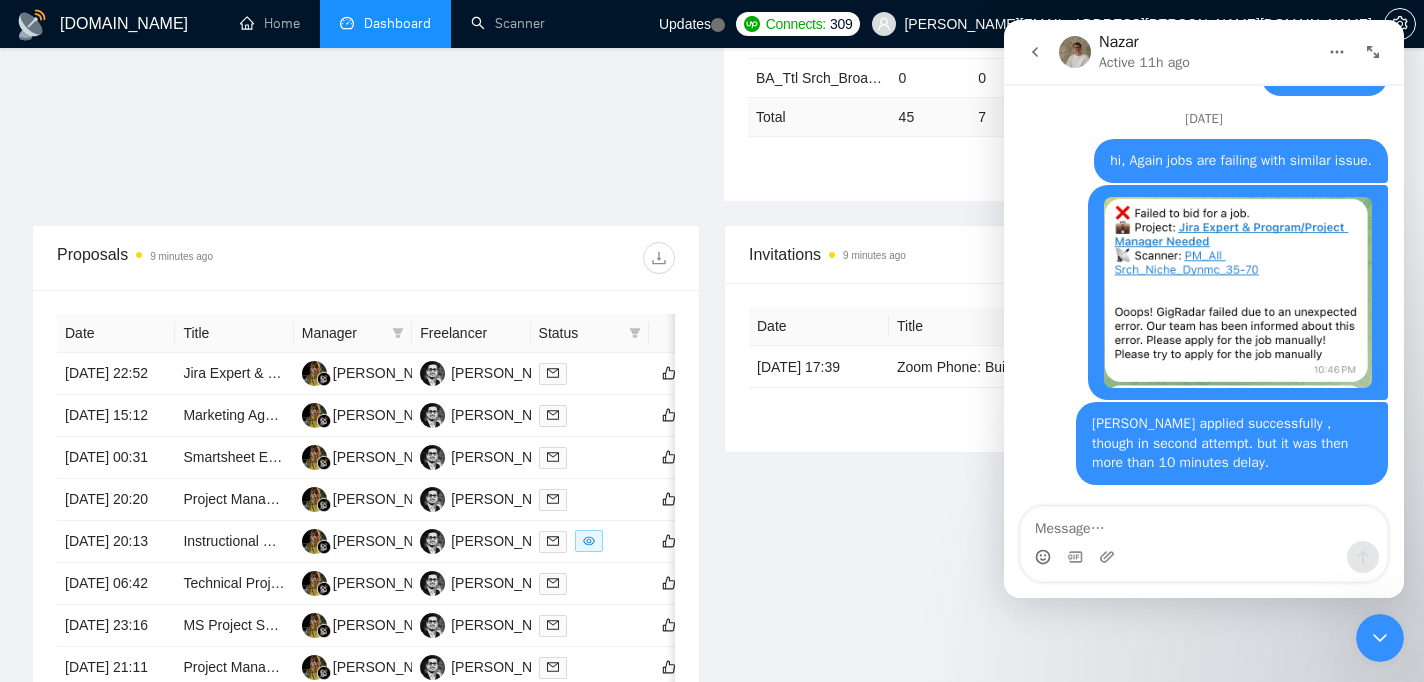 click on "1 2" at bounding box center (1058, 165) 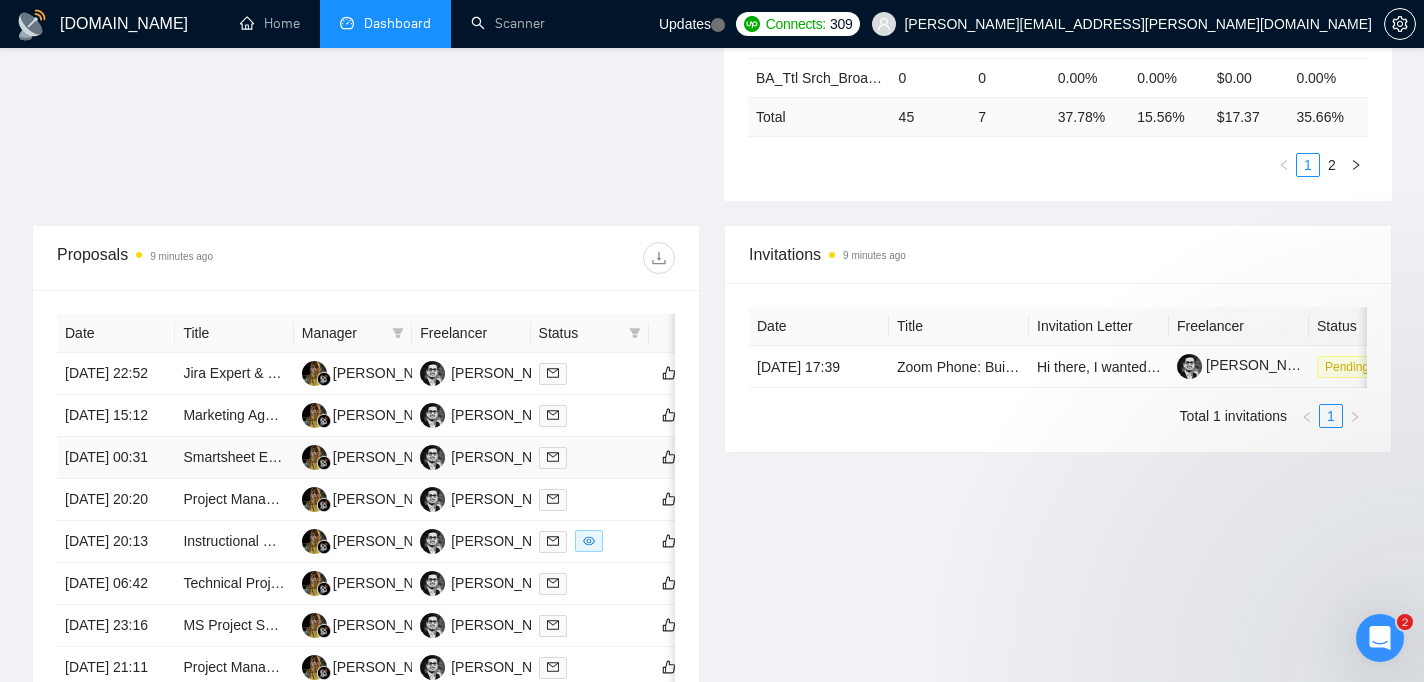 scroll, scrollTop: 0, scrollLeft: 0, axis: both 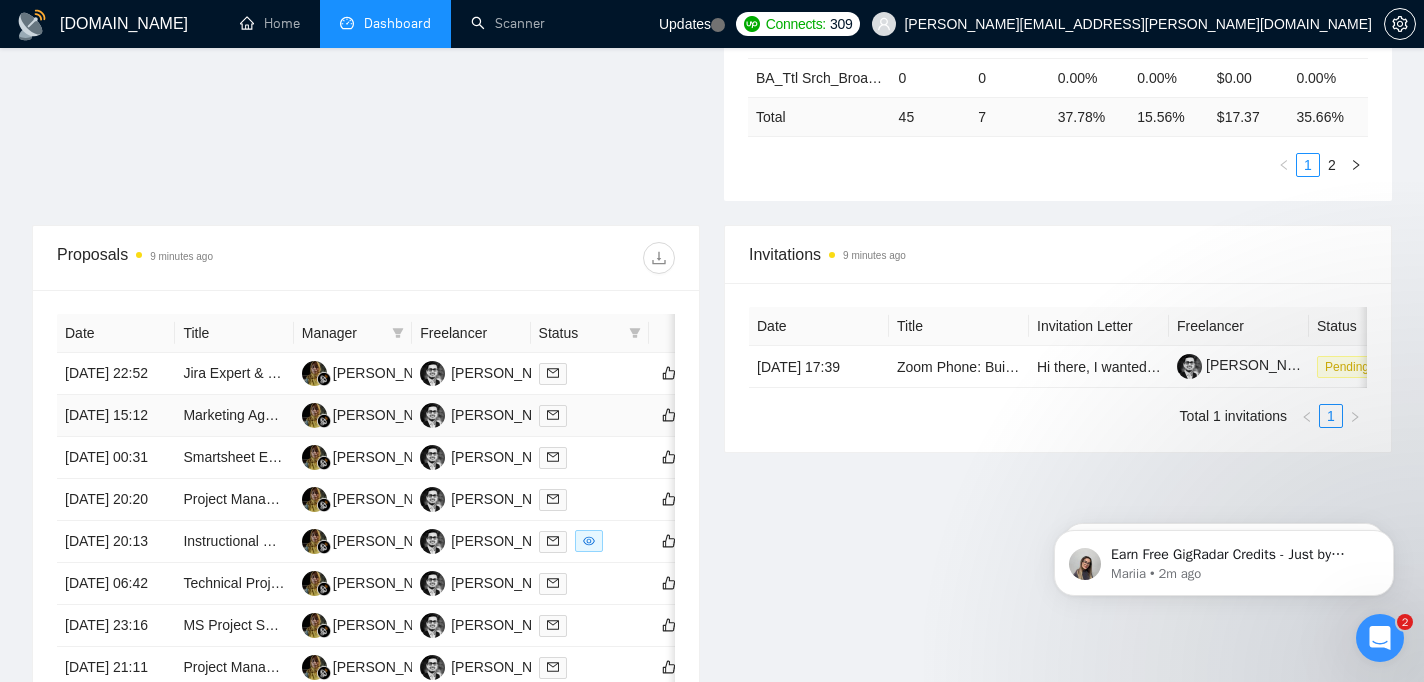 click at bounding box center (590, 415) 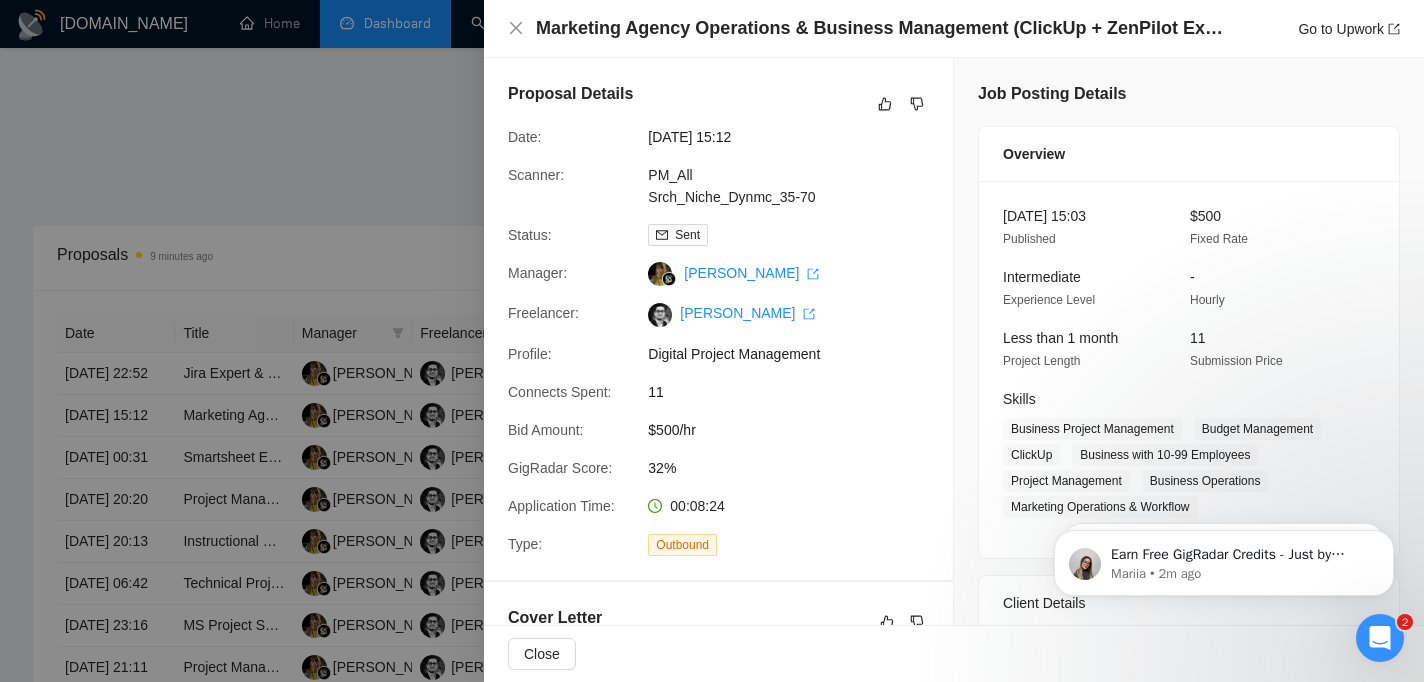 click at bounding box center (712, 341) 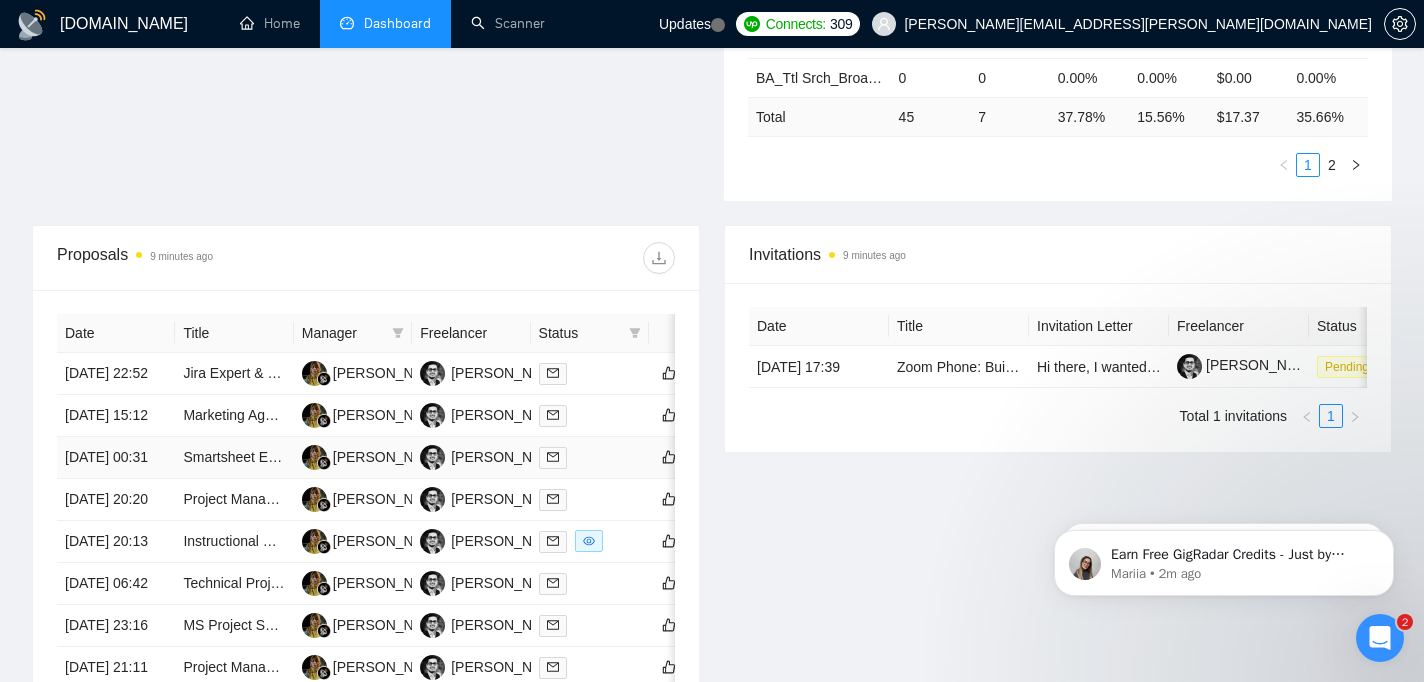 click at bounding box center (590, 457) 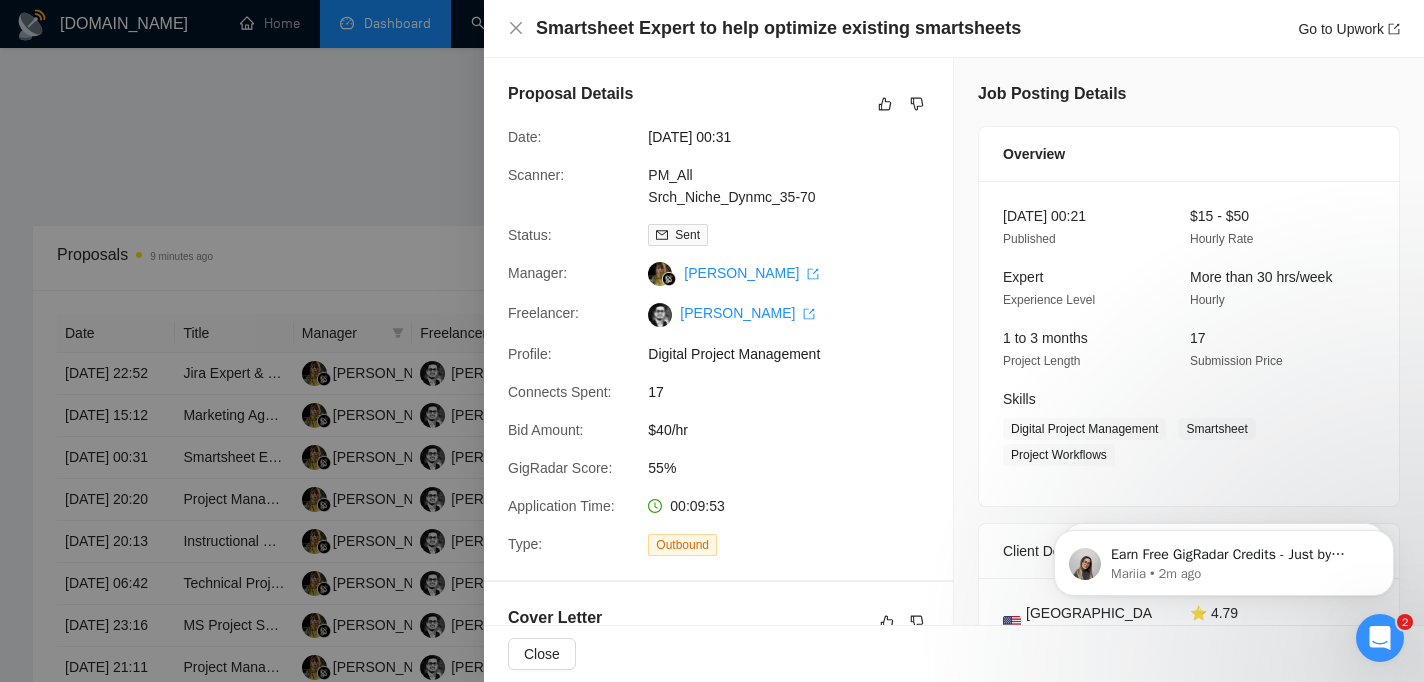 click at bounding box center [712, 341] 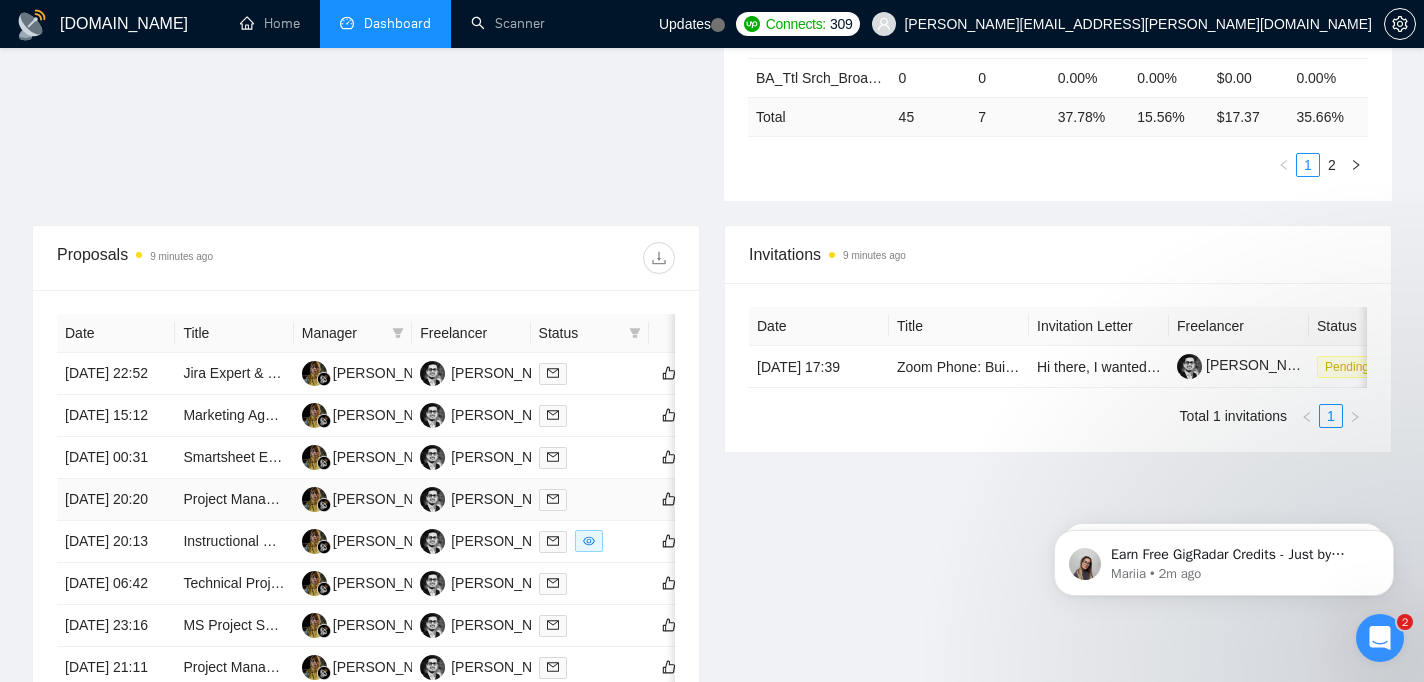 click at bounding box center (590, 499) 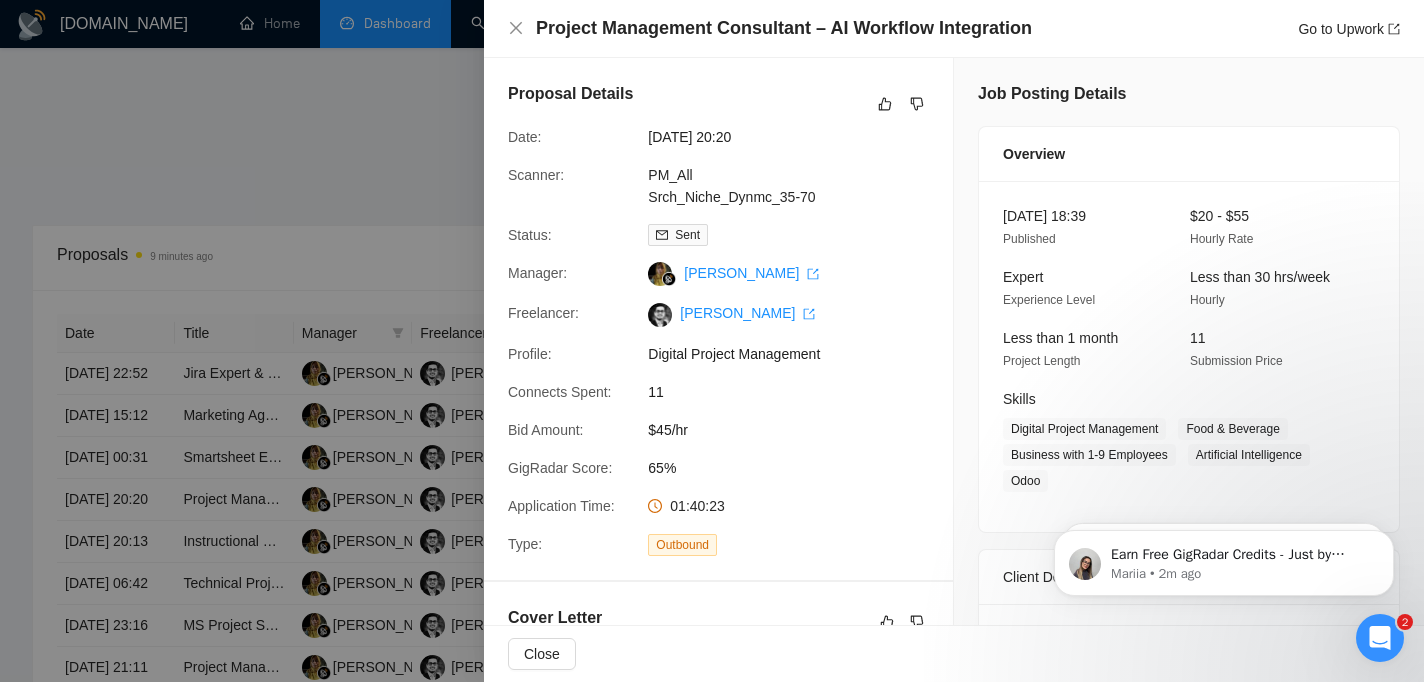 click at bounding box center [712, 341] 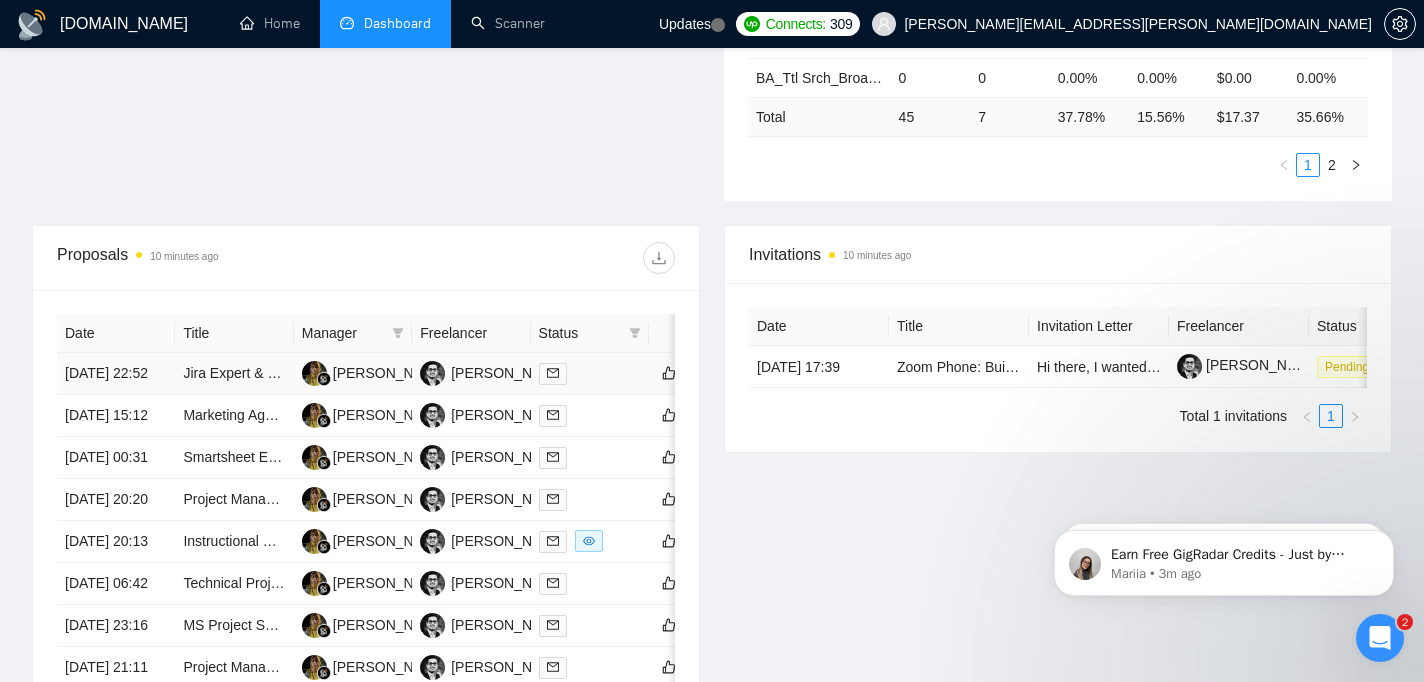 click at bounding box center (590, 373) 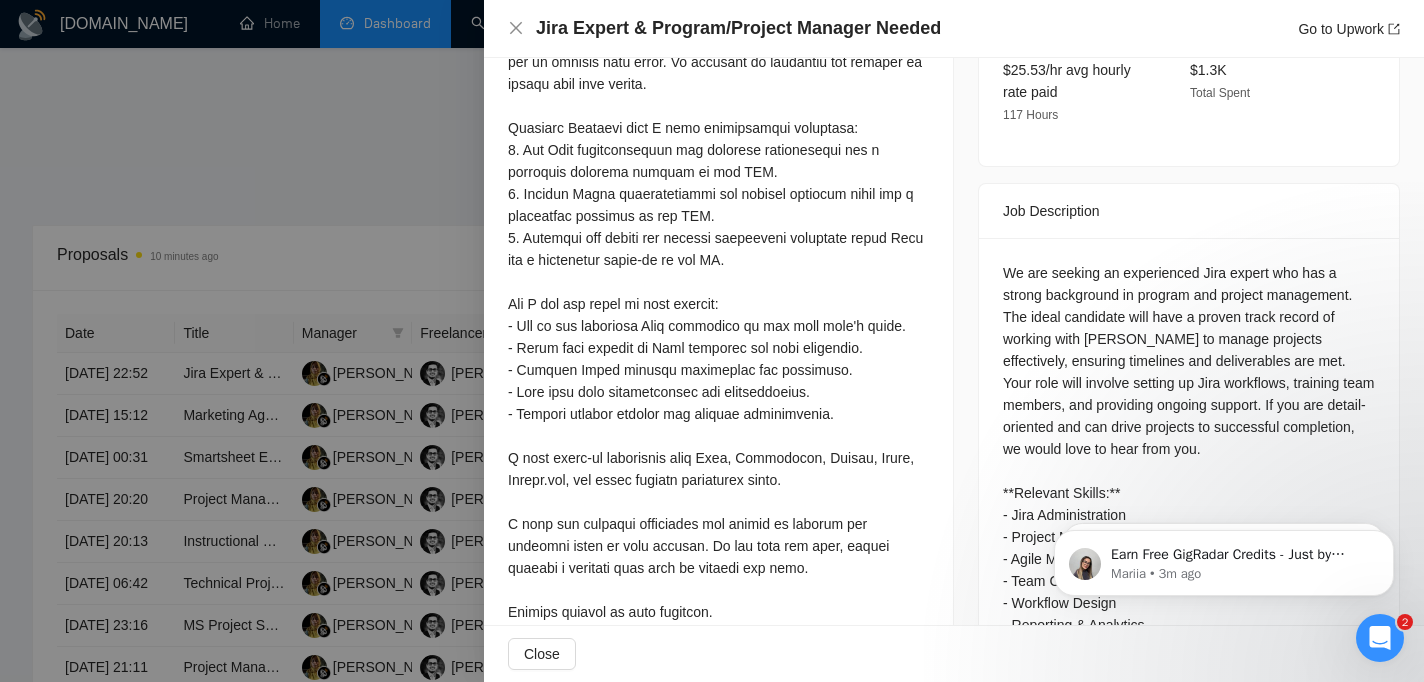 scroll, scrollTop: 764, scrollLeft: 0, axis: vertical 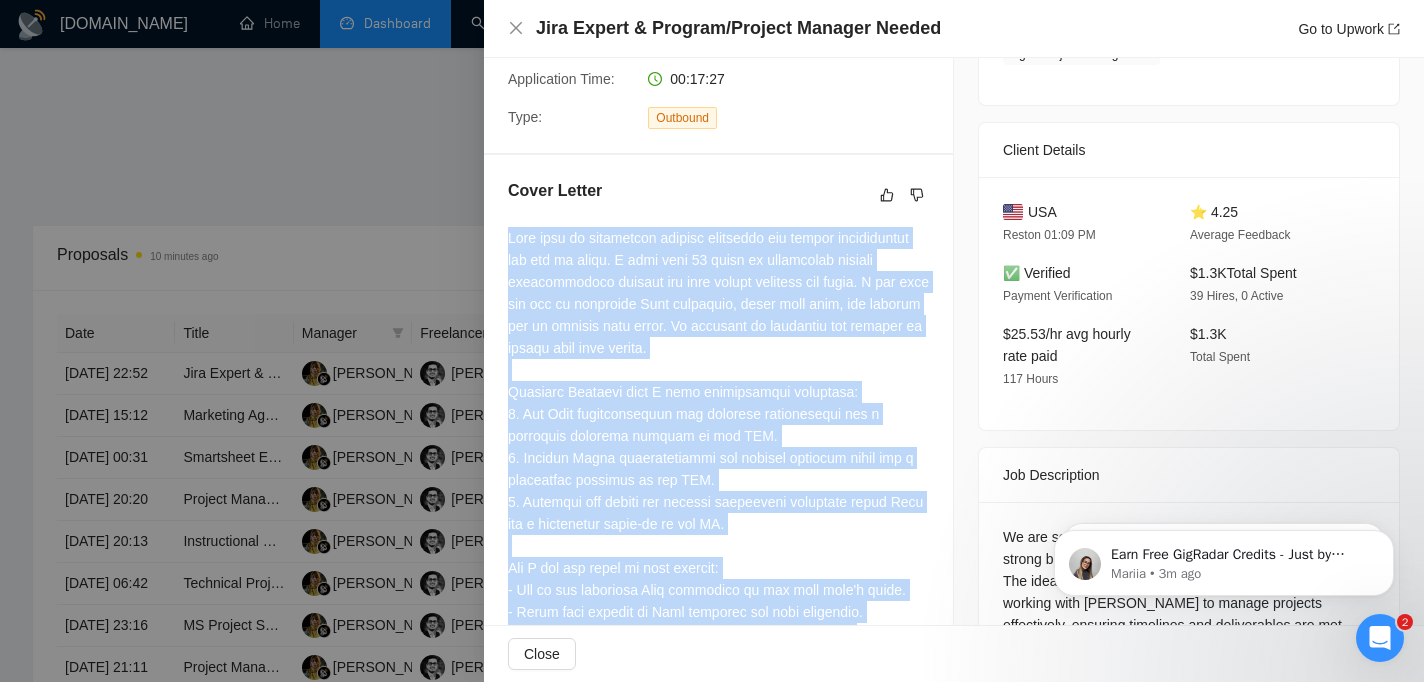 drag, startPoint x: 625, startPoint y: 579, endPoint x: 498, endPoint y: 237, distance: 364.81912 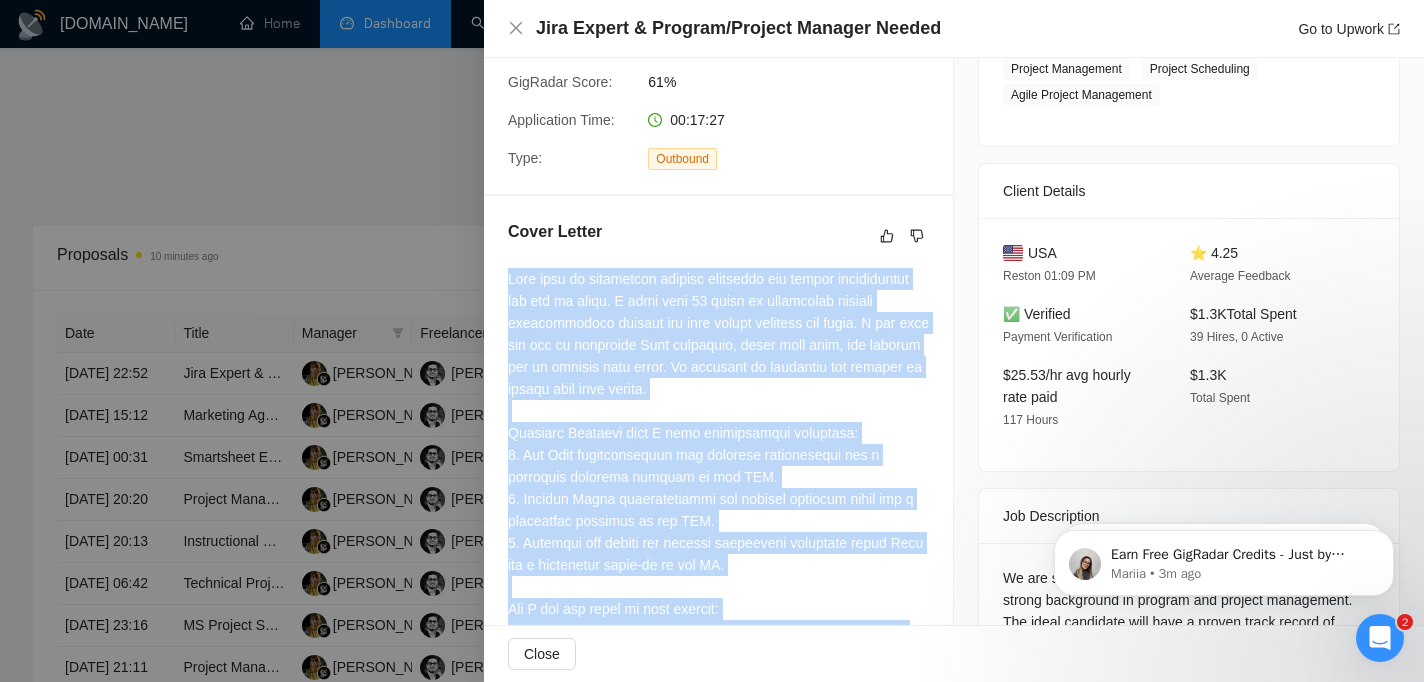 scroll, scrollTop: 380, scrollLeft: 0, axis: vertical 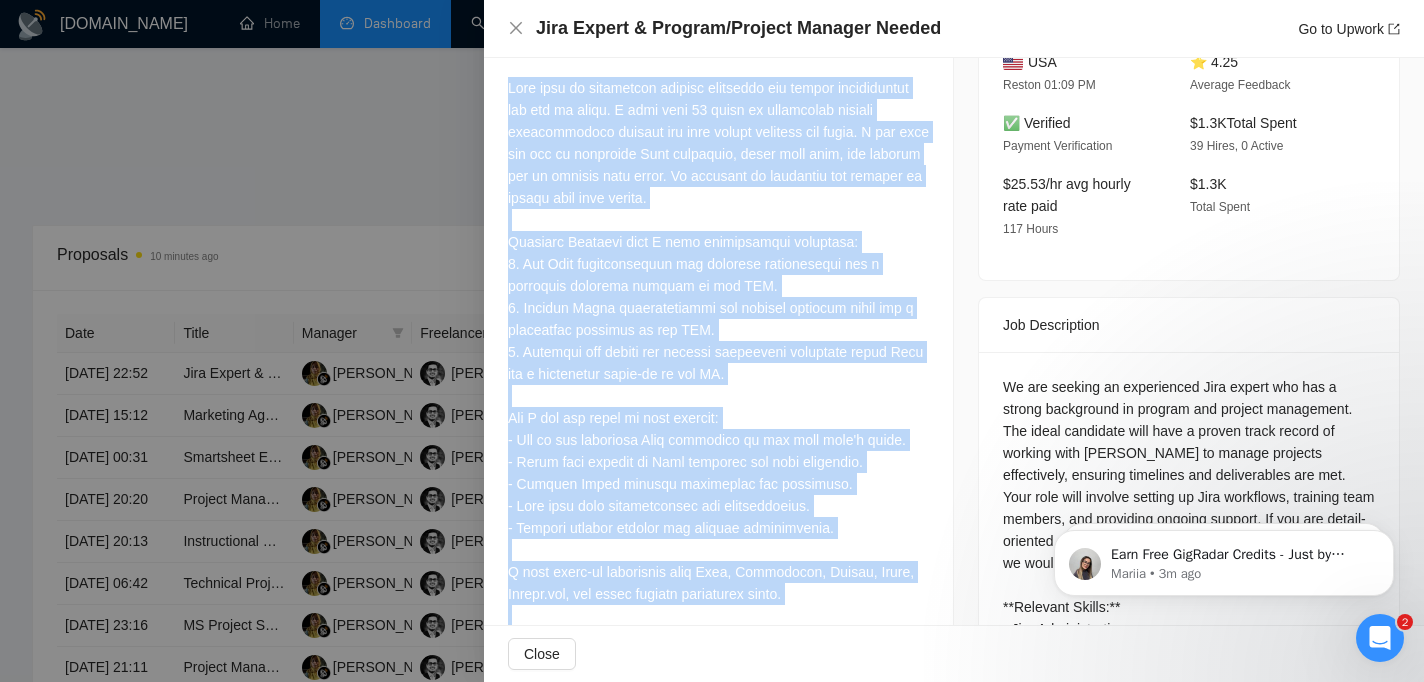 click at bounding box center [712, 341] 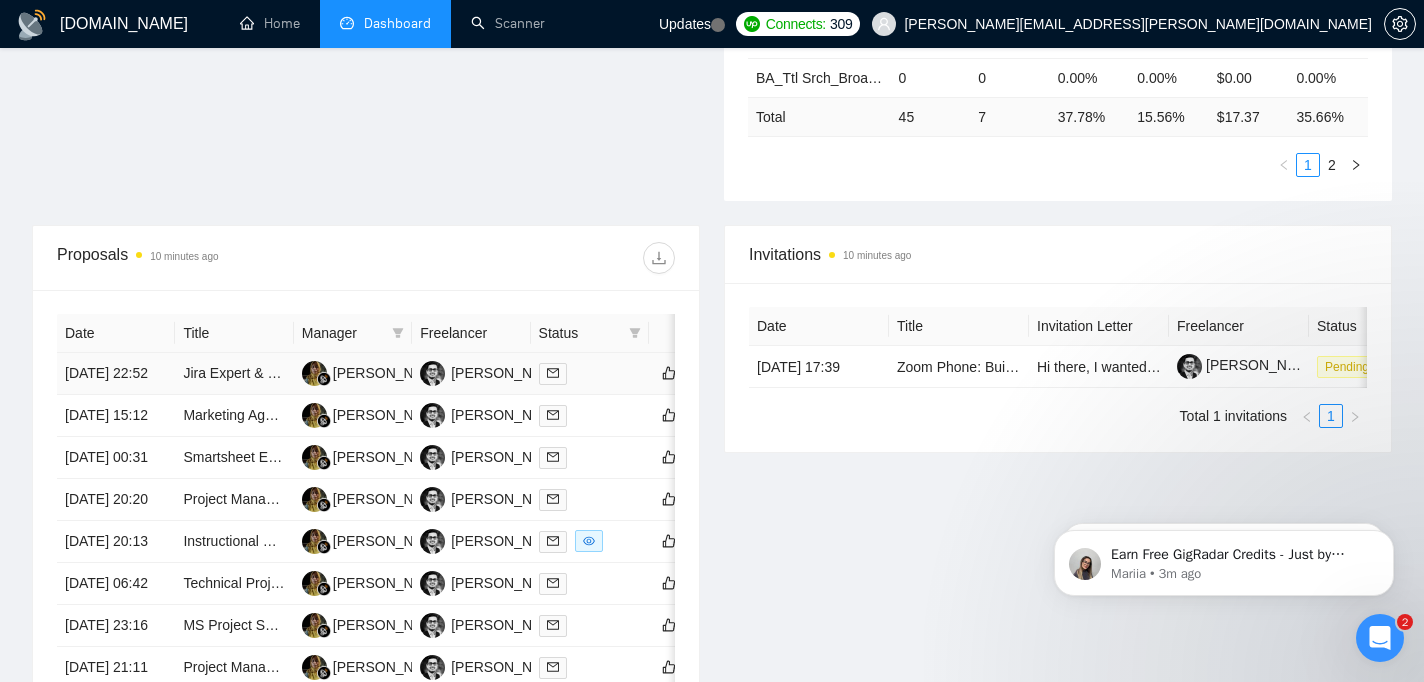 click at bounding box center (590, 373) 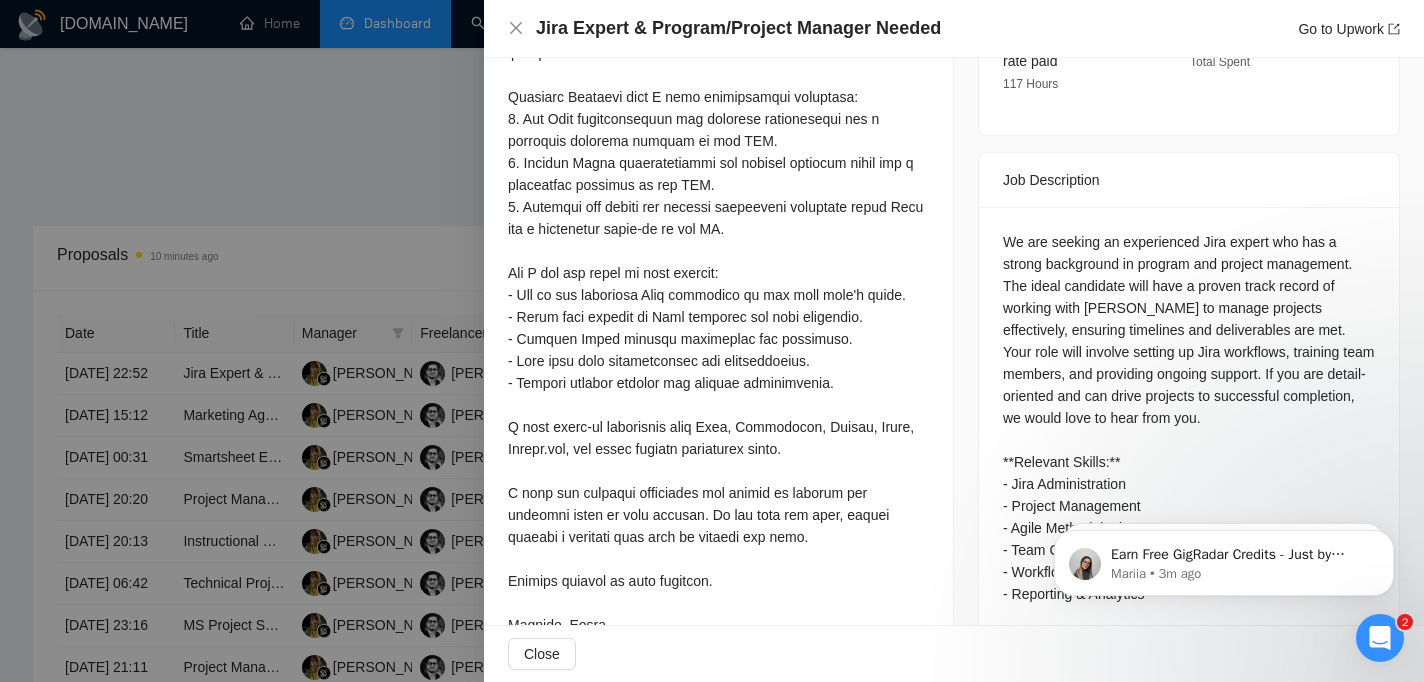 scroll, scrollTop: 764, scrollLeft: 0, axis: vertical 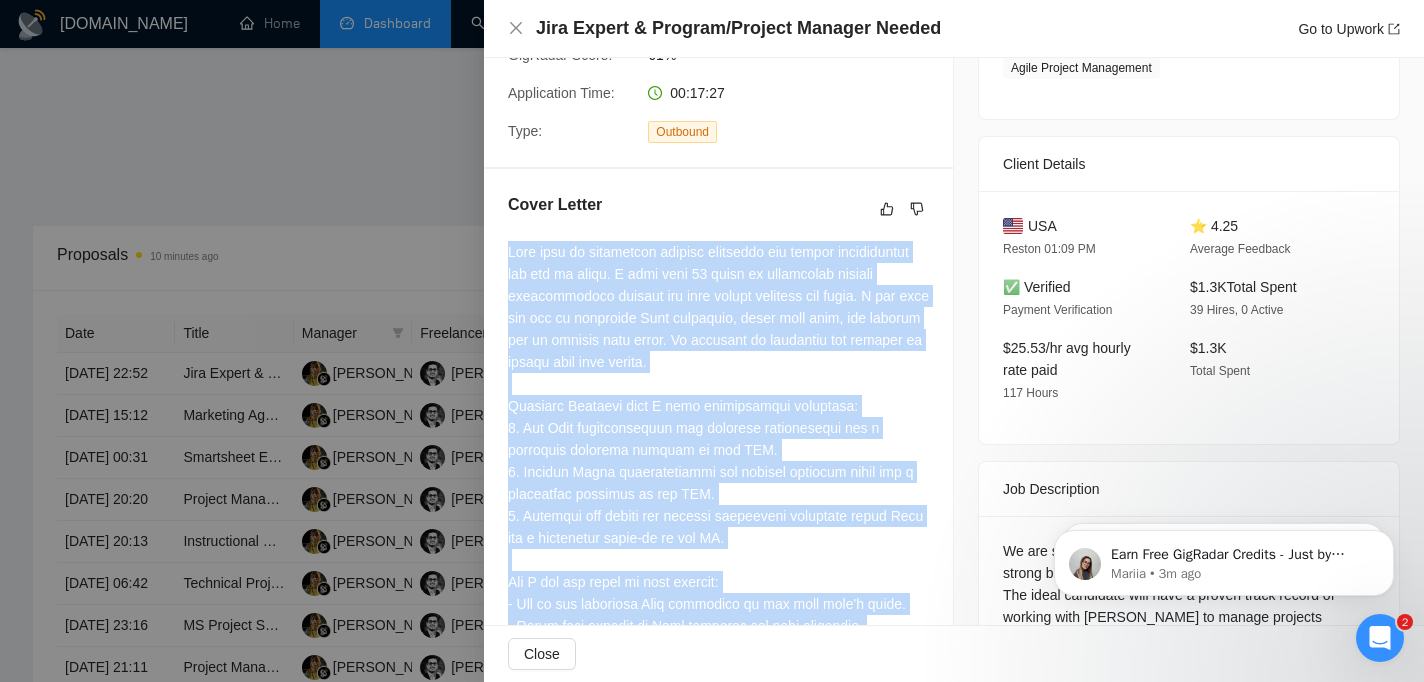 drag, startPoint x: 632, startPoint y: 580, endPoint x: 503, endPoint y: 251, distance: 353.38647 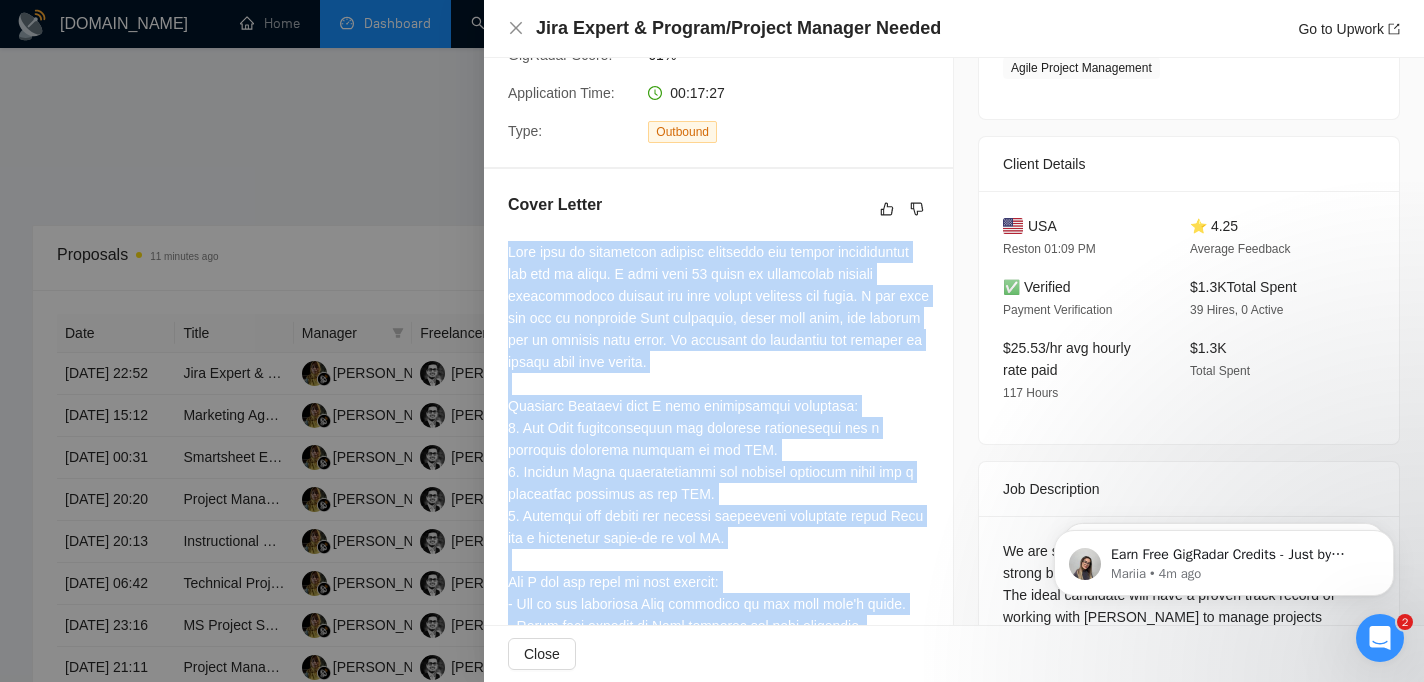 click at bounding box center (712, 341) 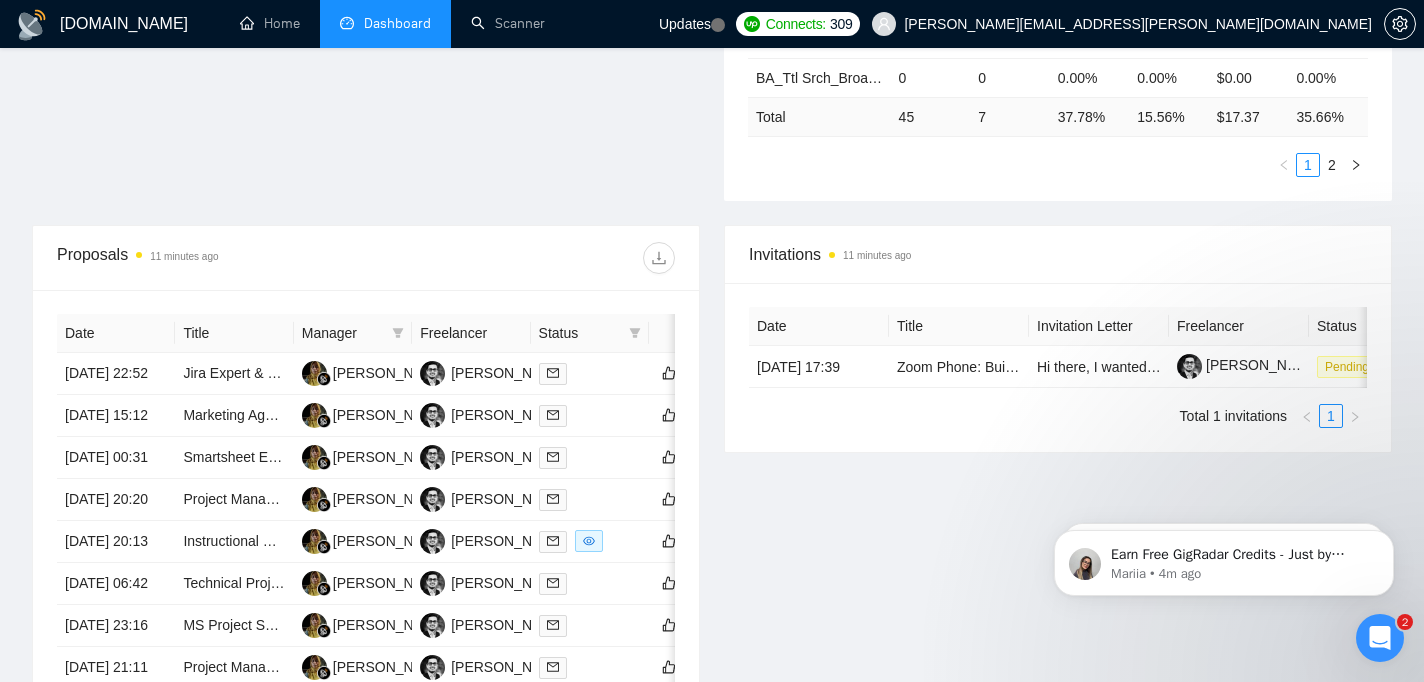 click 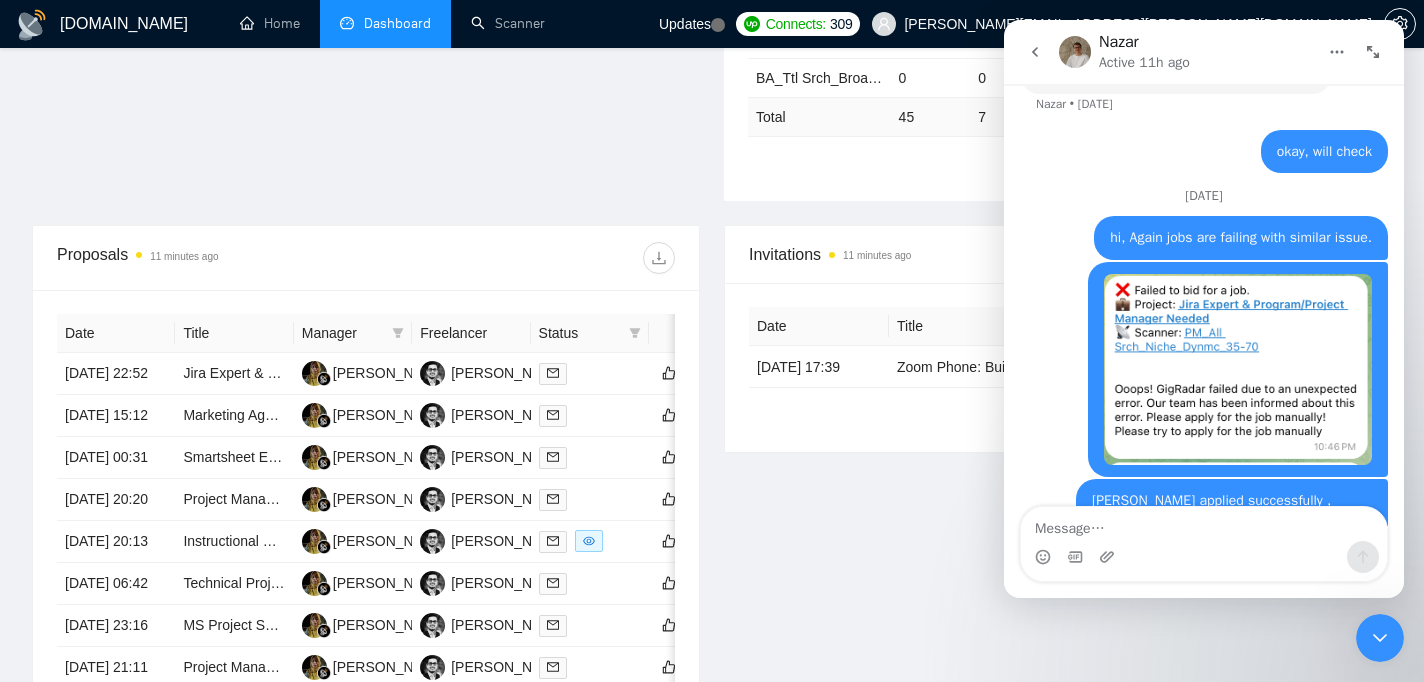 scroll, scrollTop: 1448, scrollLeft: 0, axis: vertical 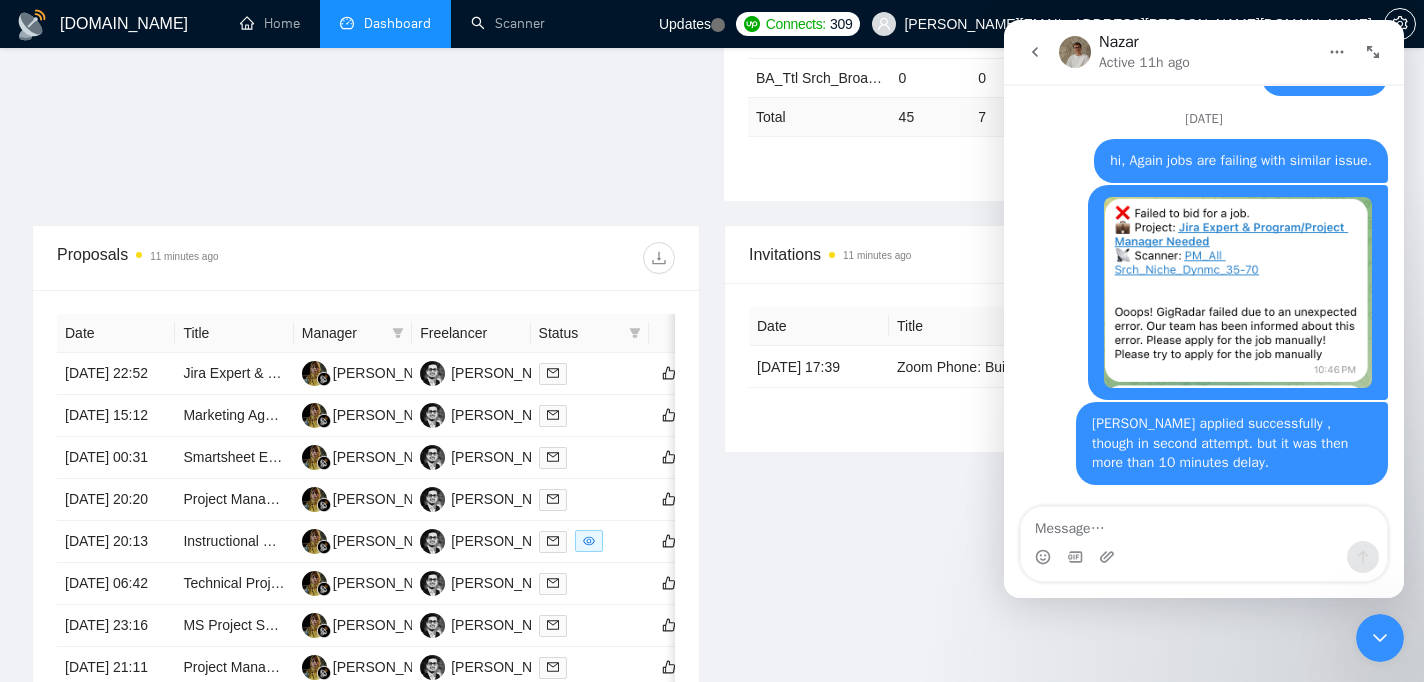 click 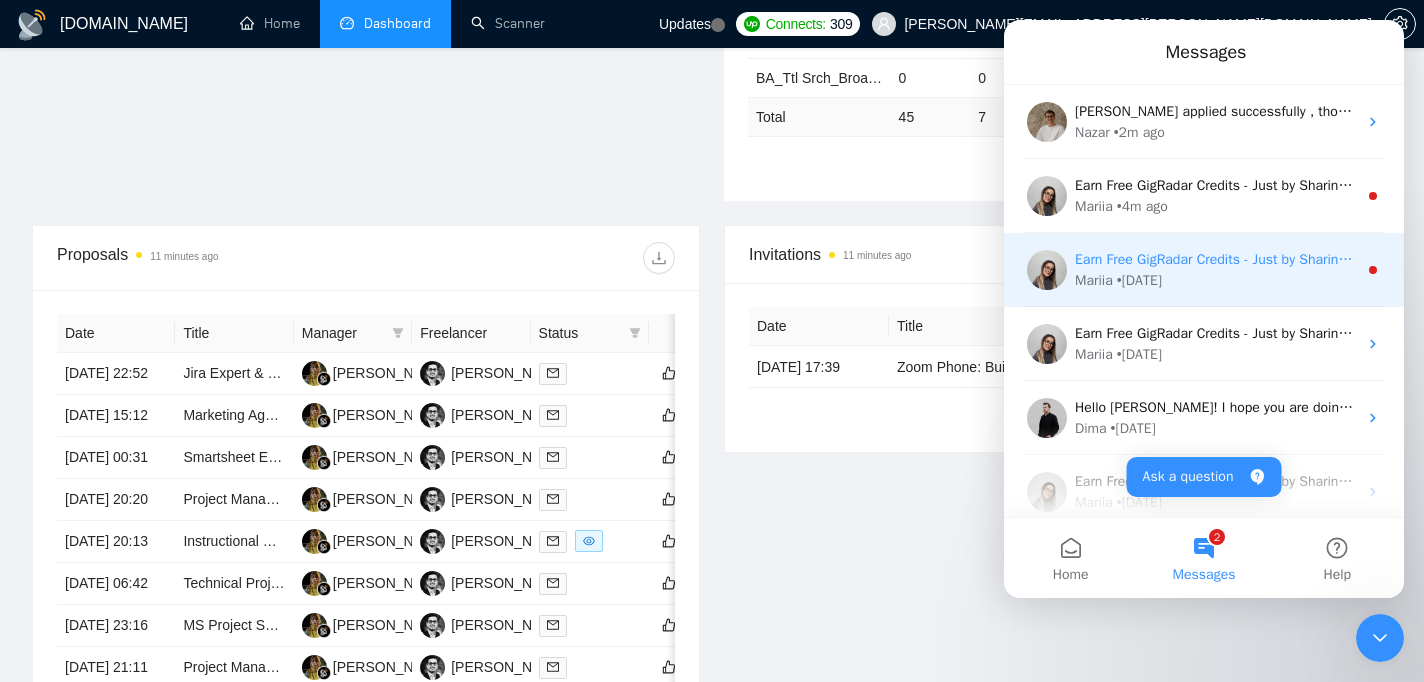 click on "Earn Free GigRadar Credits - Just by Sharing Your Story! 💬 Want more credits for sending proposals? It’s simple - share, inspire, and get rewarded! 🤫 Here’s how you can earn free credits: Introduce yourself in the #intros channel of the GigRadar Upwork Community and grab +20 credits for sending bids., Post your success story (closed projects, high LRR, etc.) in the #general channel and claim +50 credits for sending bids. Why? GigRadar is building a powerful network of freelancers and agencies. We want you to make valuable connections, showcase your wins, and inspire others while getting rewarded! 🚀 Not a member yet? Join our Slack community now 👉 Join Slack Community Claiming your credits is easy: Reply to this message with a screenshot of your post, and our Tech Support Team will instantly top up your credits! 💸" at bounding box center [3645, 259] 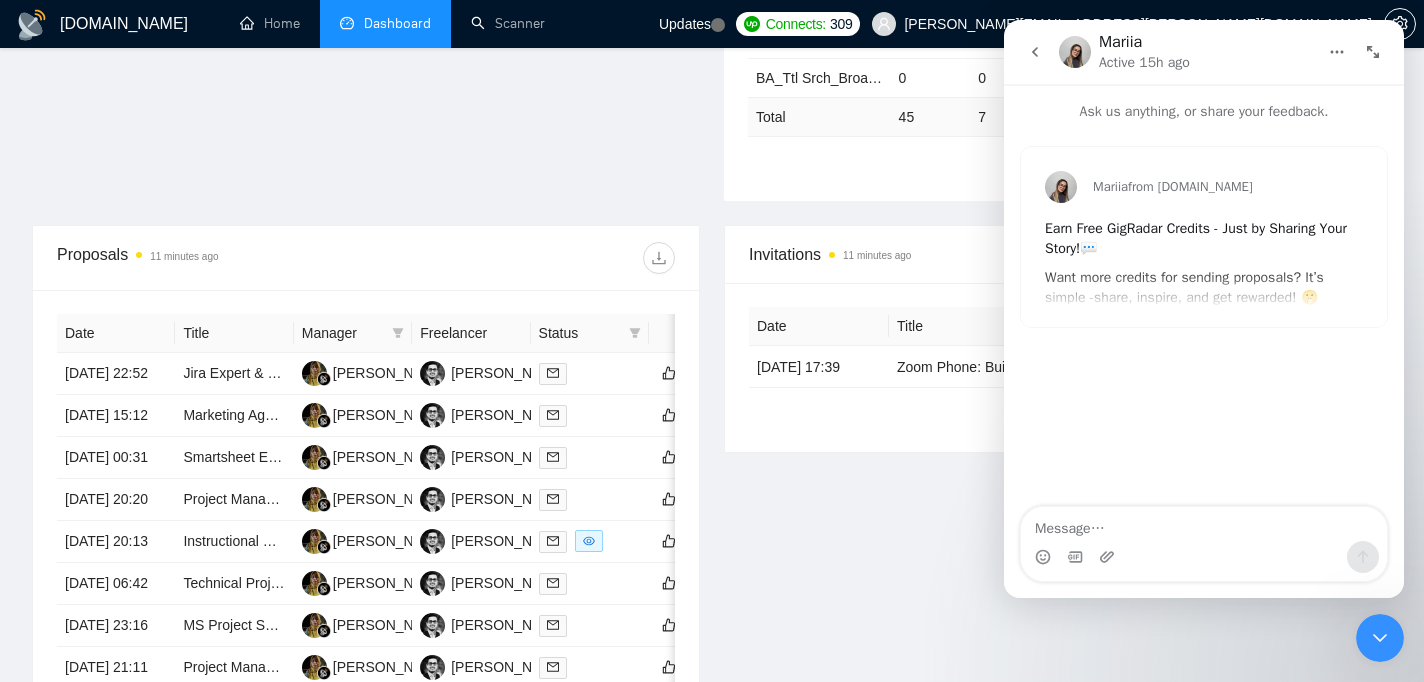 click 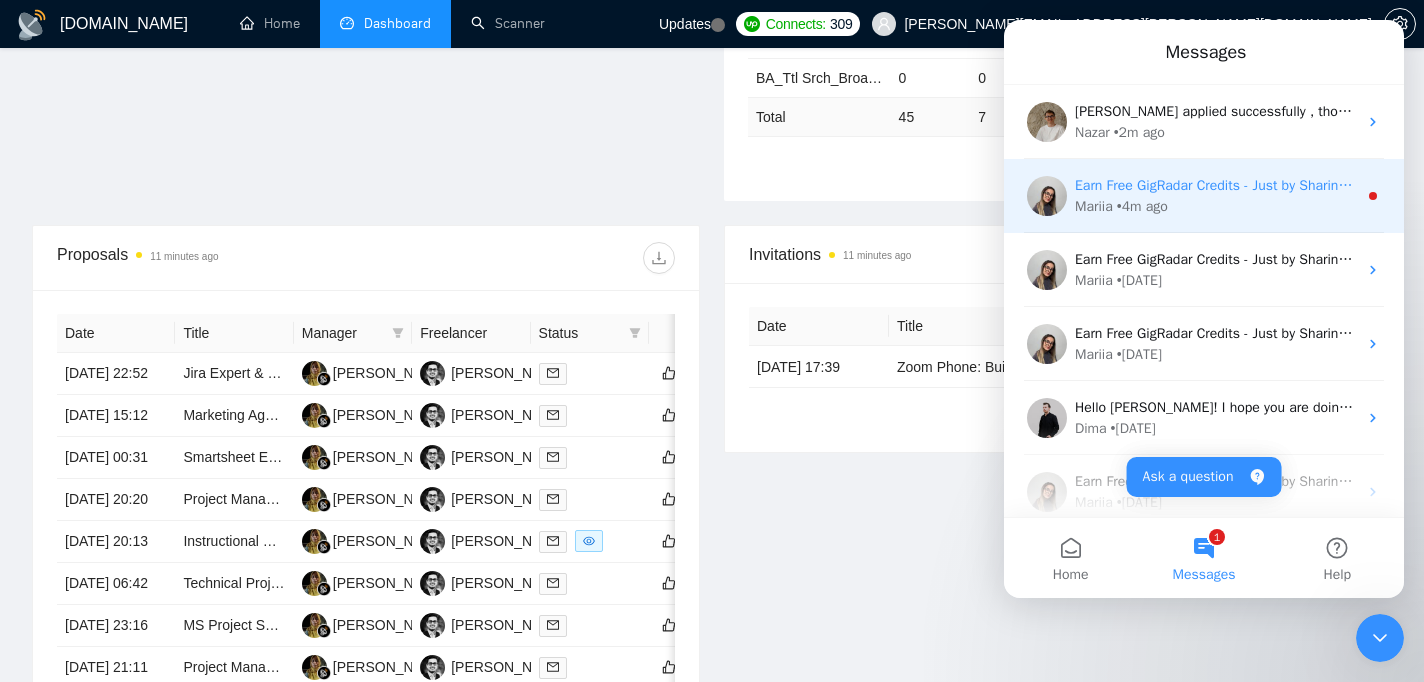 click on "•  4m ago" at bounding box center (1142, 206) 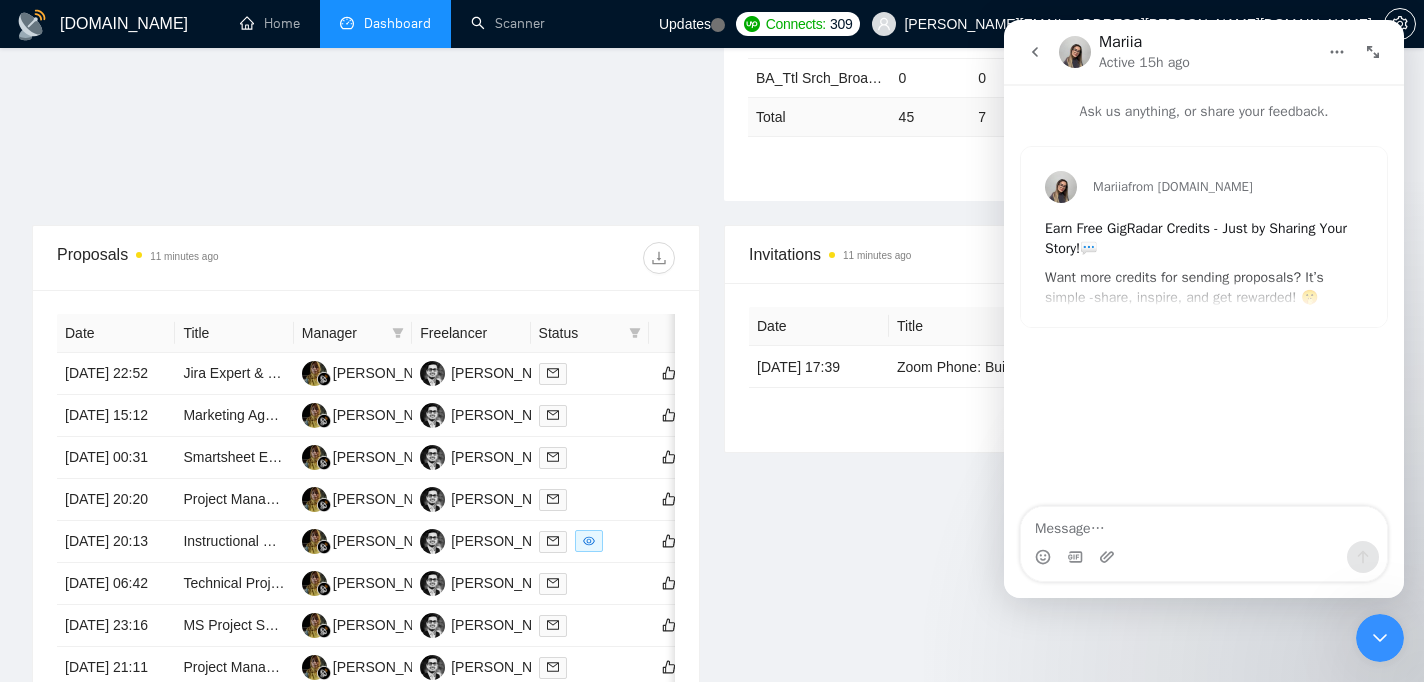 click 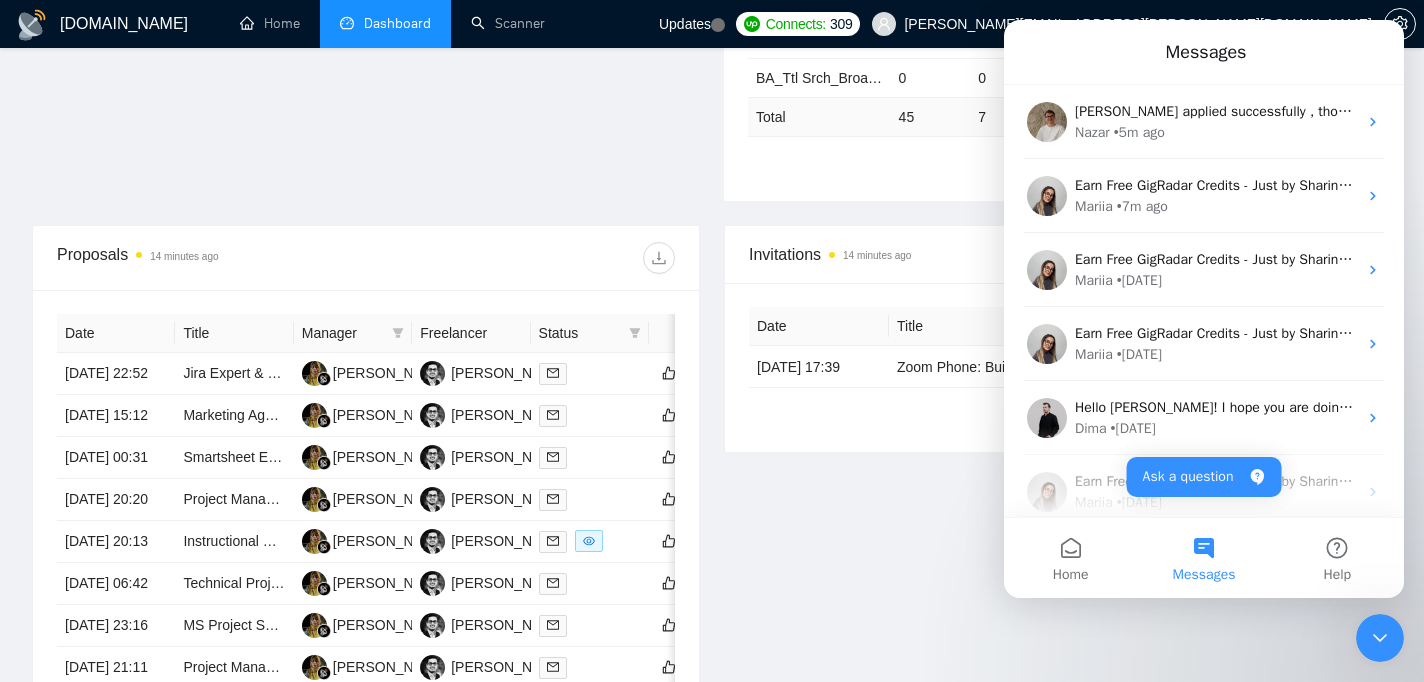 click on "Proposal Sending Stats 14 minutes ago By manager By Freelancer Name Proposals Replies Time   PVR   LRR   Nur Khasanah 45 7 00:21:22 37.78% 15.56% Total 45 7 00:21:22 37.78 % 15.56 % 1 Scanner Breakdown 14 minutes ago Scanner Name Bids   Re   PVR   LRR   CPR   Score   PM_All Srch_Niche_Dynmc_35-70 29 4 41.38% 13.79% $21.88 40.74% PM_Ttl Srch_Broad_Dynmc_35-70 4 2 50.00% 50.00% $6.13 15.52% PM_Ttl Srch_Broad_Cnst 0 0 0.00% 0.00% $0.00 0.00% PM_All Srch_Niche_Dynmc_70+ 2 0 0.00% 0.00% $0.00 0.00% BA_Ttl Srch_Broad_Dynmc_35-70 0 0 0.00% 0.00% $0.00 0.00% Total 45 7 37.78 % 15.56 % $ 17.37 35.66 % 1 2 New" at bounding box center [712, -7] 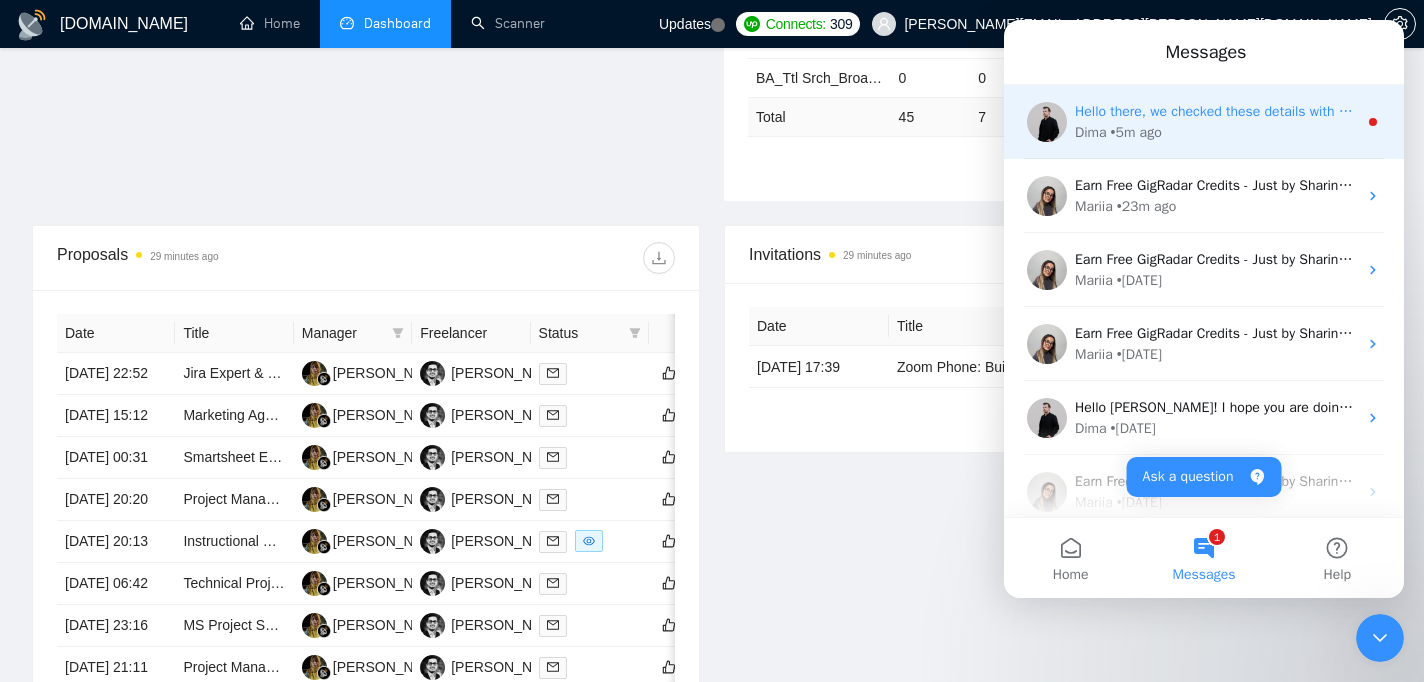 click on "Dima •  5m ago" at bounding box center (1216, 132) 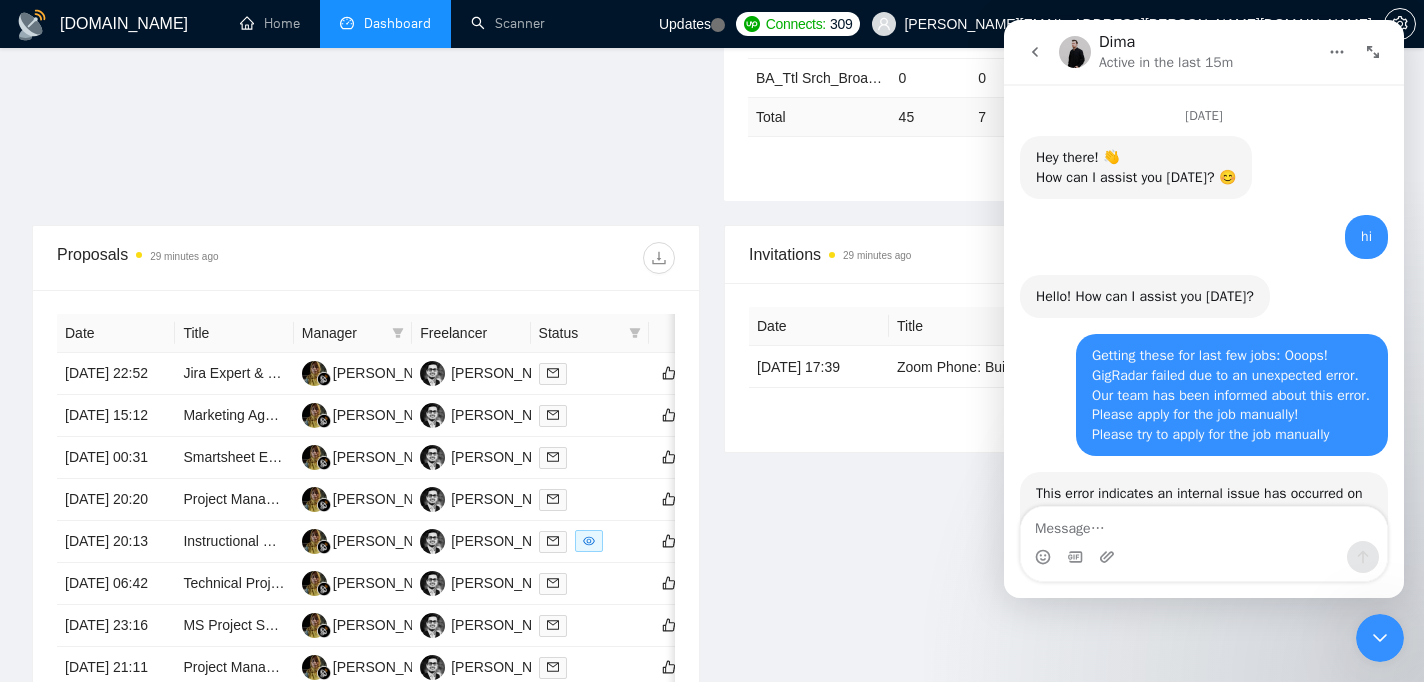 scroll, scrollTop: 3, scrollLeft: 0, axis: vertical 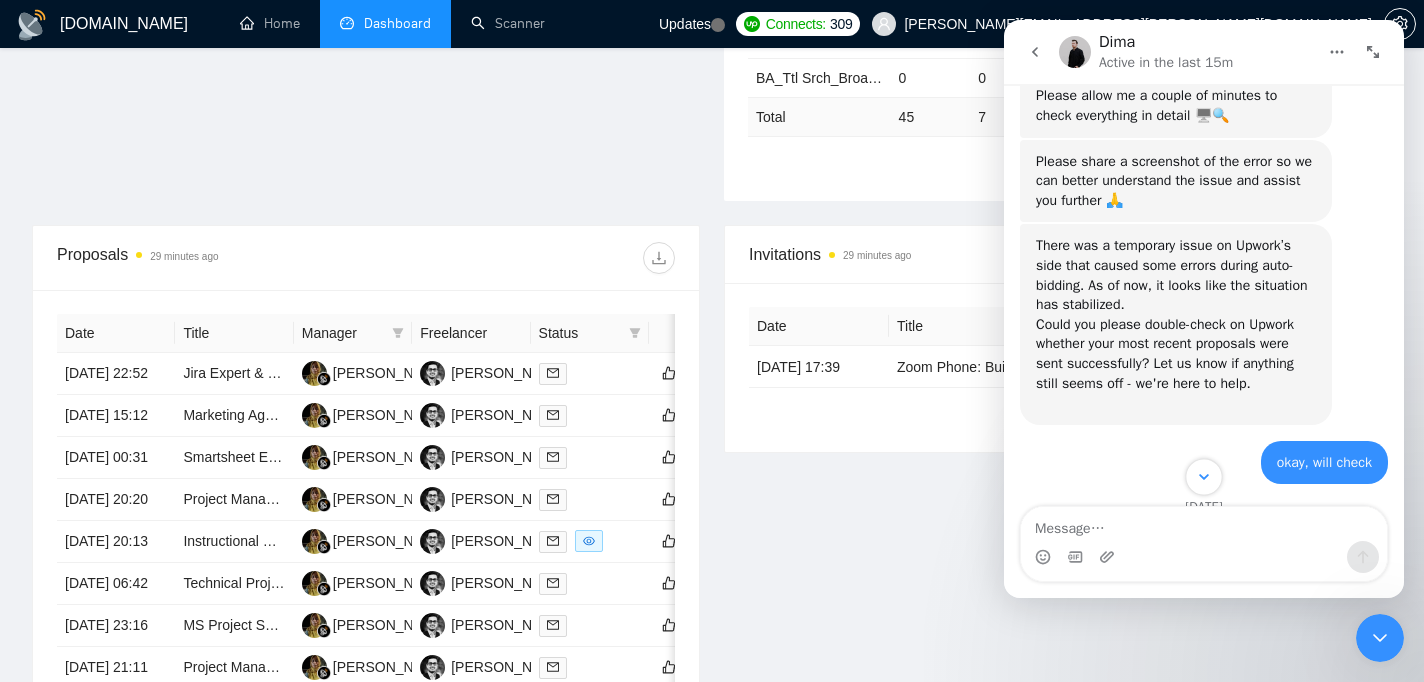 click 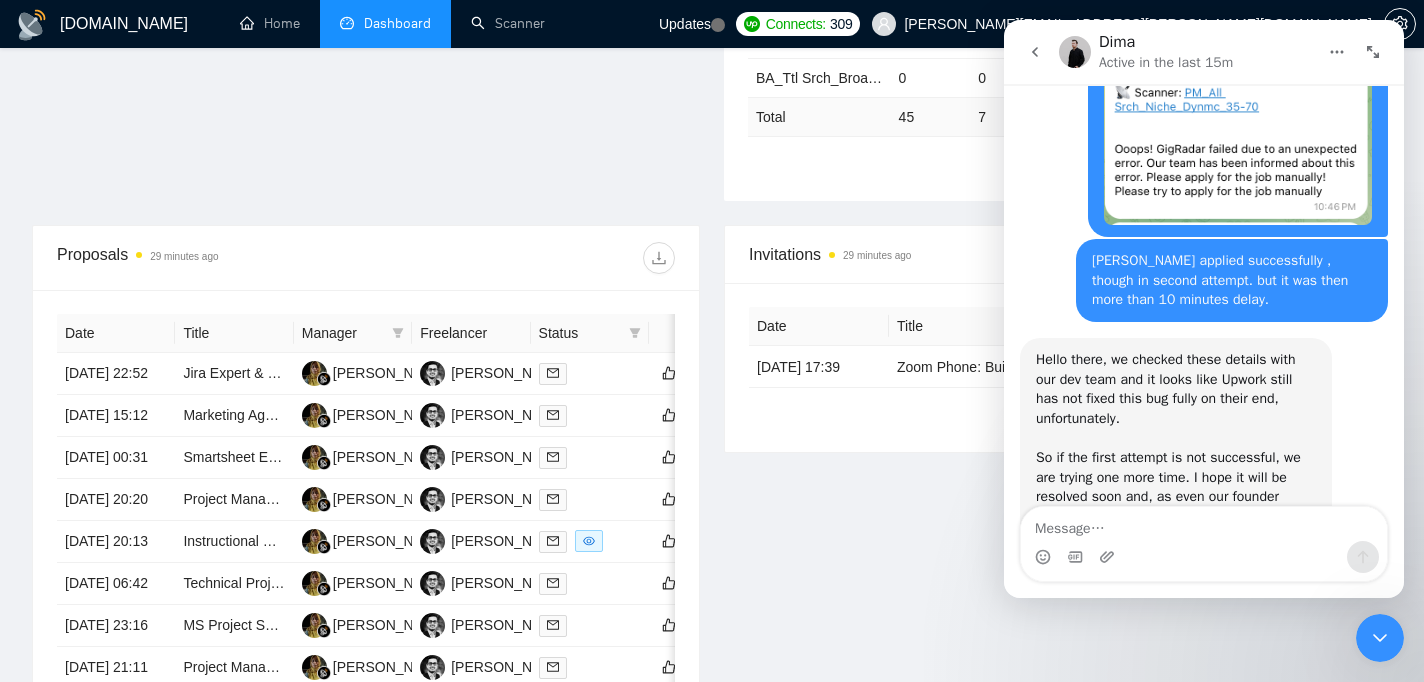 scroll, scrollTop: 1684, scrollLeft: 0, axis: vertical 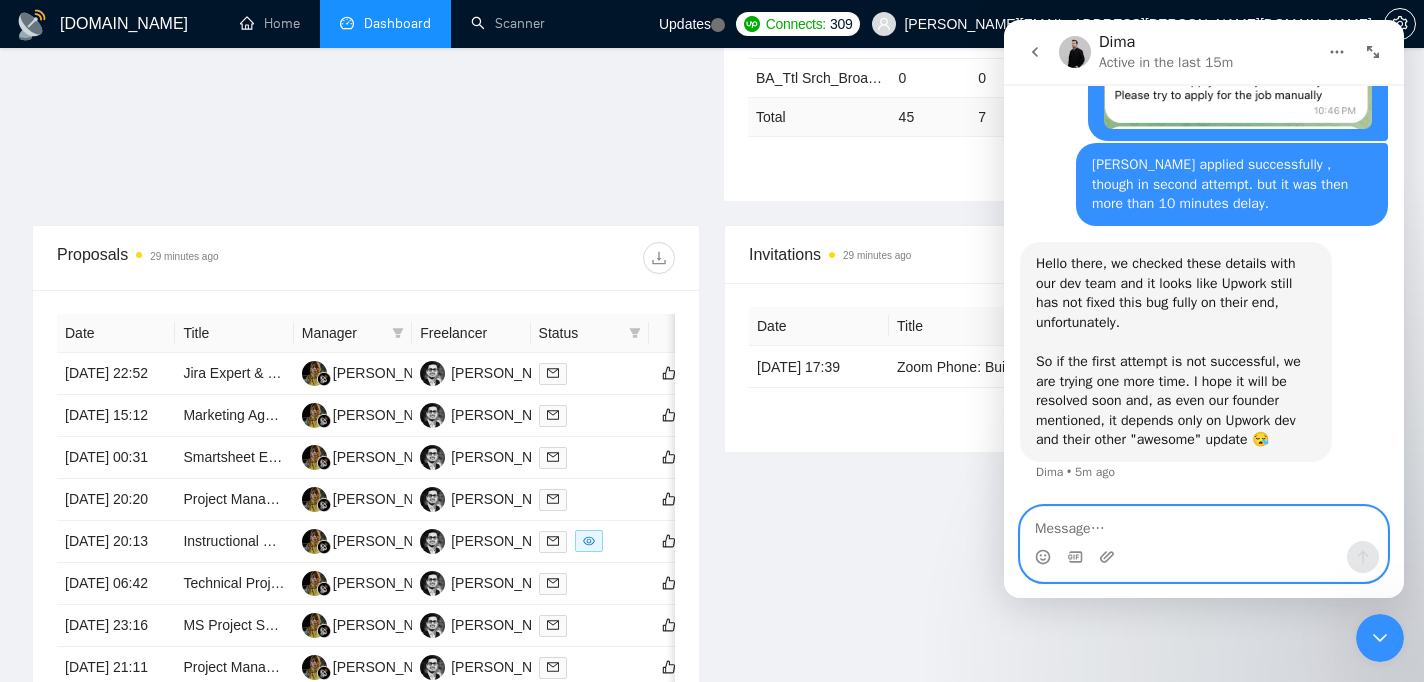 click at bounding box center (1204, 524) 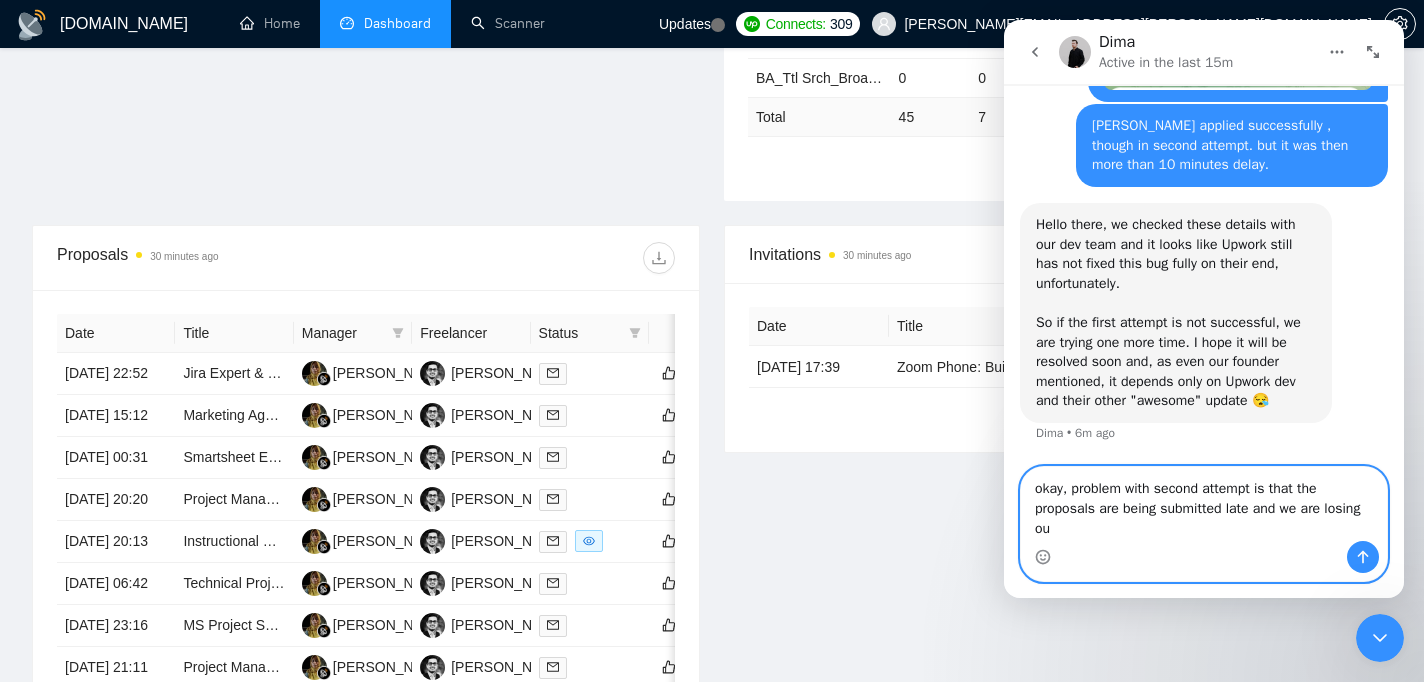 scroll, scrollTop: 1724, scrollLeft: 0, axis: vertical 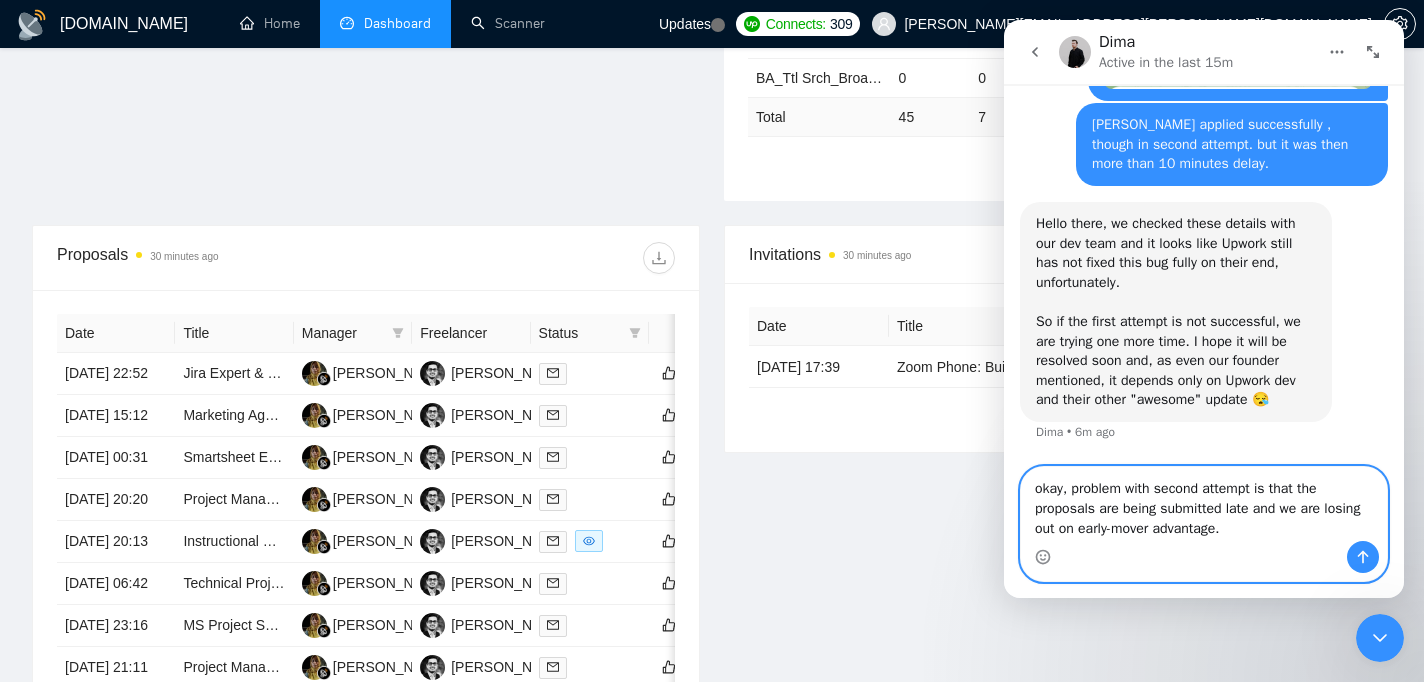 type on "okay, problem with second attempt is that the proposals are being submitted late and we are losing out on early-mover advantage." 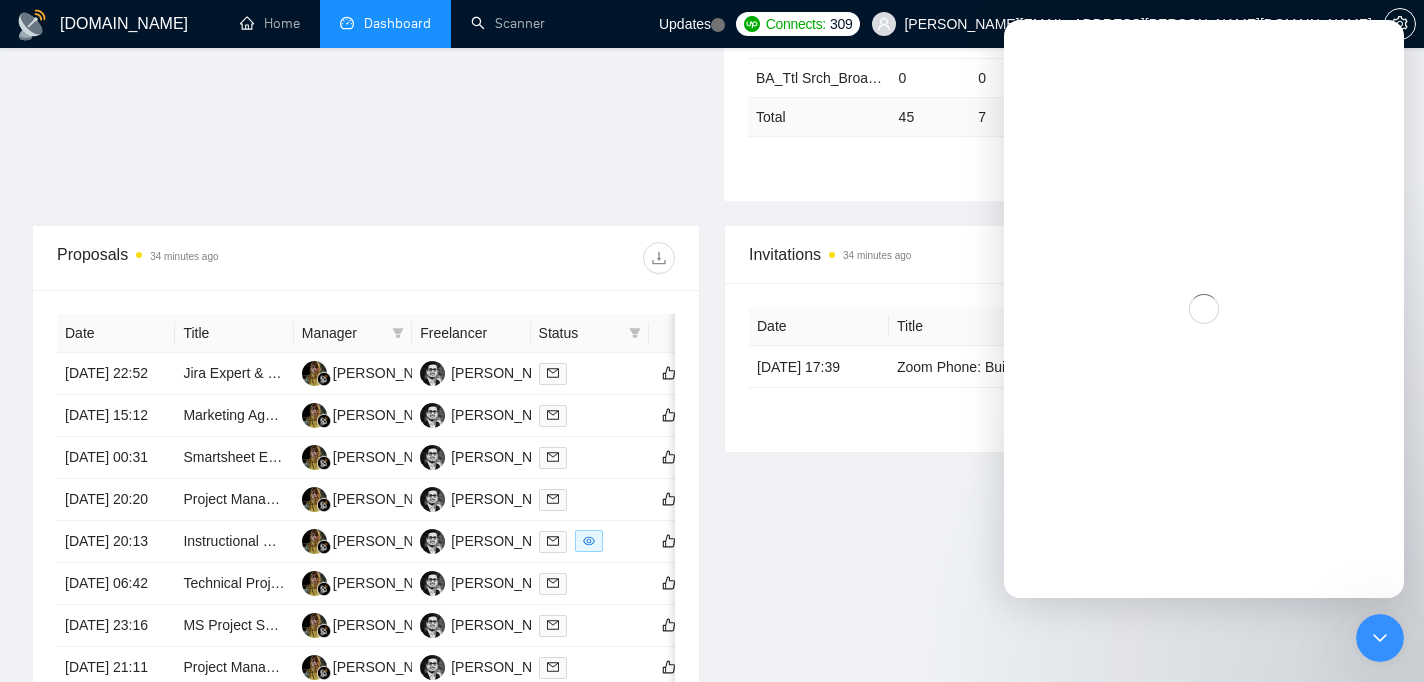 scroll, scrollTop: 0, scrollLeft: 0, axis: both 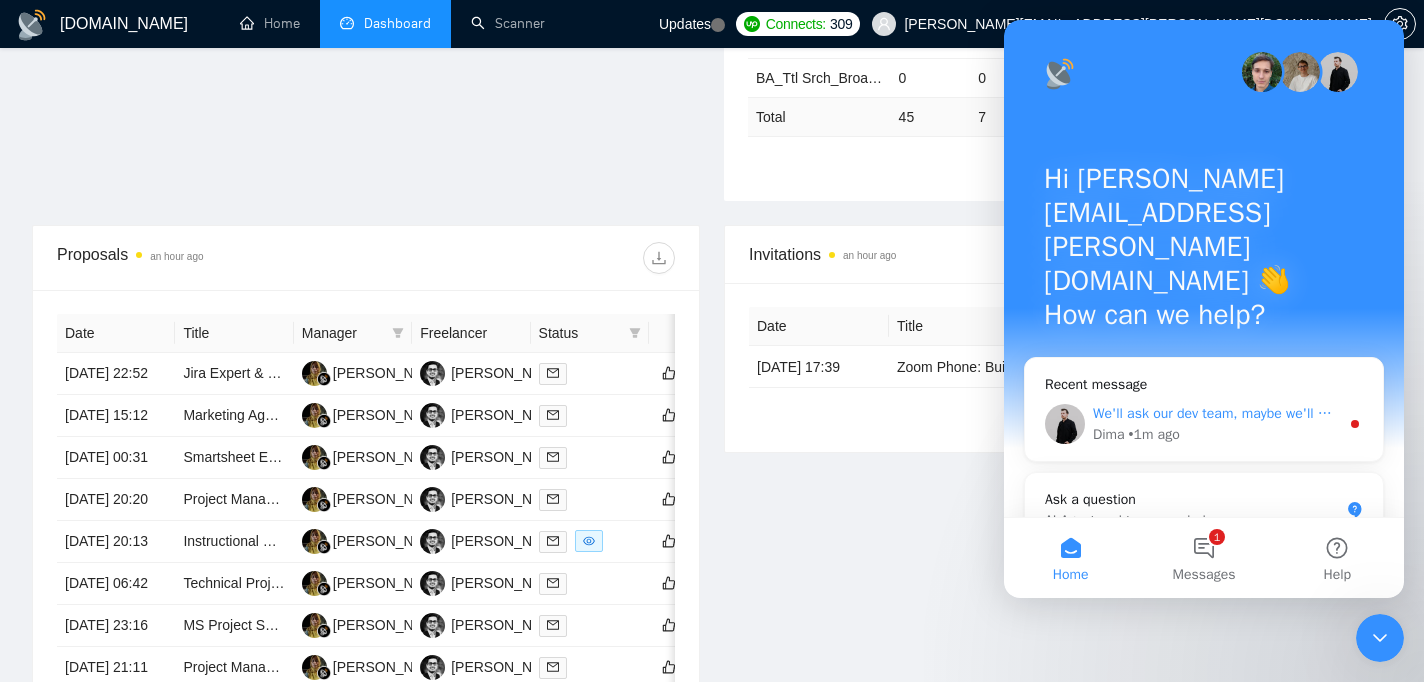 click on "We'll ask our dev team, maybe we'll be able to do something on our end to speed it up as well for such cases 🙌" at bounding box center [1440, 413] 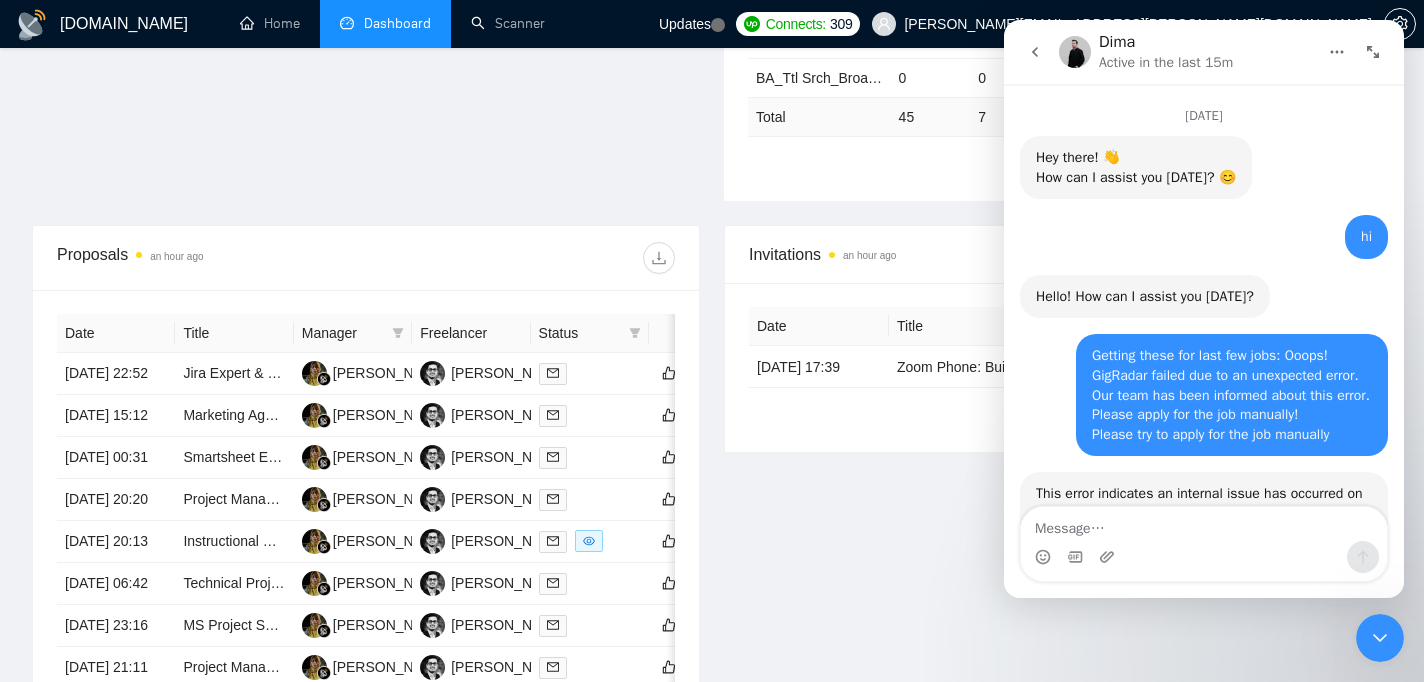 scroll, scrollTop: 3, scrollLeft: 0, axis: vertical 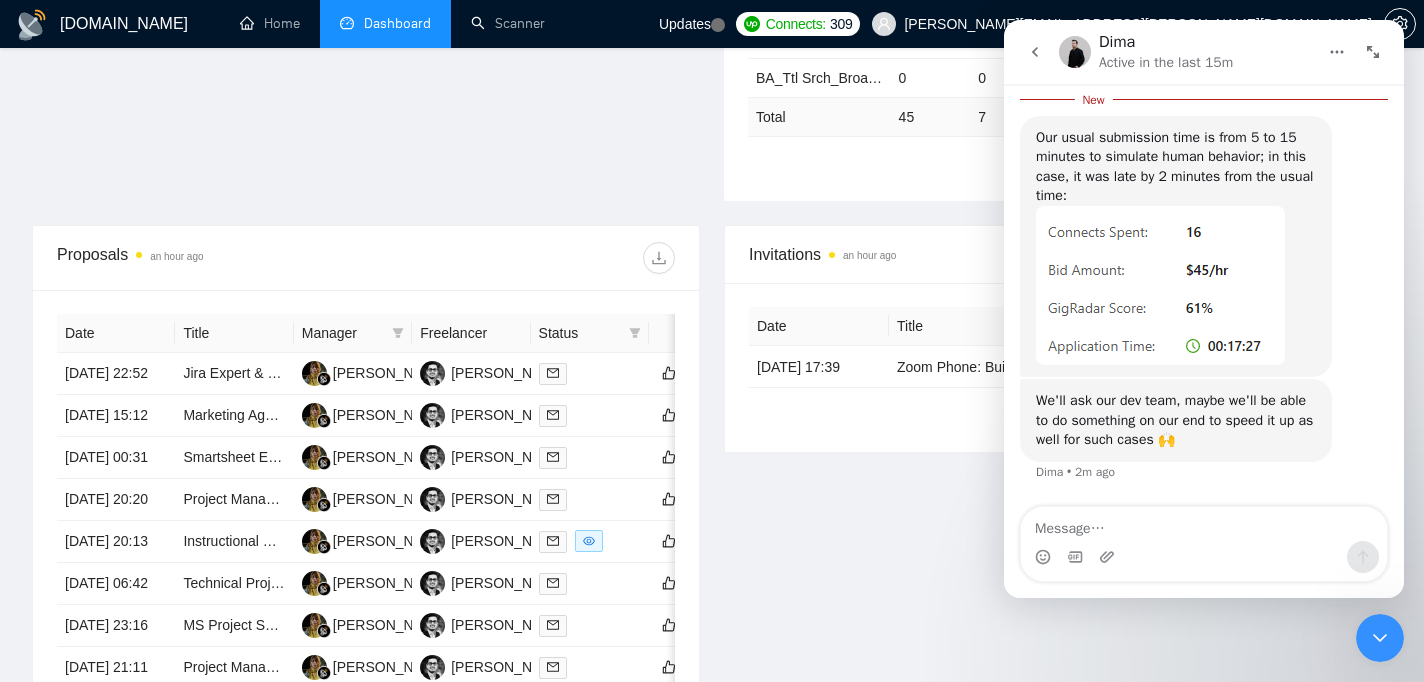 click at bounding box center [1204, 524] 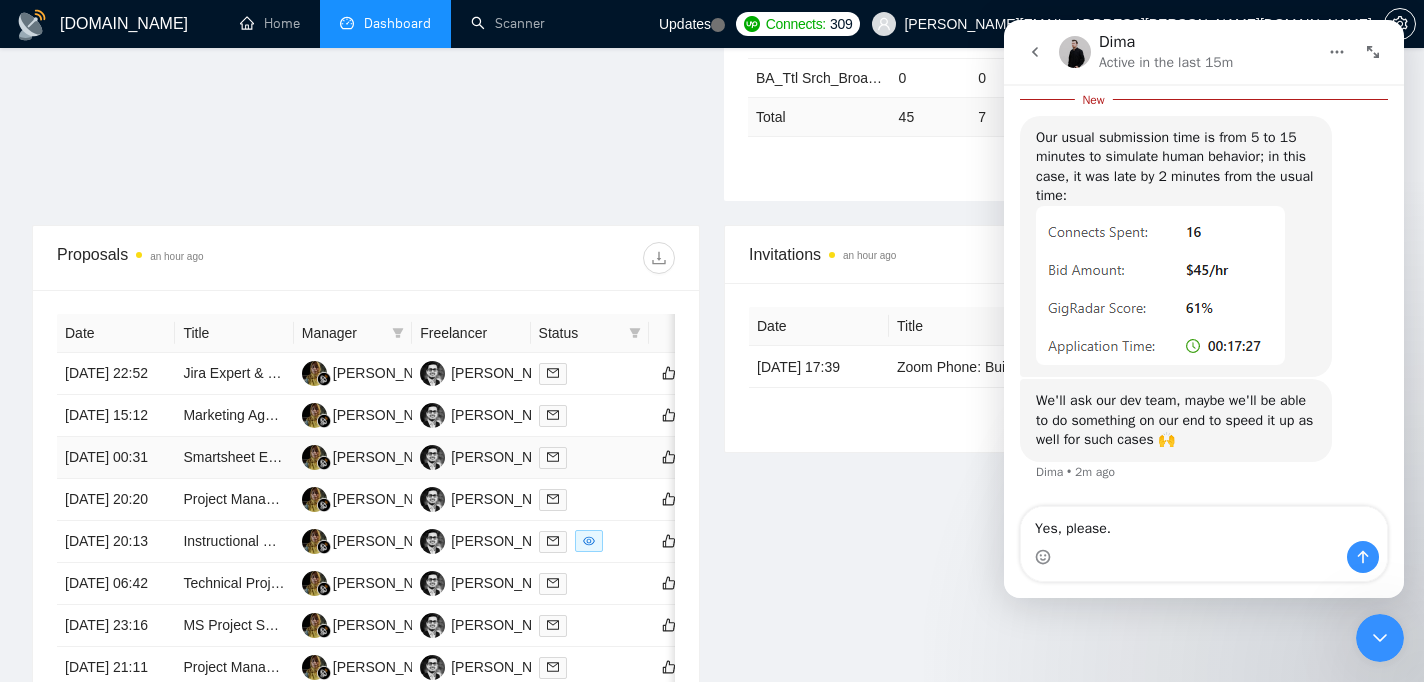 type on "Yes, please." 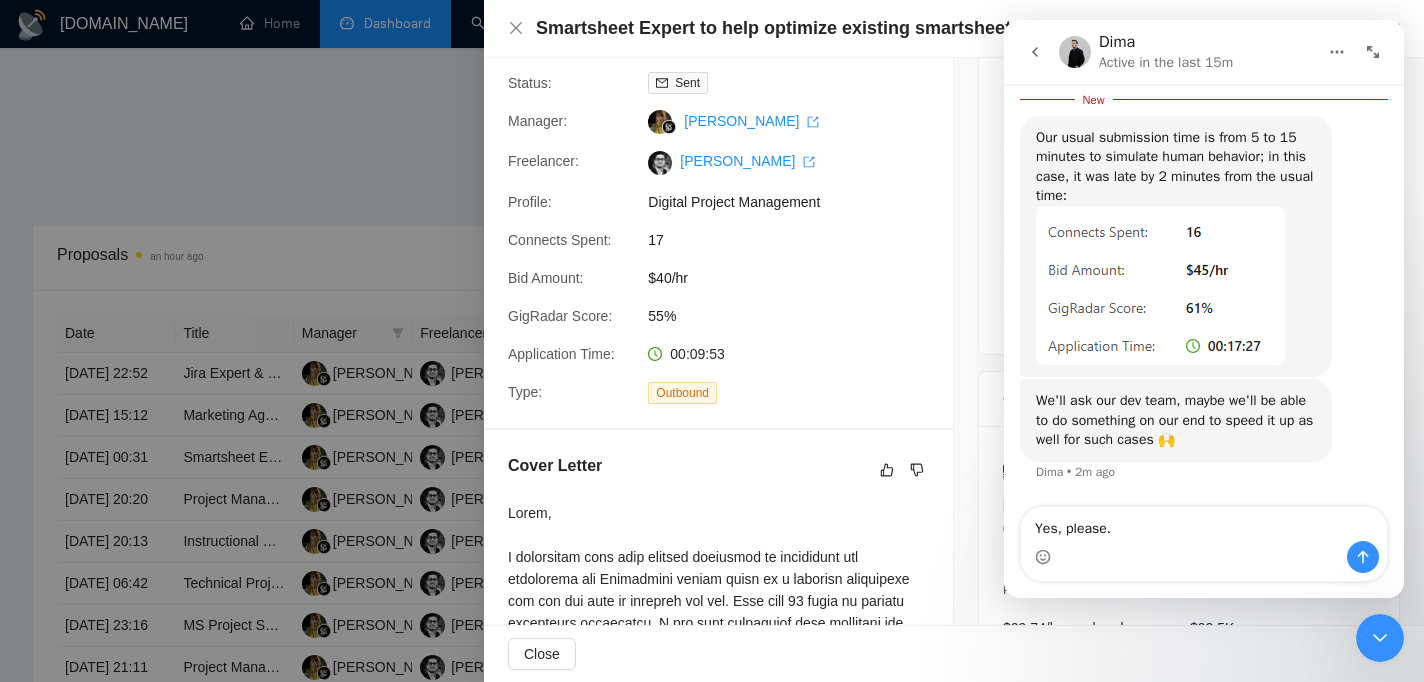scroll, scrollTop: 137, scrollLeft: 0, axis: vertical 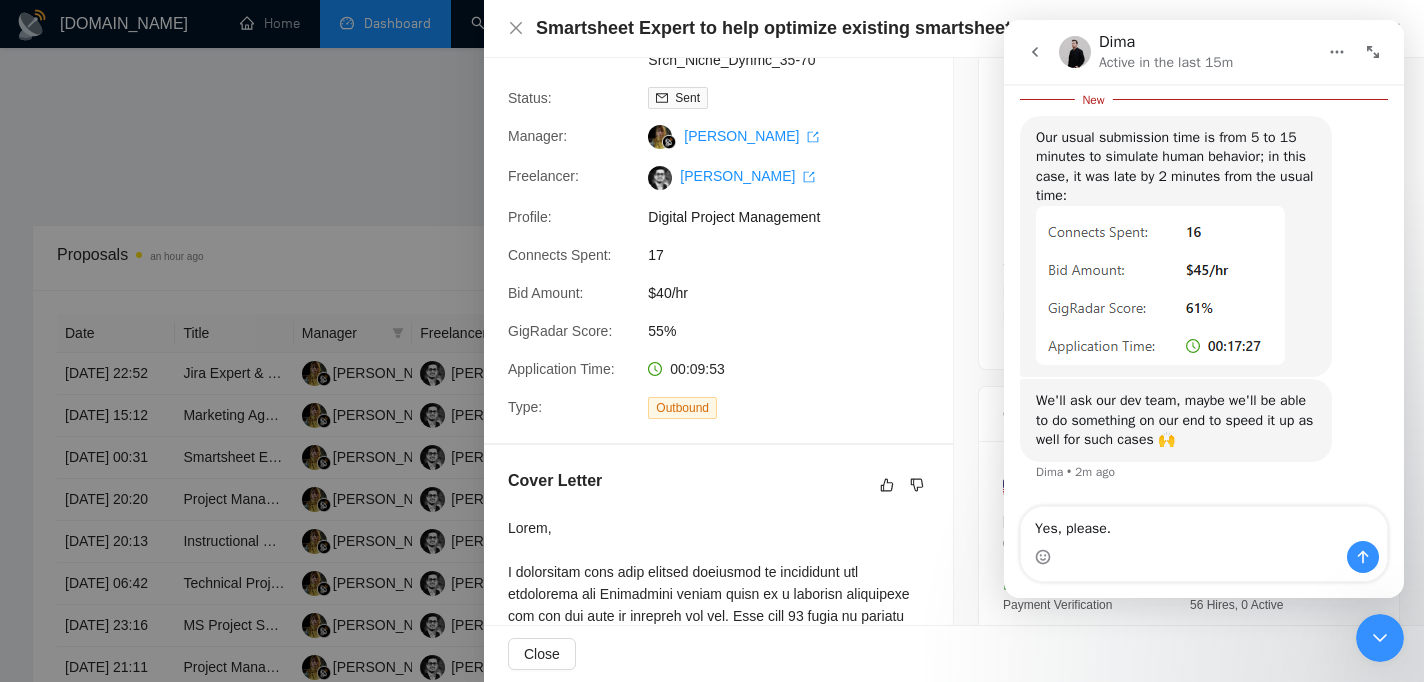 click at bounding box center [712, 341] 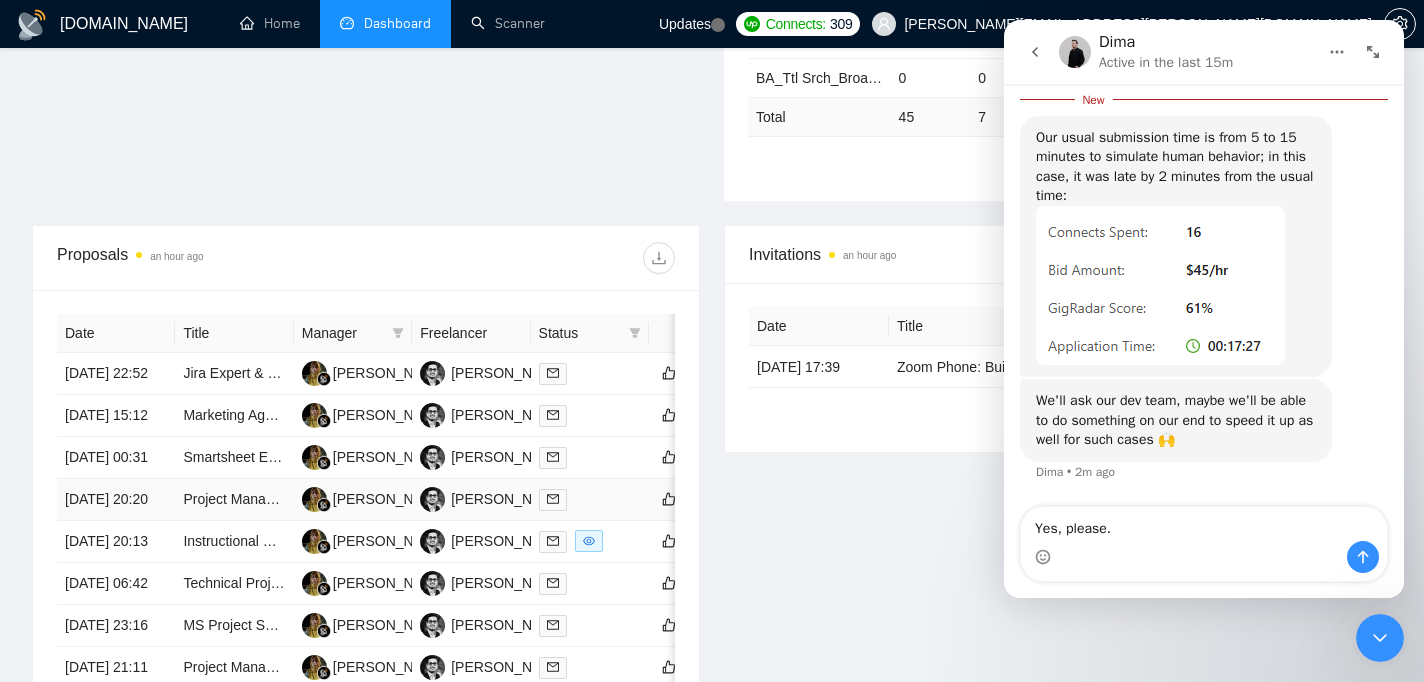 click at bounding box center [590, 499] 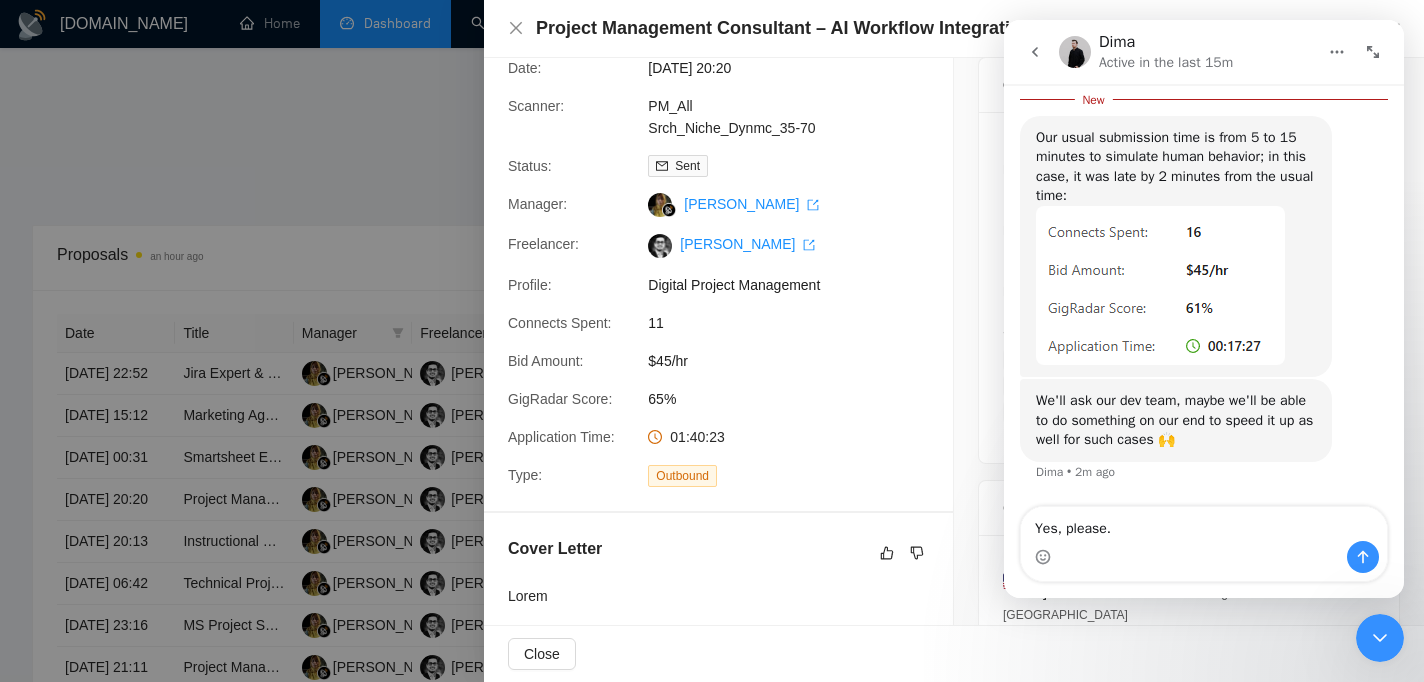 scroll, scrollTop: 64, scrollLeft: 0, axis: vertical 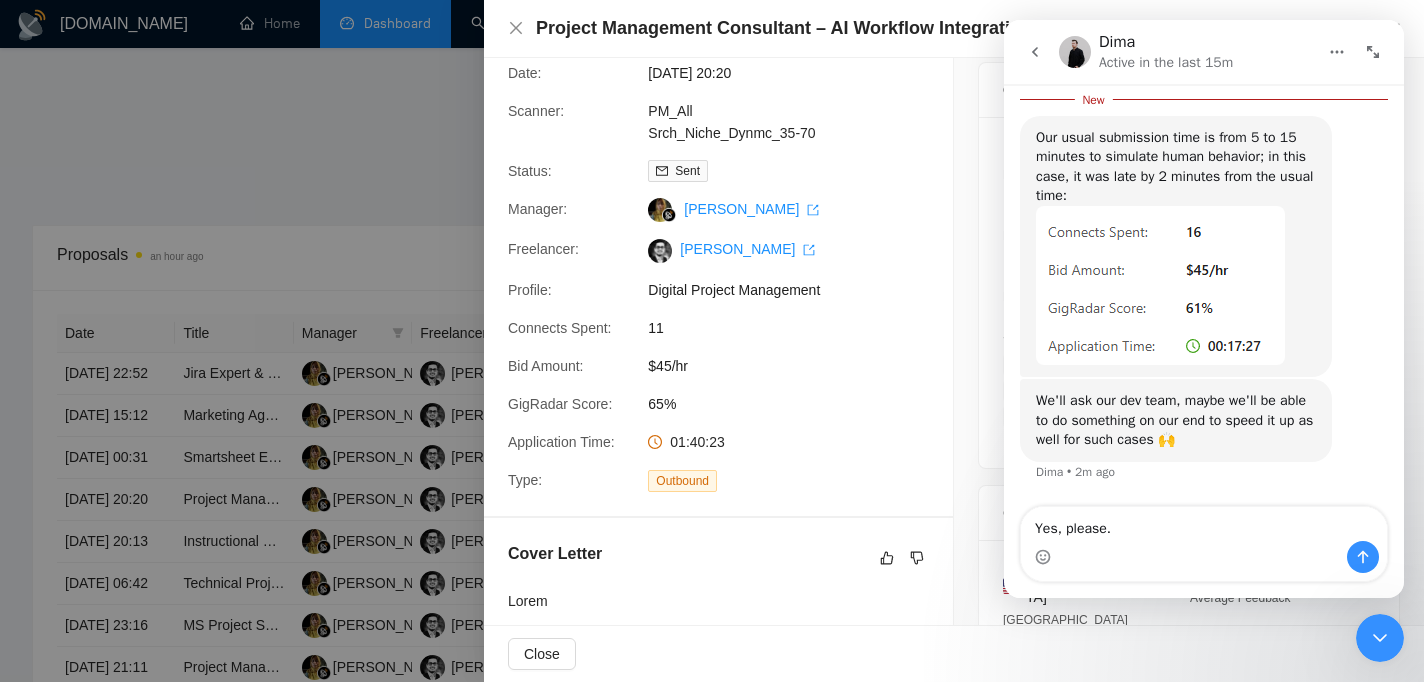 click 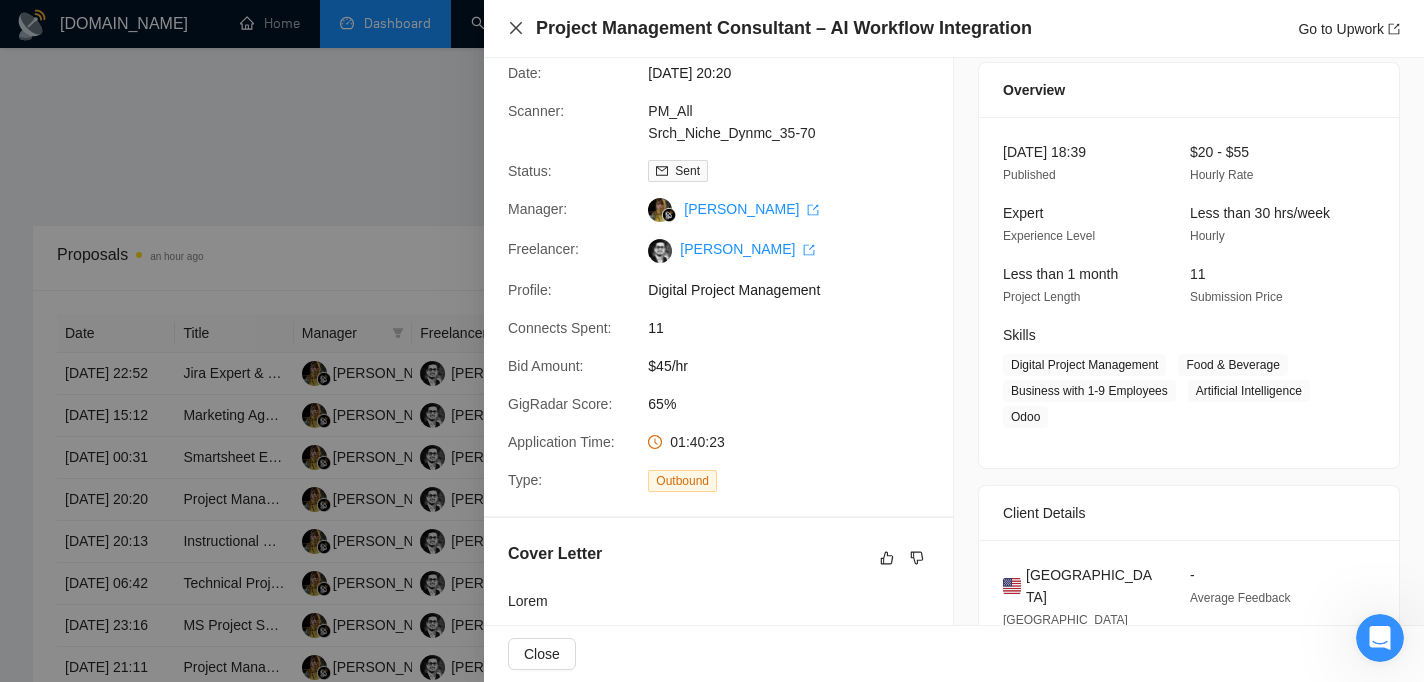 click 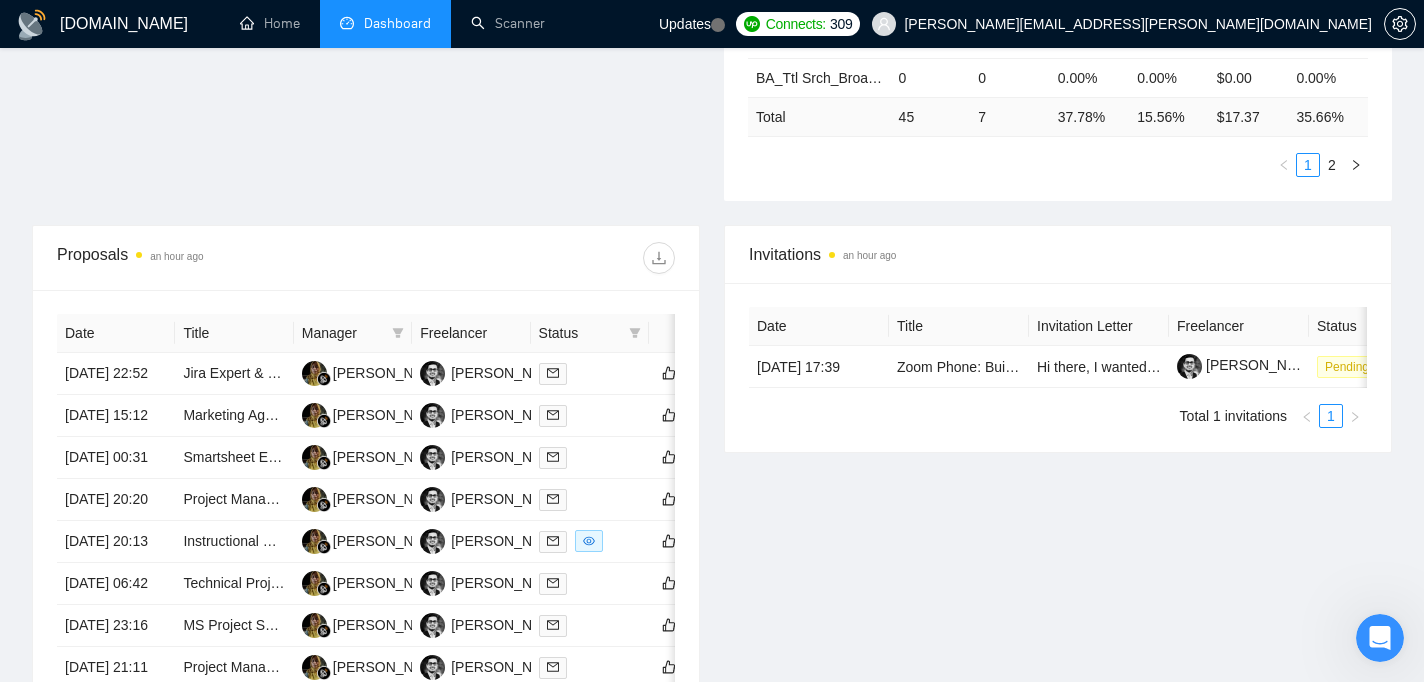 click 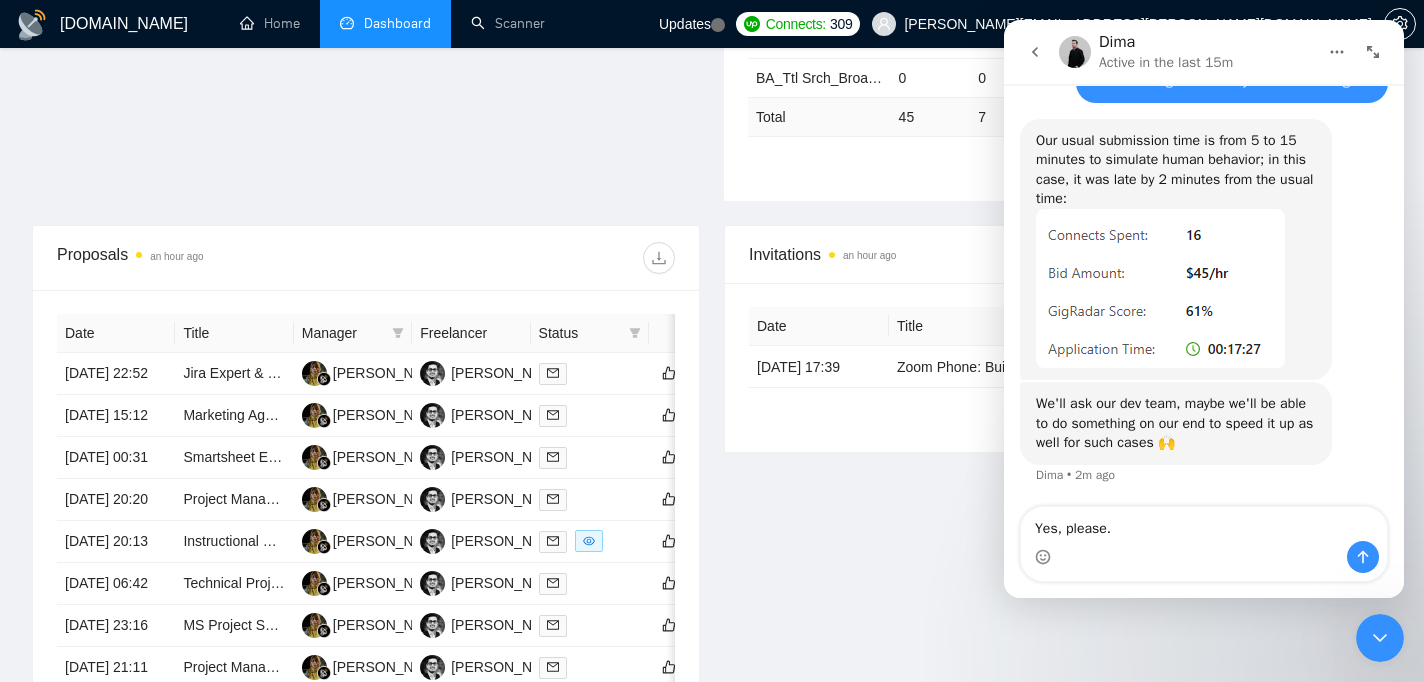 scroll, scrollTop: 2165, scrollLeft: 0, axis: vertical 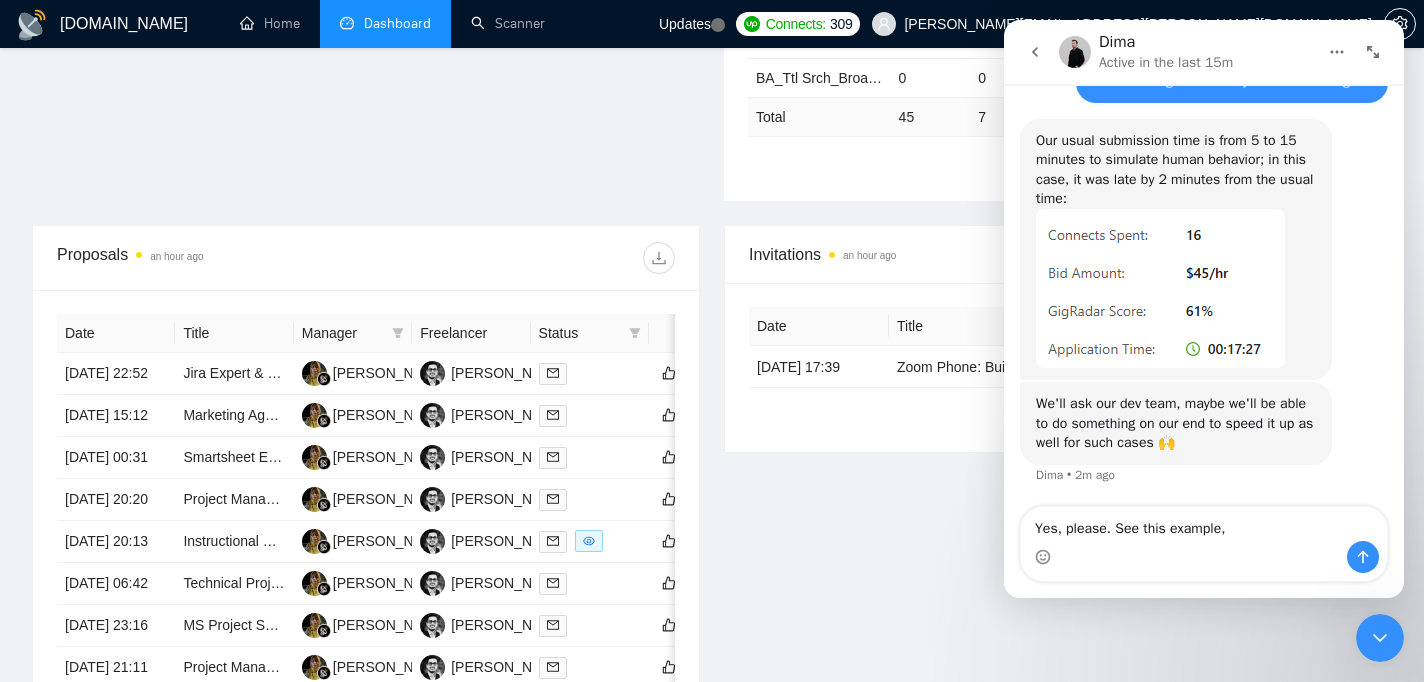 type on "Yes, please. See this example," 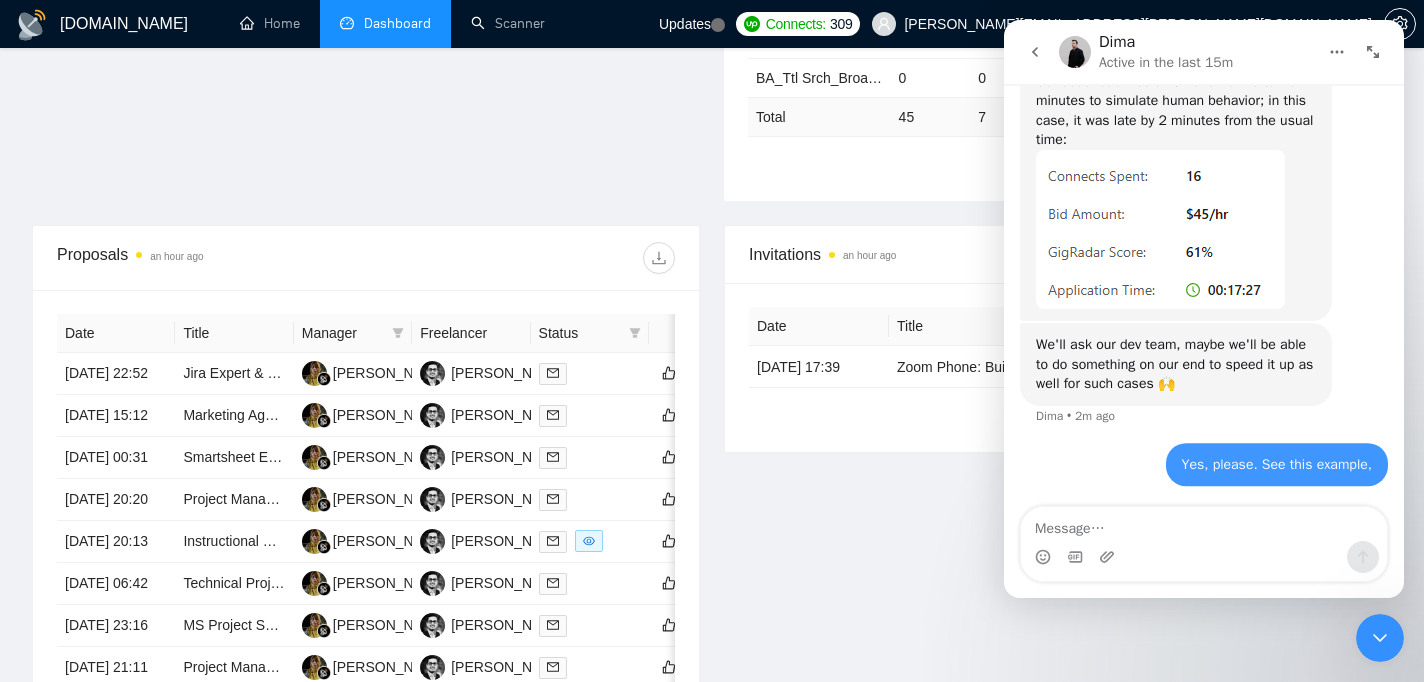 scroll, scrollTop: 2224, scrollLeft: 0, axis: vertical 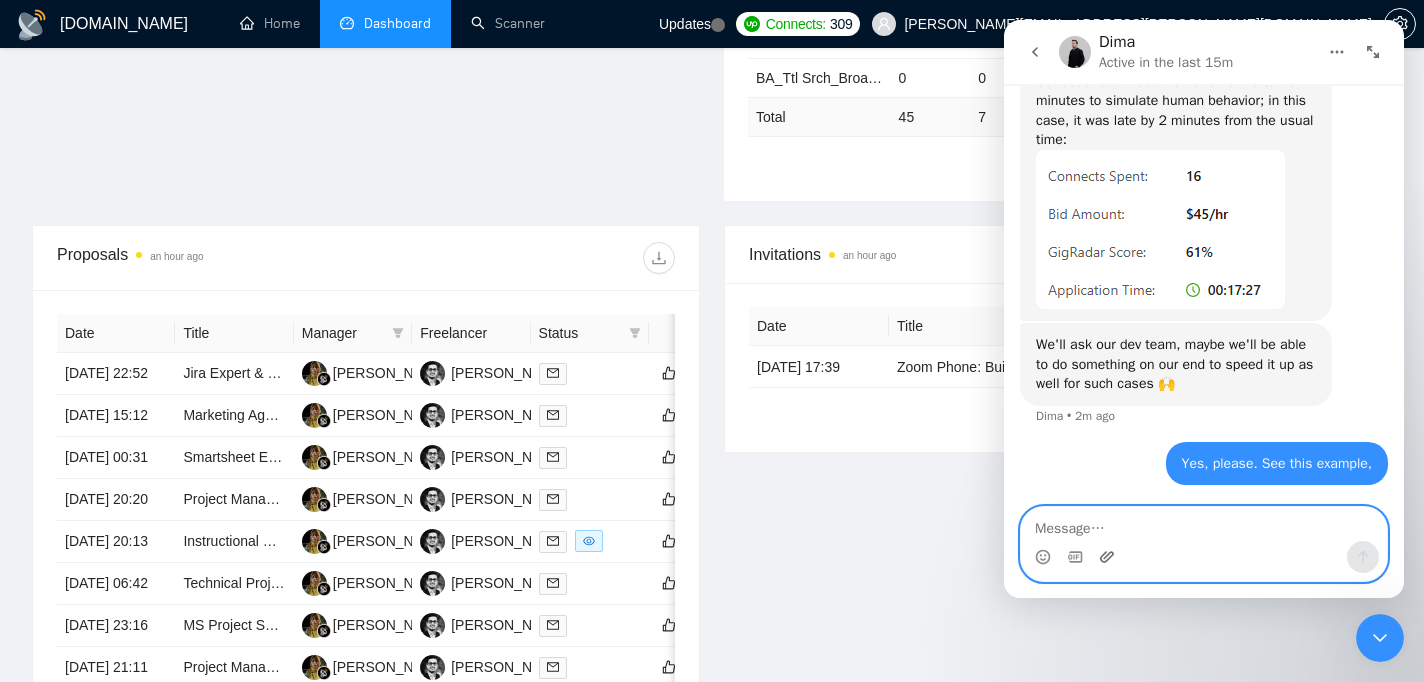 click 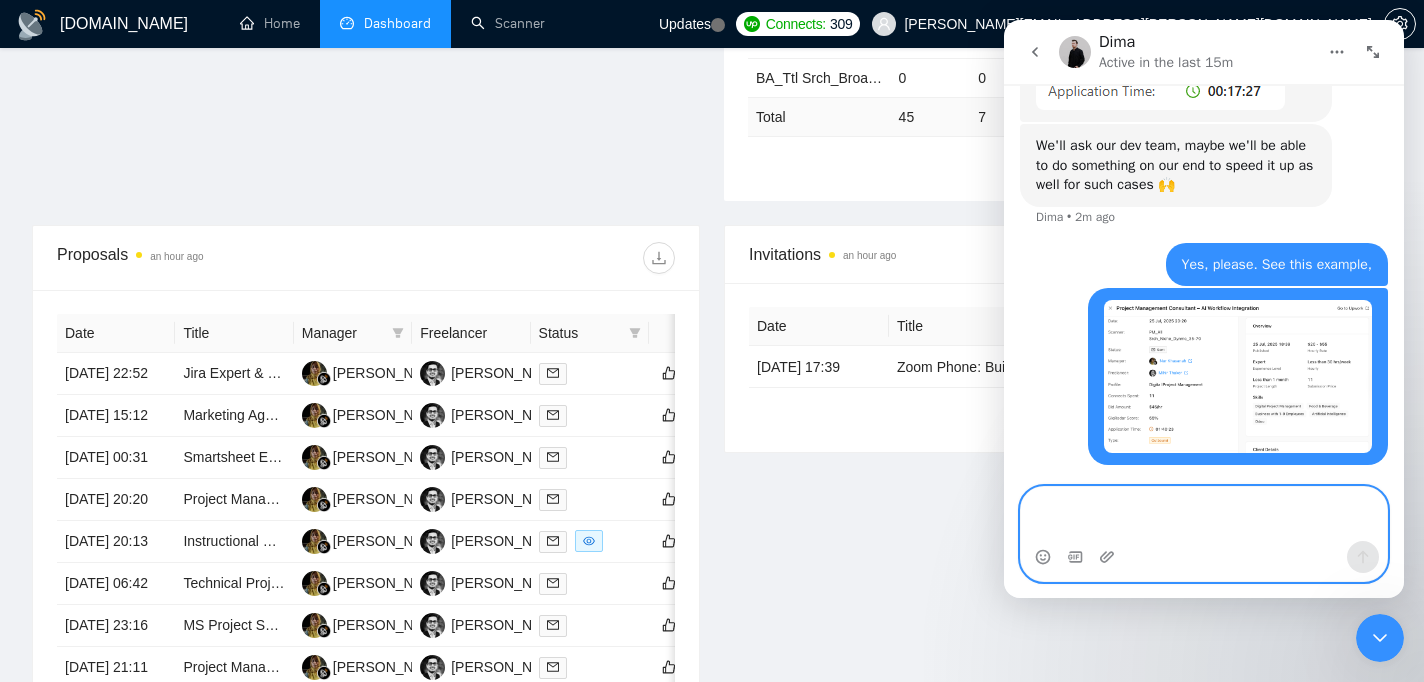 scroll, scrollTop: 2423, scrollLeft: 0, axis: vertical 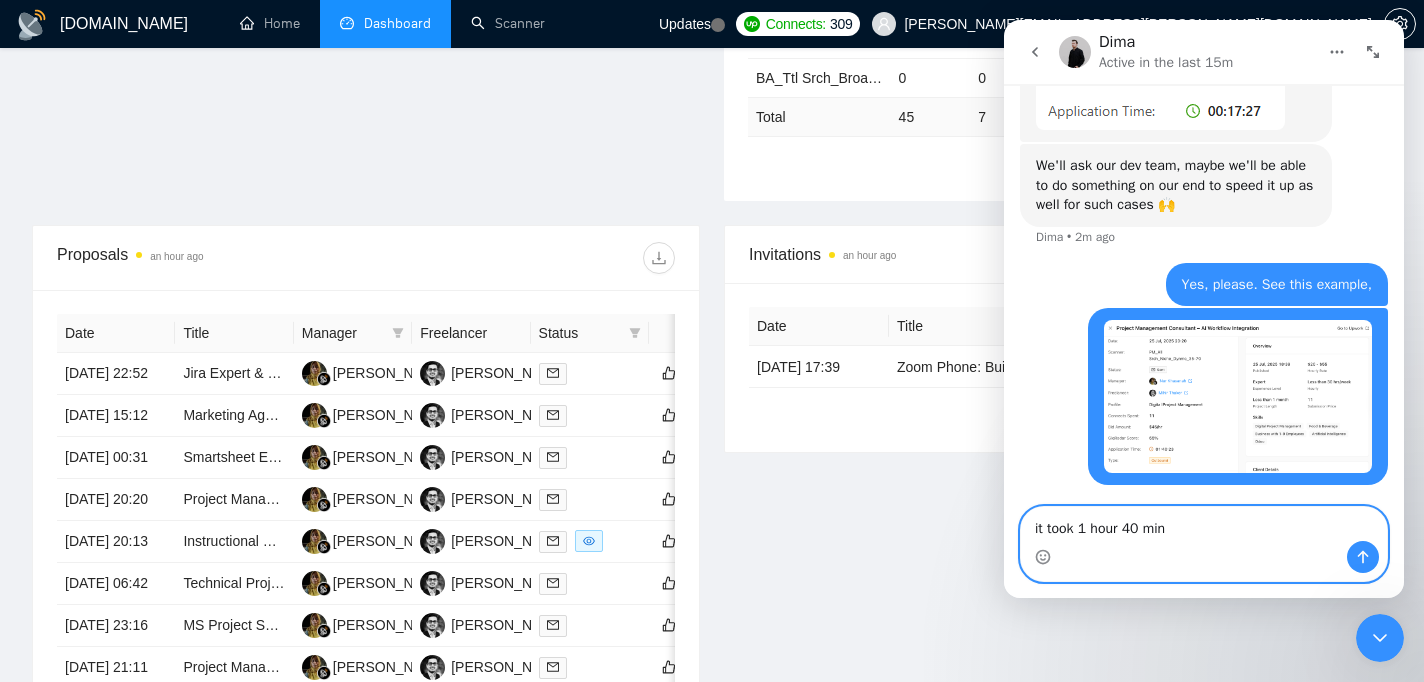 type on "it took 1 hour 40 mins" 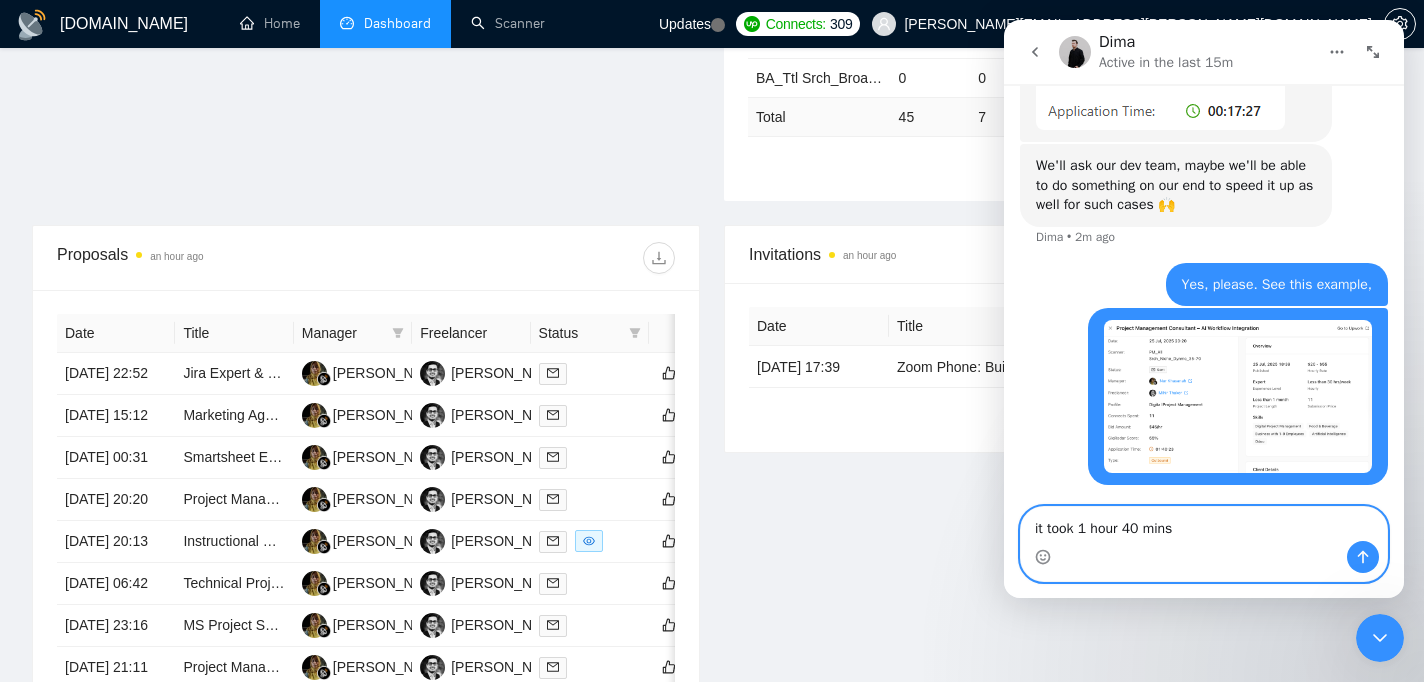 type 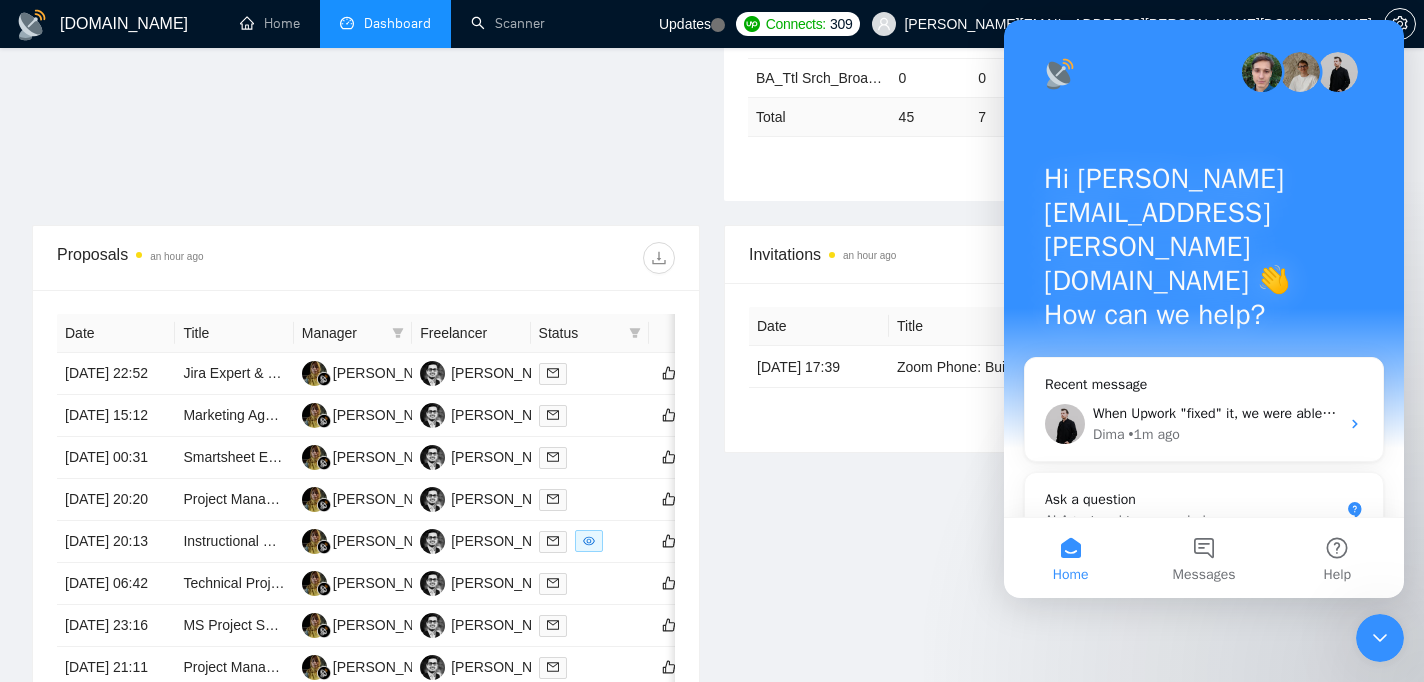 scroll, scrollTop: 0, scrollLeft: 0, axis: both 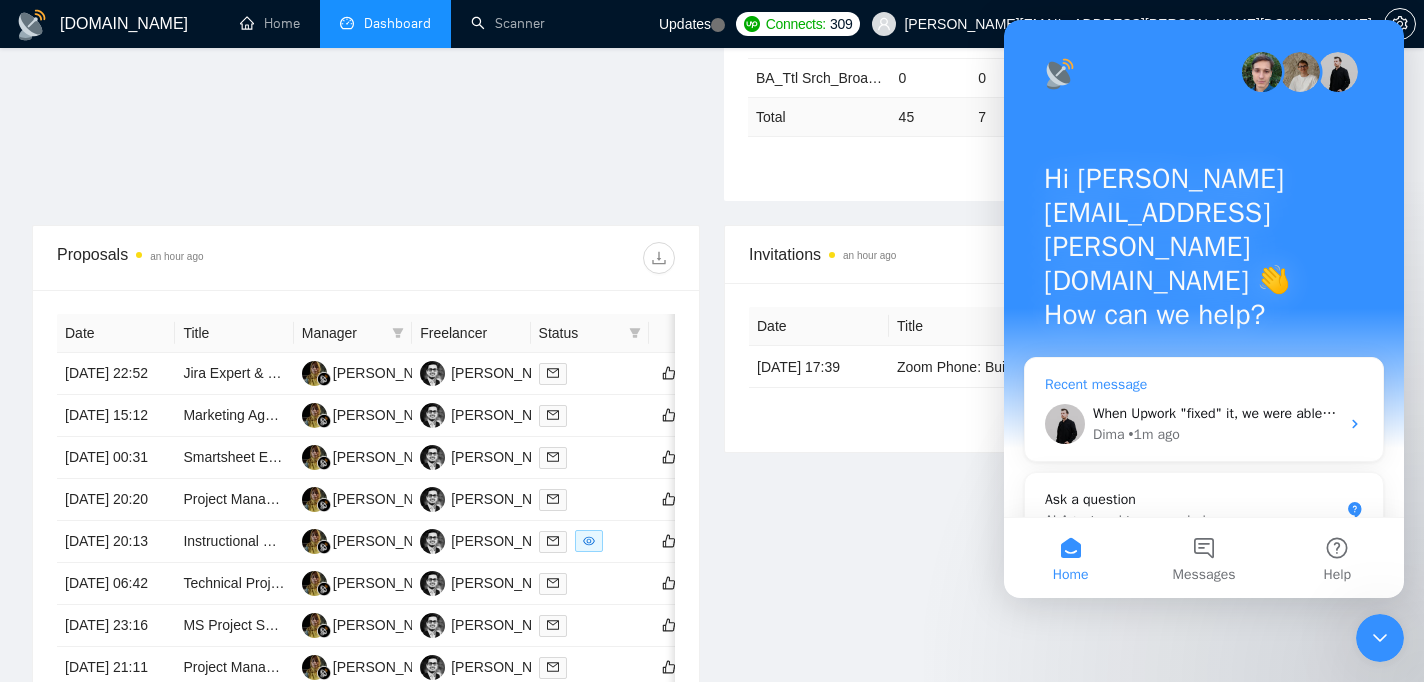 click on "When Upwork "fixed" it, we were able to retry this sending, which is why you can see such a time here" at bounding box center (1405, 413) 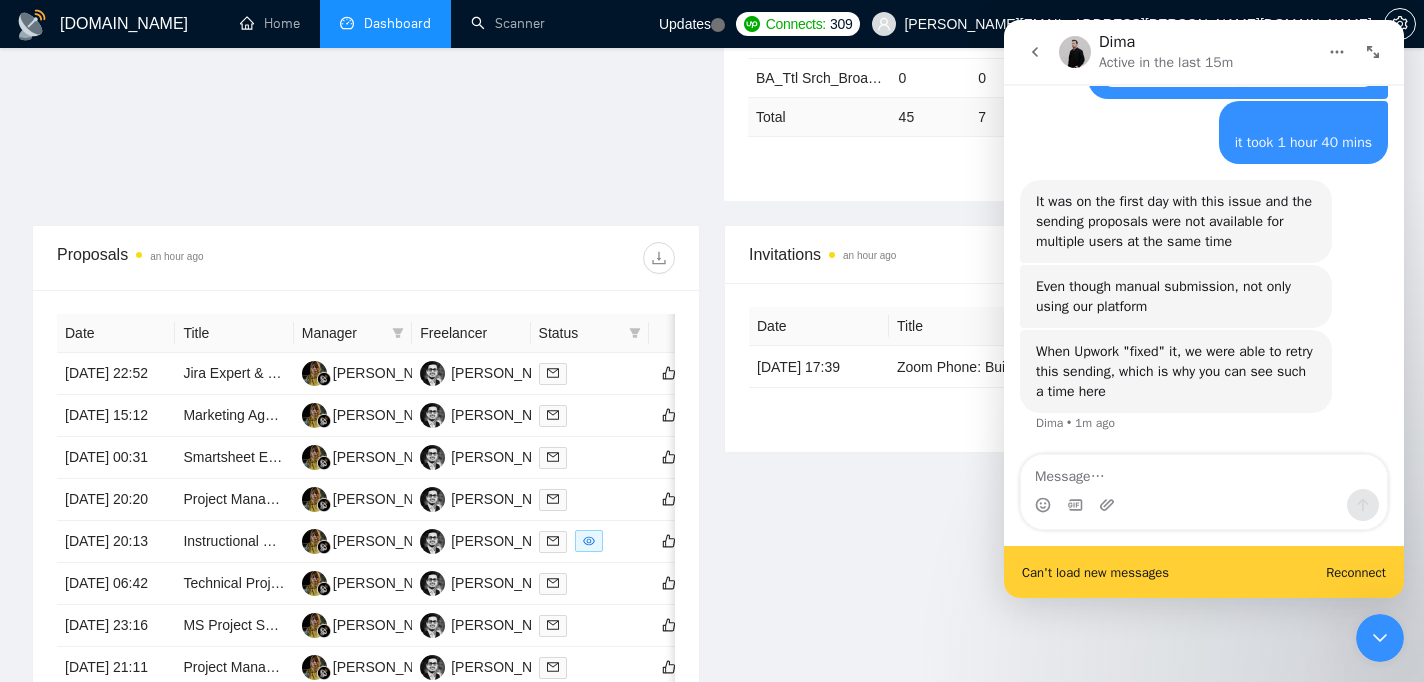 scroll, scrollTop: 2769, scrollLeft: 0, axis: vertical 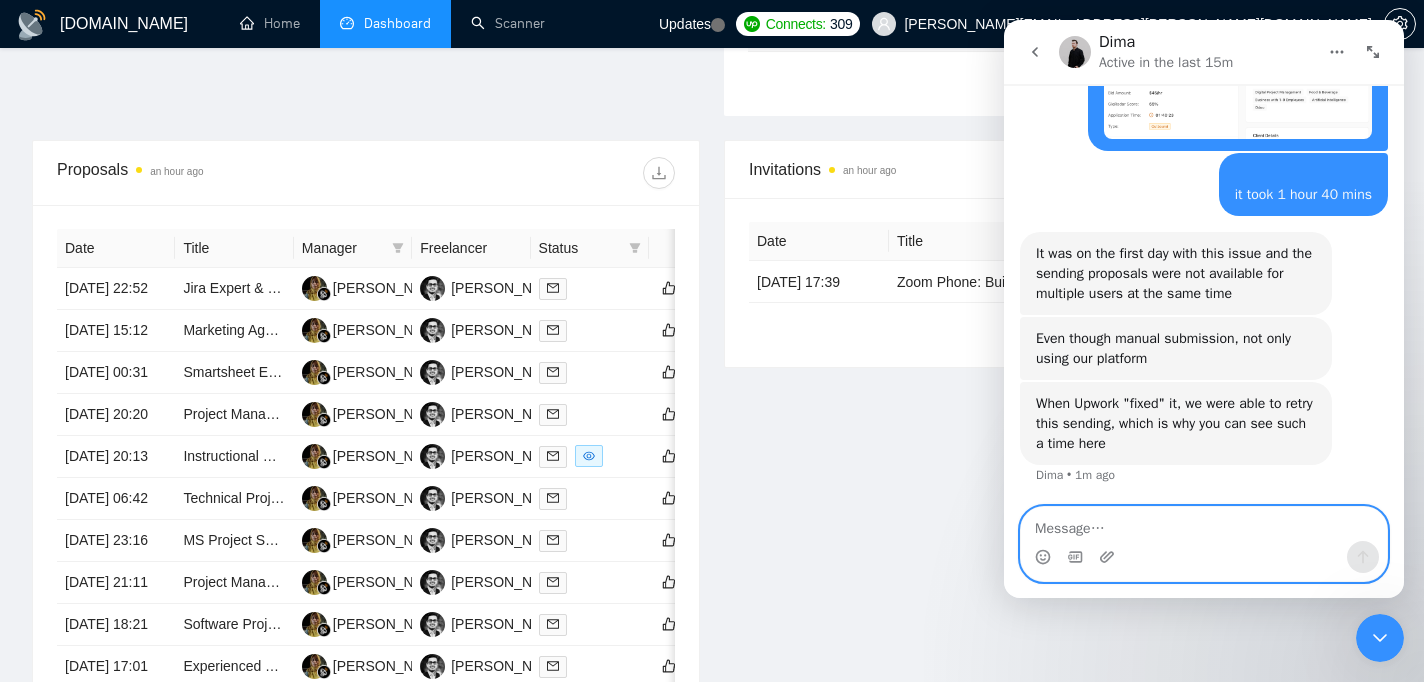 click at bounding box center (1204, 524) 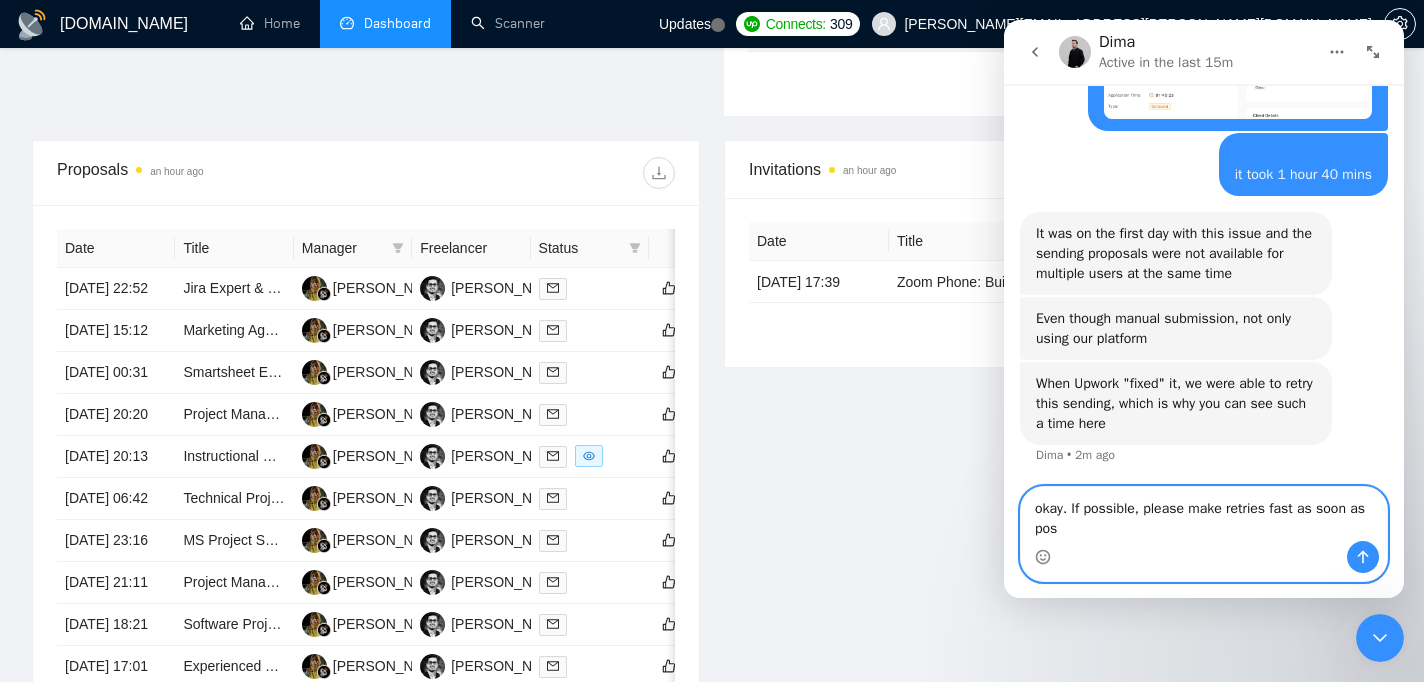 scroll, scrollTop: 2737, scrollLeft: 0, axis: vertical 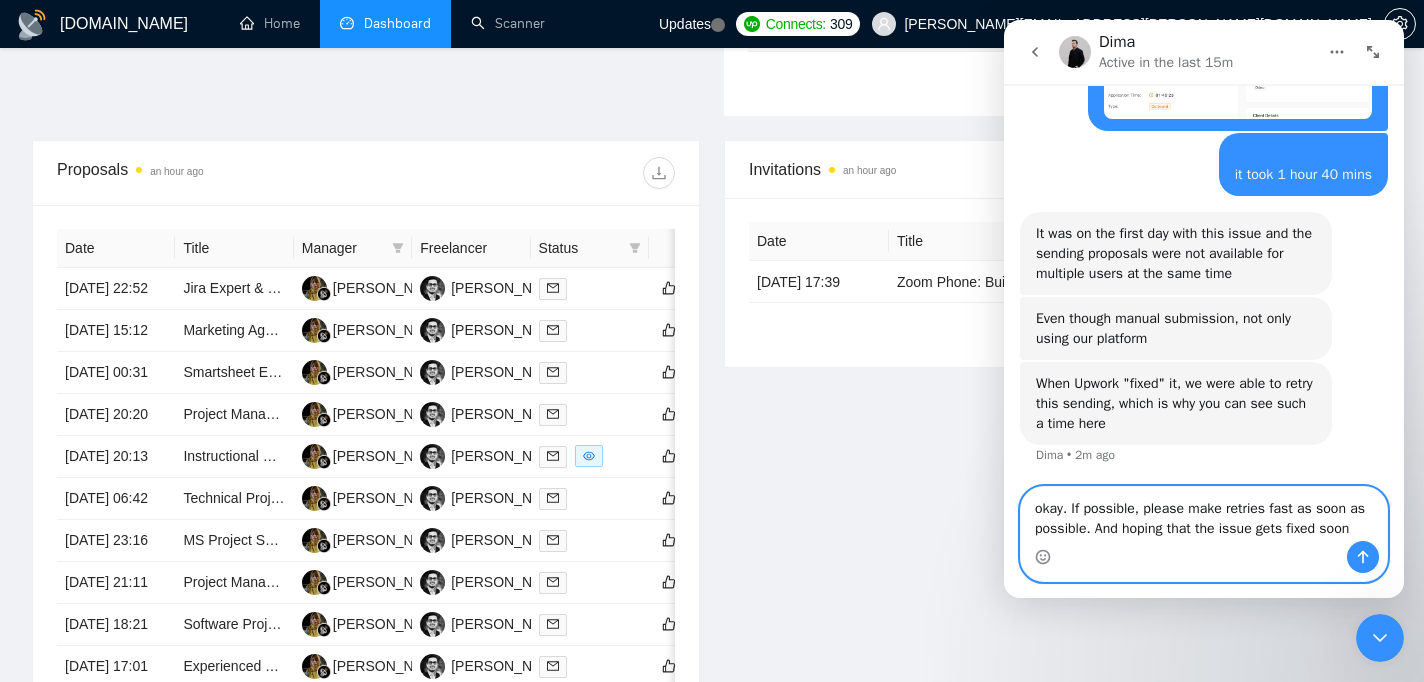 type on "okay. If possible, please make retries fast as soon as possible. And hoping that the issue gets fixed soon." 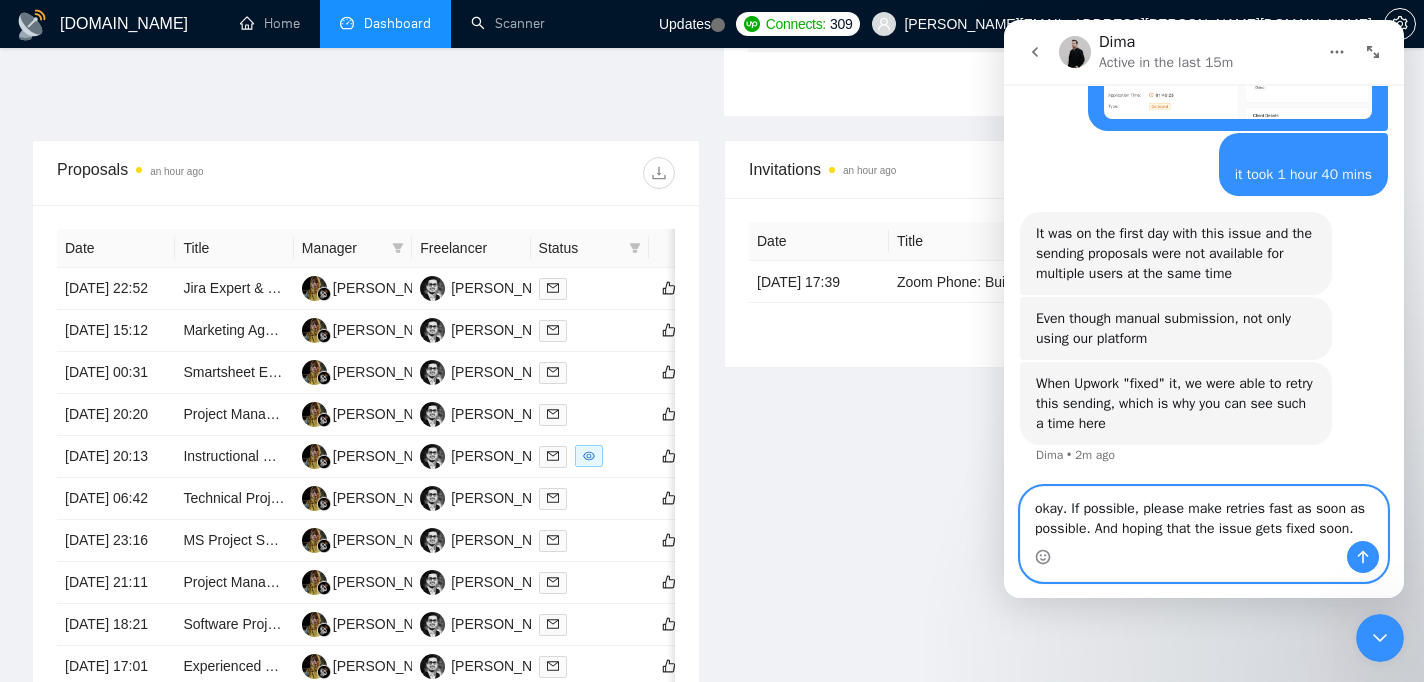 type 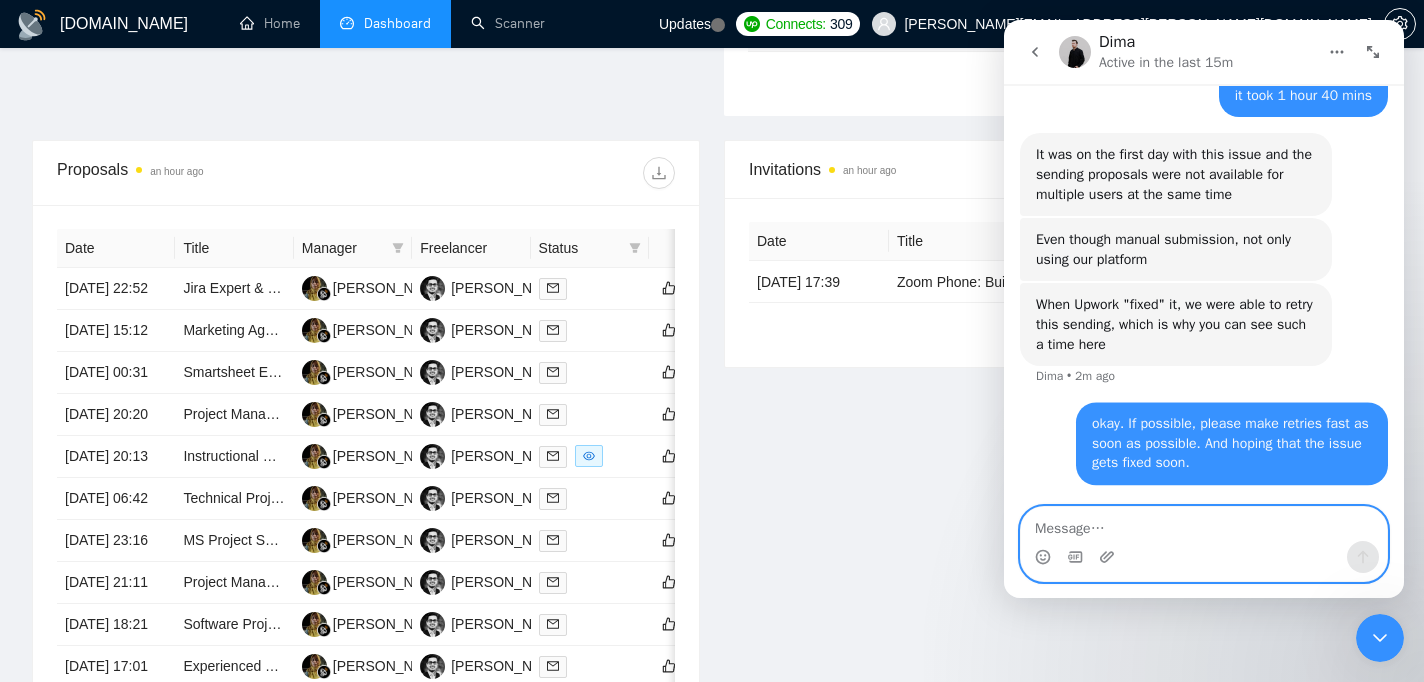 scroll, scrollTop: 2816, scrollLeft: 0, axis: vertical 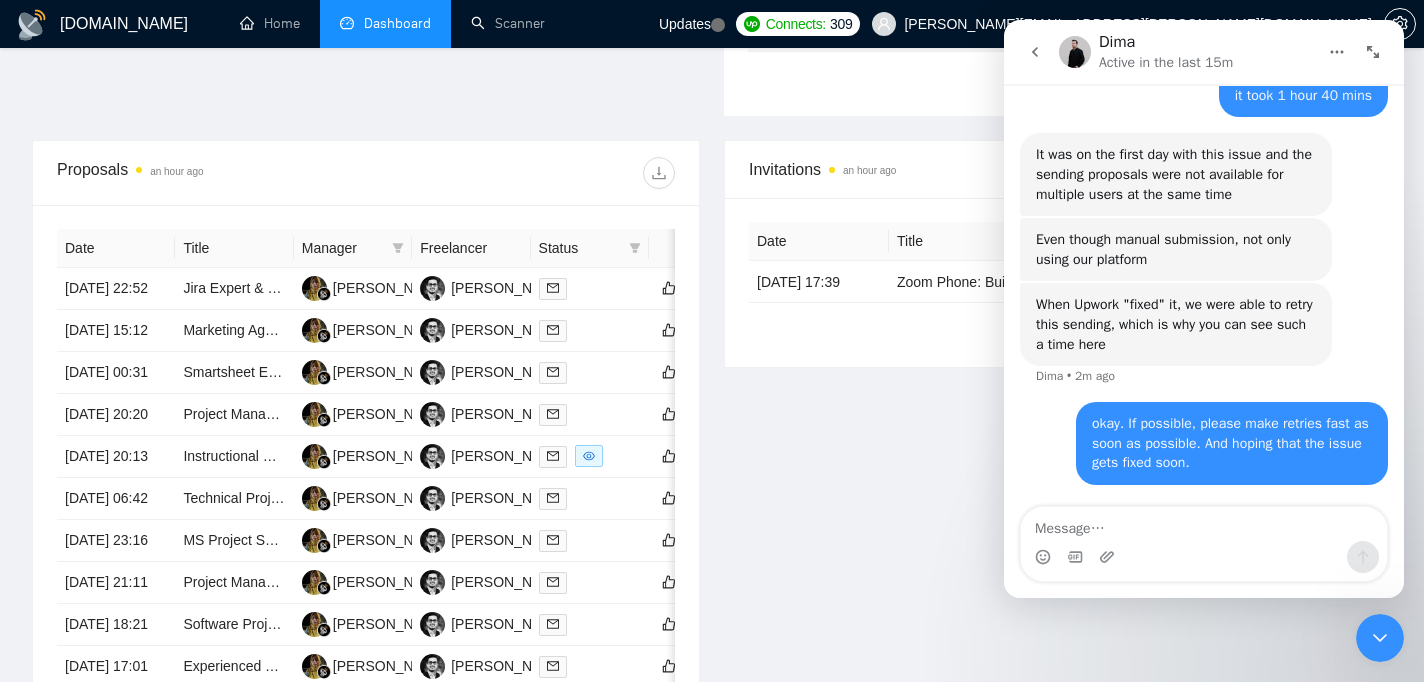 click 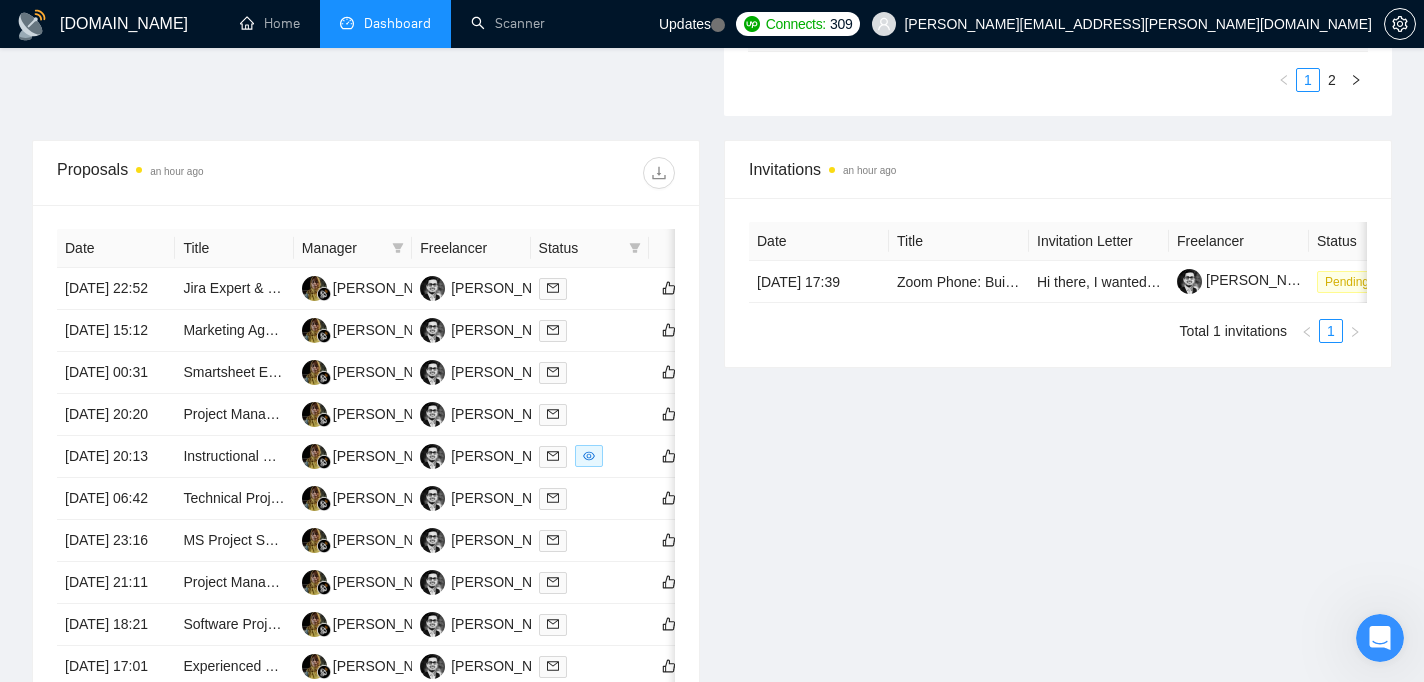 click on "Invitations an hour ago Date Title Invitation Letter Freelancer Status           [DATE] 17:39 Zoom Phone: Build Real-Time Interpreter Call Logging + Billing System Hi there,
I wanted to personally share a project we’ve just posted that may align well with your expertise. If it feels like a strong match, I’d love to see a proposal from you.
Looking forward to hearing your thoughts.
Best,
[PERSON_NAME]
[PERSON_NAME] Languages Inc [PERSON_NAME] Pending Total 1 invitations 1" at bounding box center (1058, 446) 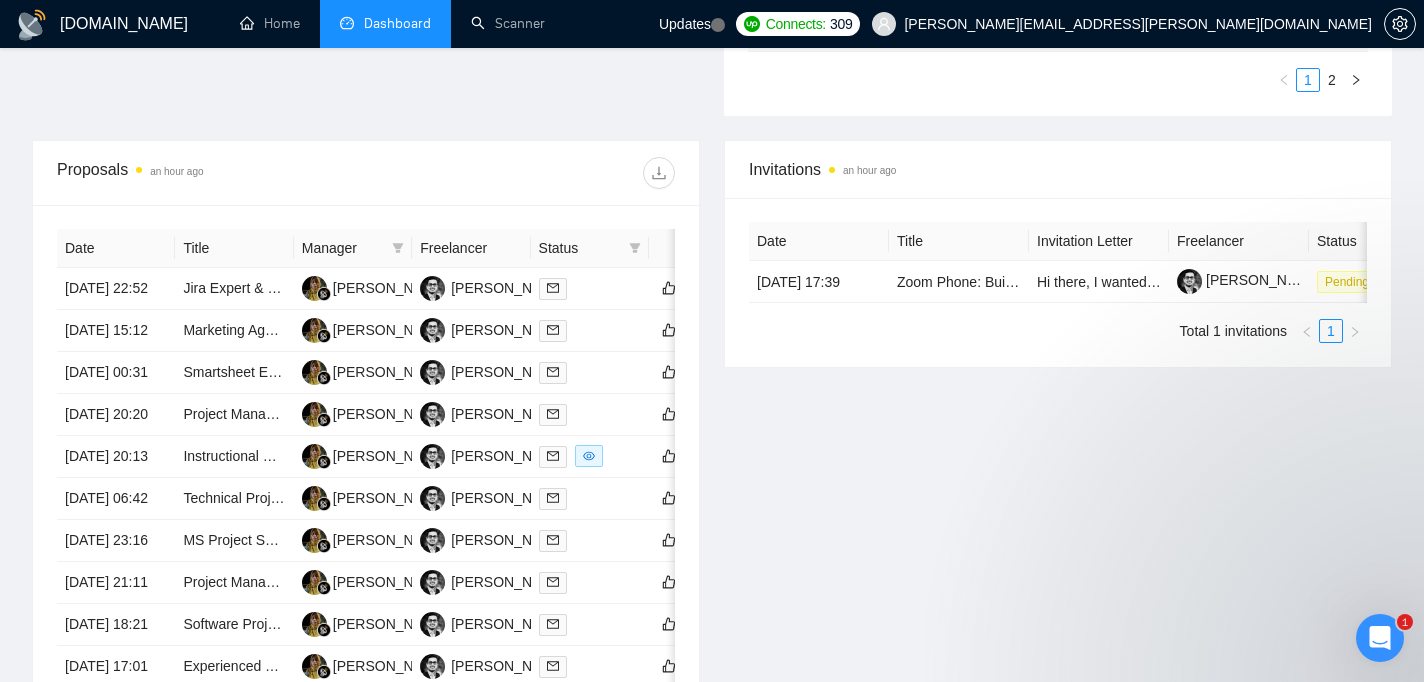 scroll, scrollTop: 2915, scrollLeft: 0, axis: vertical 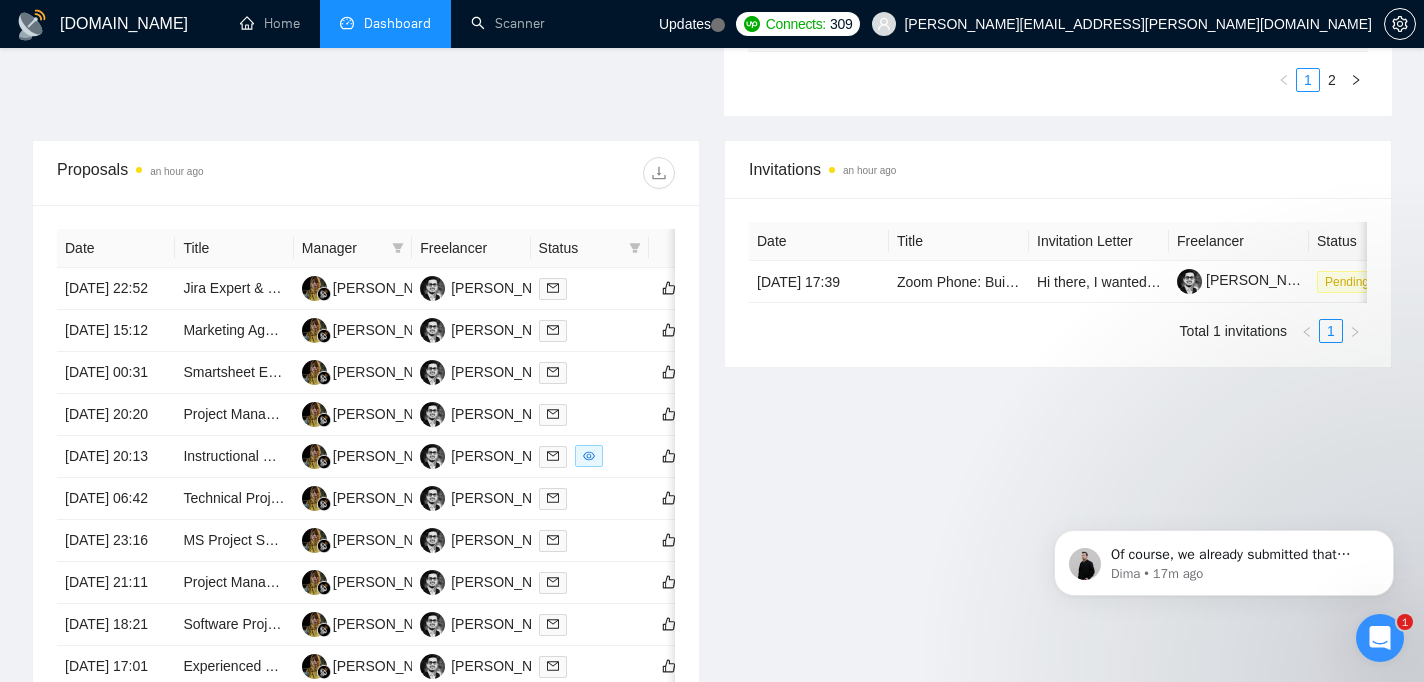 click 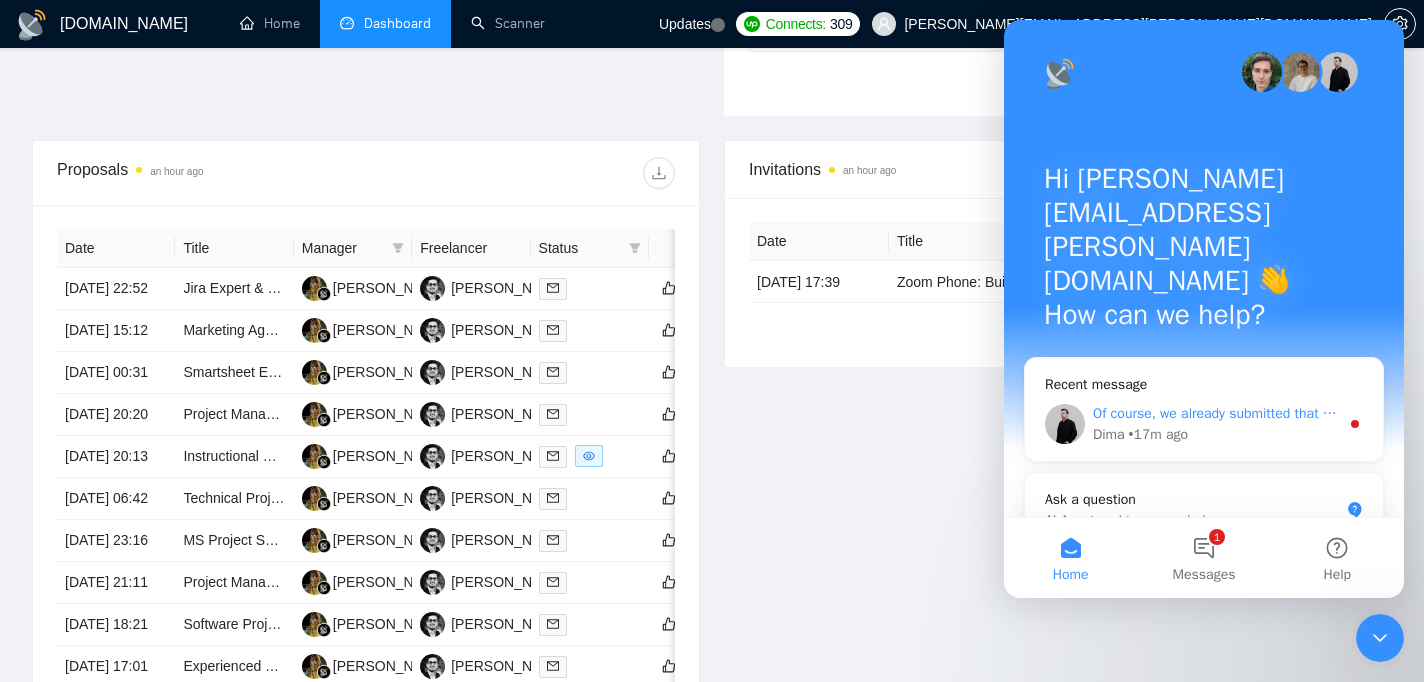 click on "Of course, we already submitted that request to our team and are waiting for their general update here 🙌" at bounding box center (1417, 413) 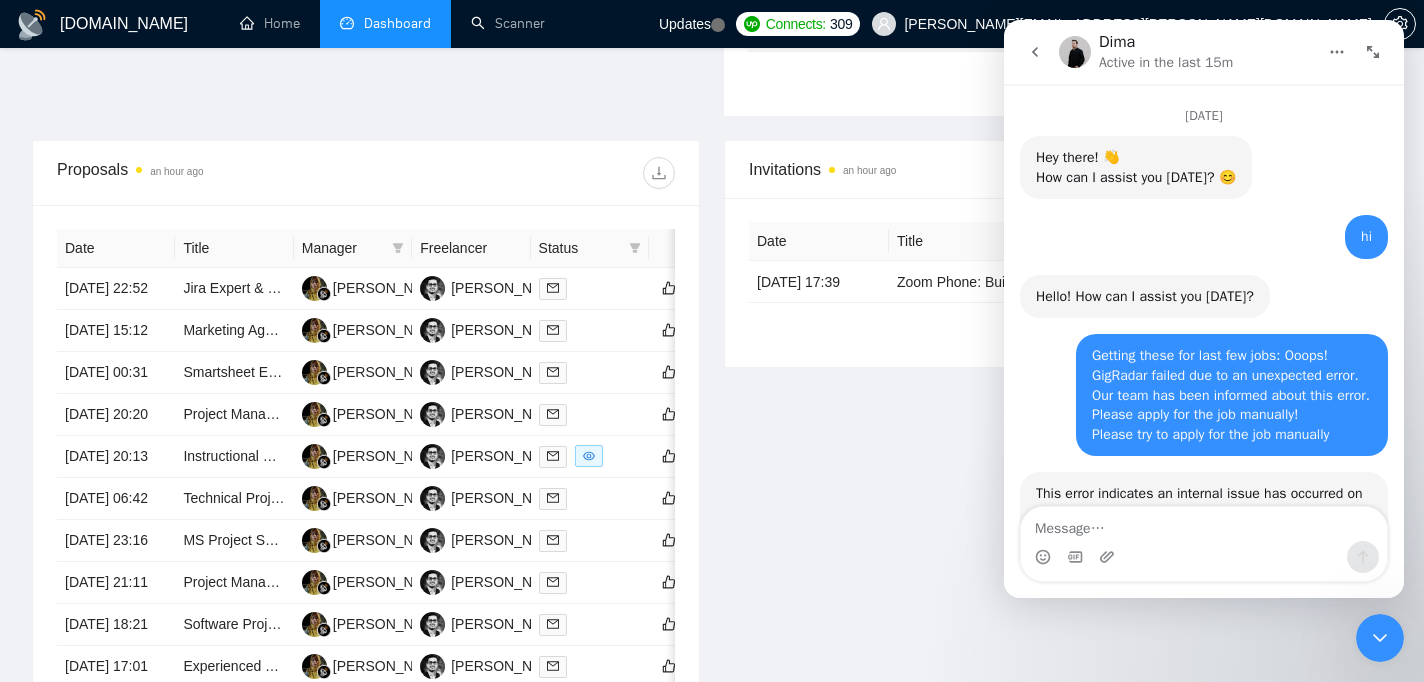 scroll, scrollTop: 3, scrollLeft: 0, axis: vertical 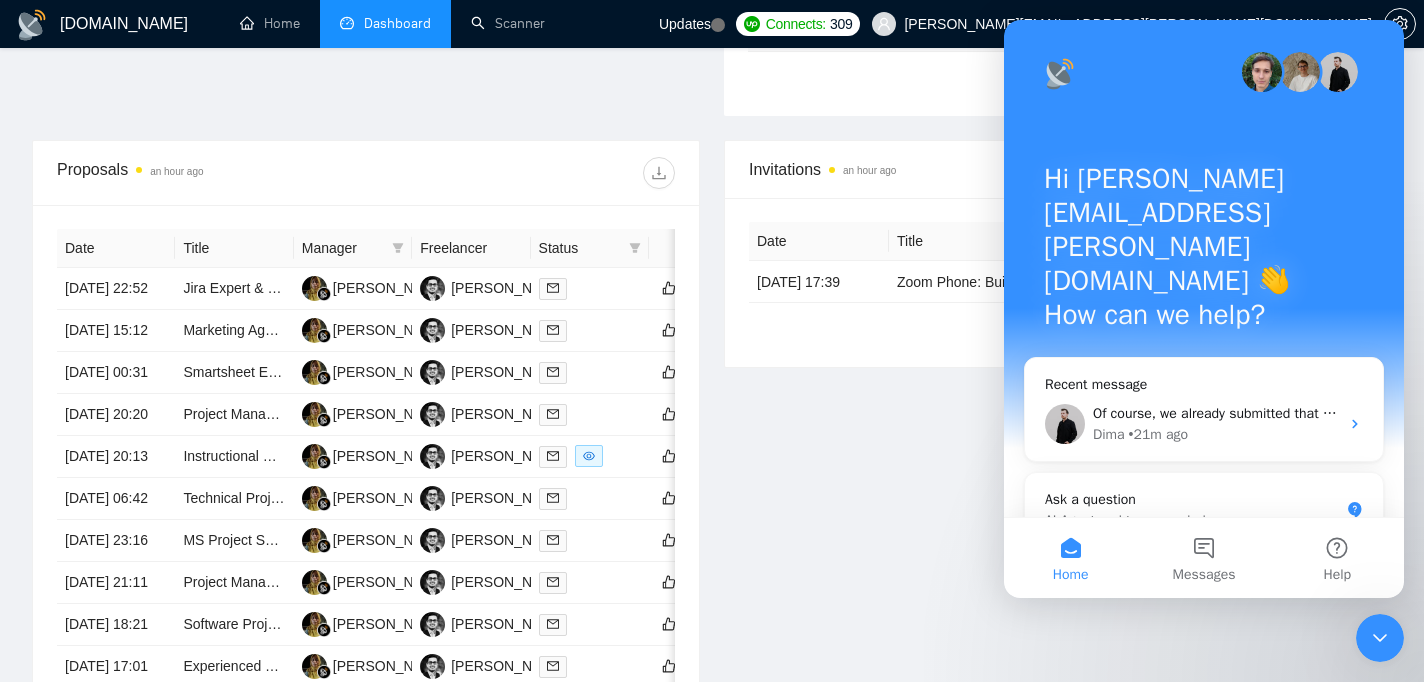 click 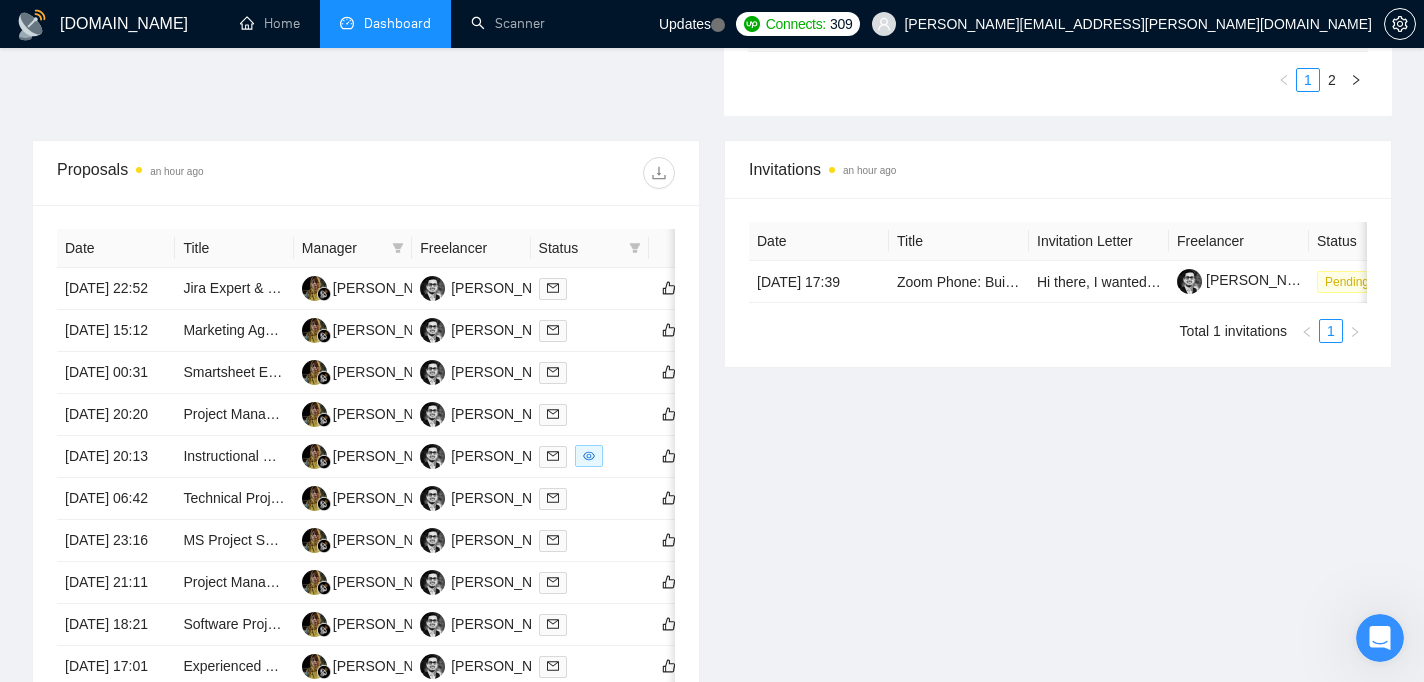 click on "Invitations an hour ago Date Title Invitation Letter Freelancer Status           [DATE] 17:39 Zoom Phone: Build Real-Time Interpreter Call Logging + Billing System Hi there,
I wanted to personally share a project we’ve just posted that may align well with your expertise. If it feels like a strong match, I’d love to see a proposal from you.
Looking forward to hearing your thoughts.
Best,
[PERSON_NAME]
[PERSON_NAME] Languages Inc [PERSON_NAME] Pending Total 1 invitations 1" at bounding box center [1058, 446] 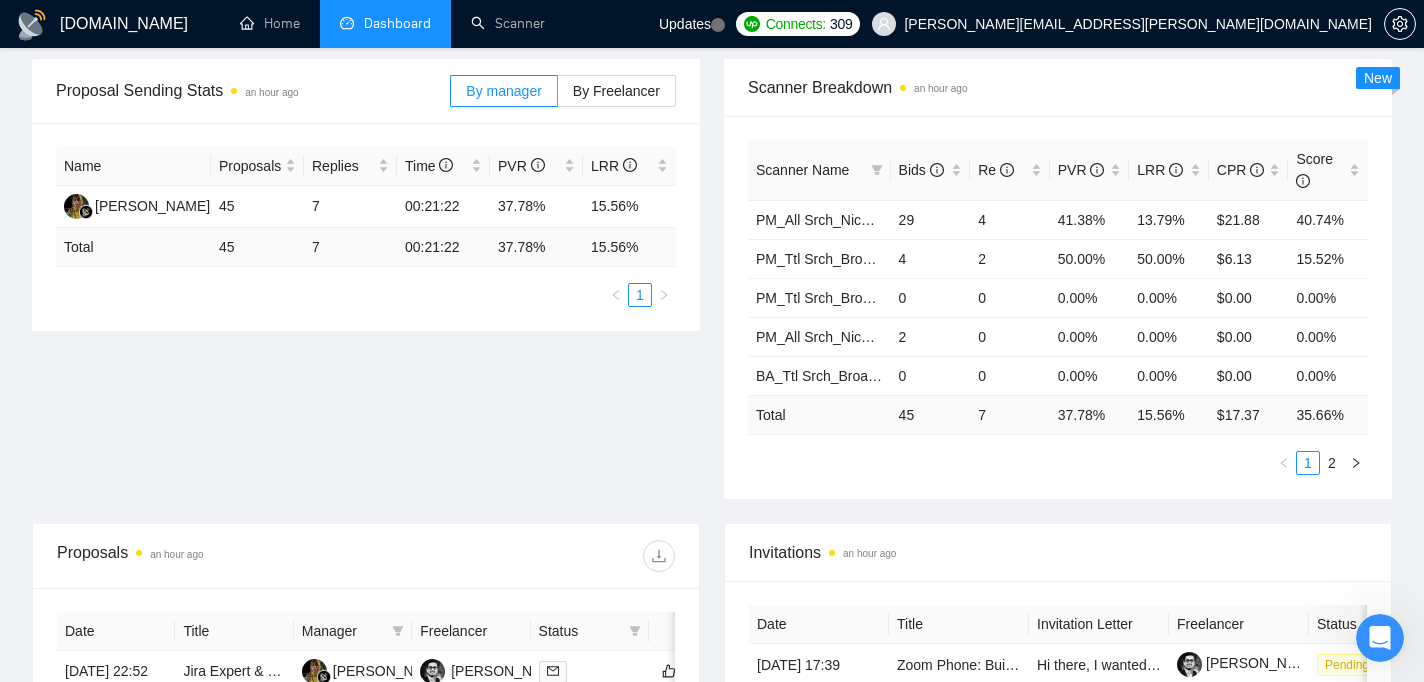 scroll, scrollTop: 19, scrollLeft: 0, axis: vertical 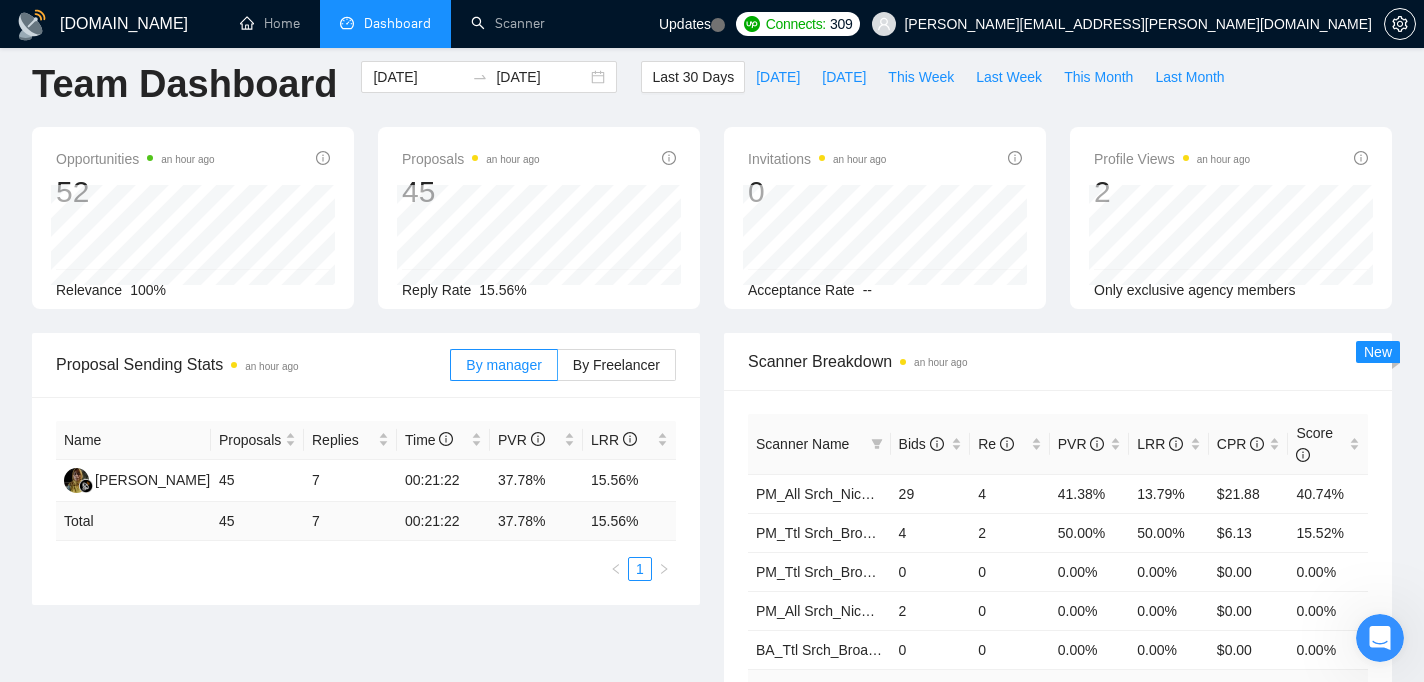 click at bounding box center [1380, 638] 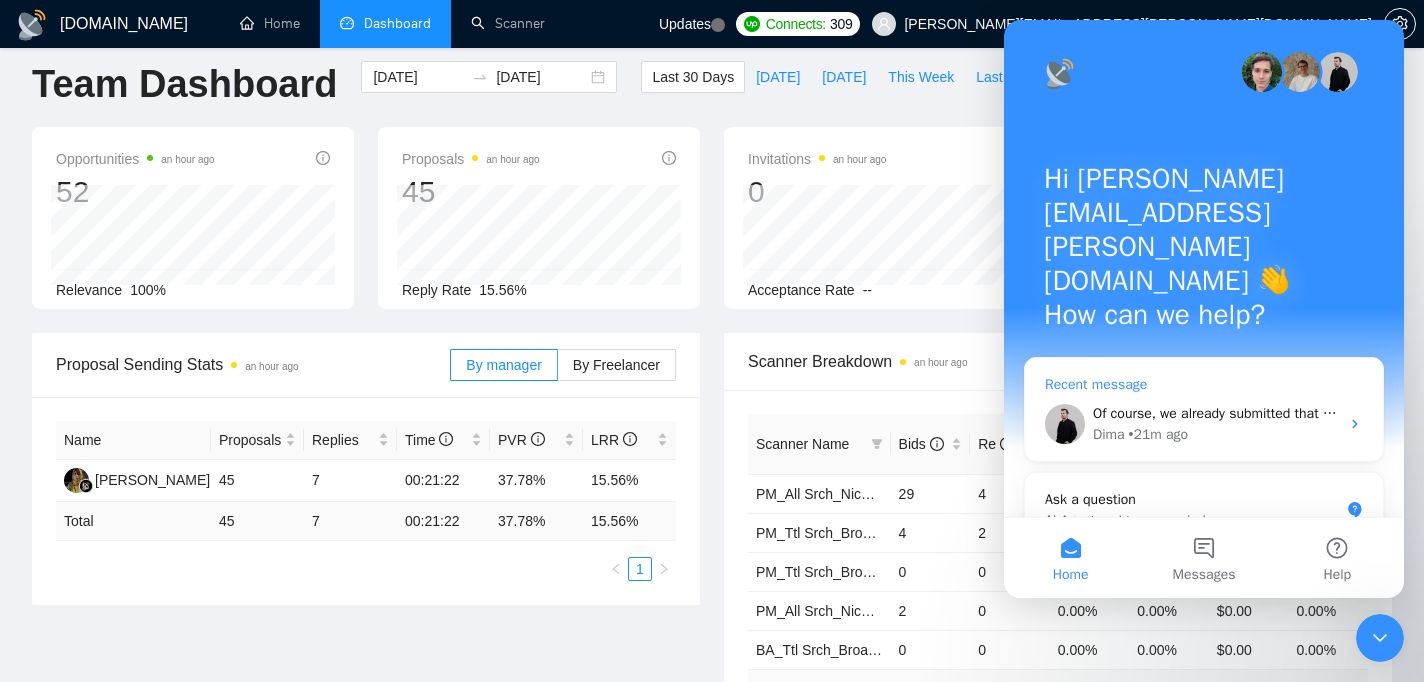 click on "Dima •  21m ago" at bounding box center [1216, 434] 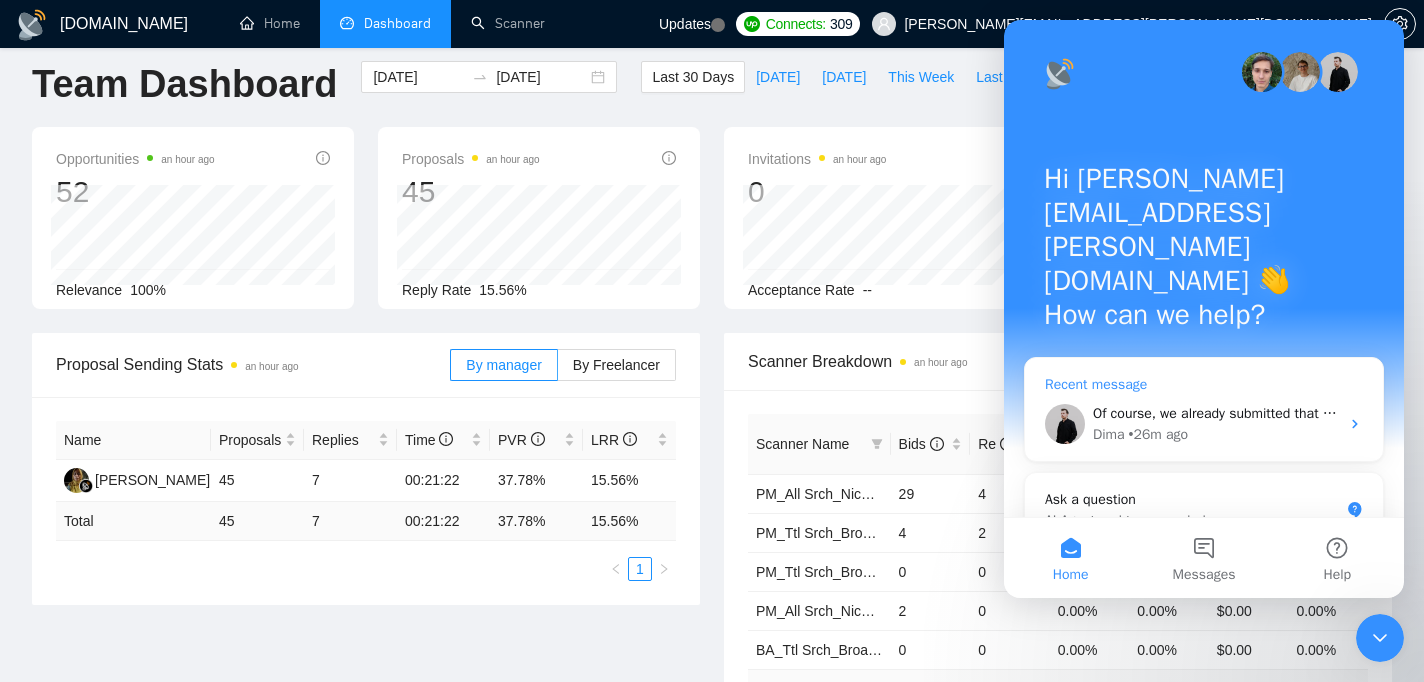 click on "Dima •  26m ago" at bounding box center [1216, 434] 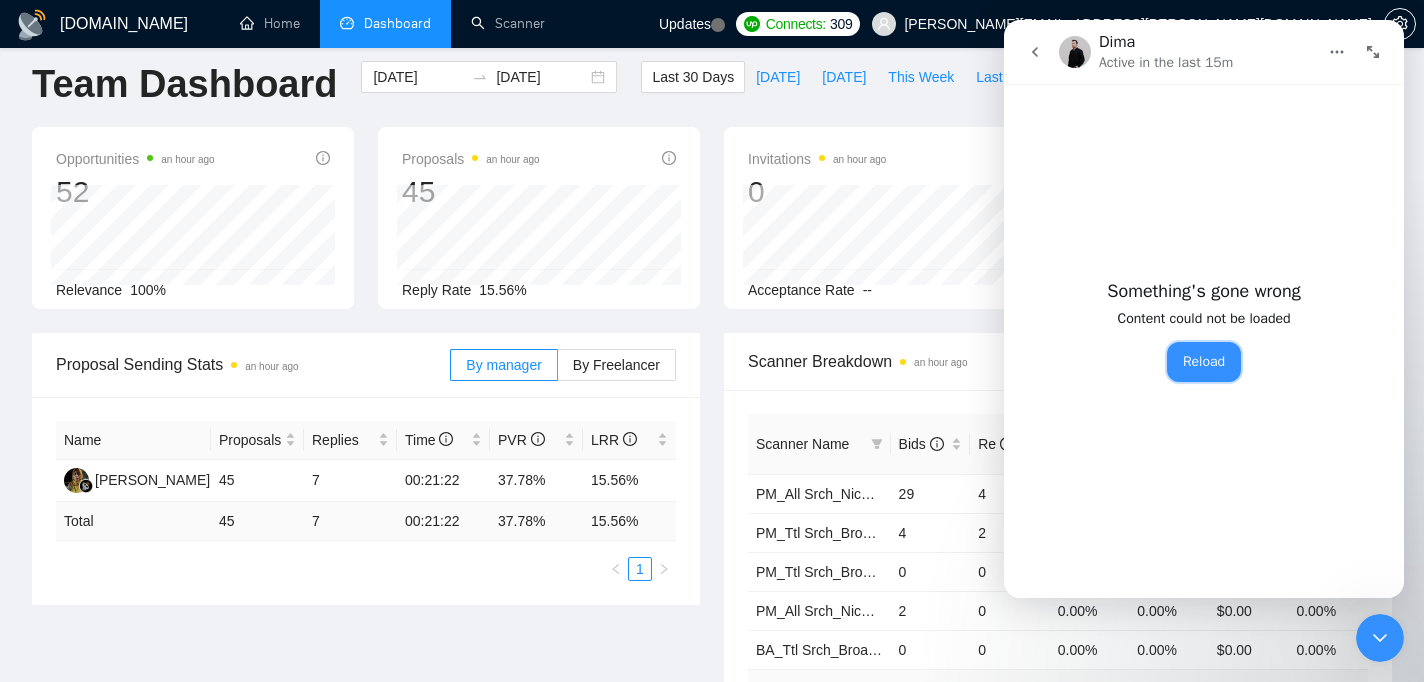 click on "Reload" at bounding box center [1204, 362] 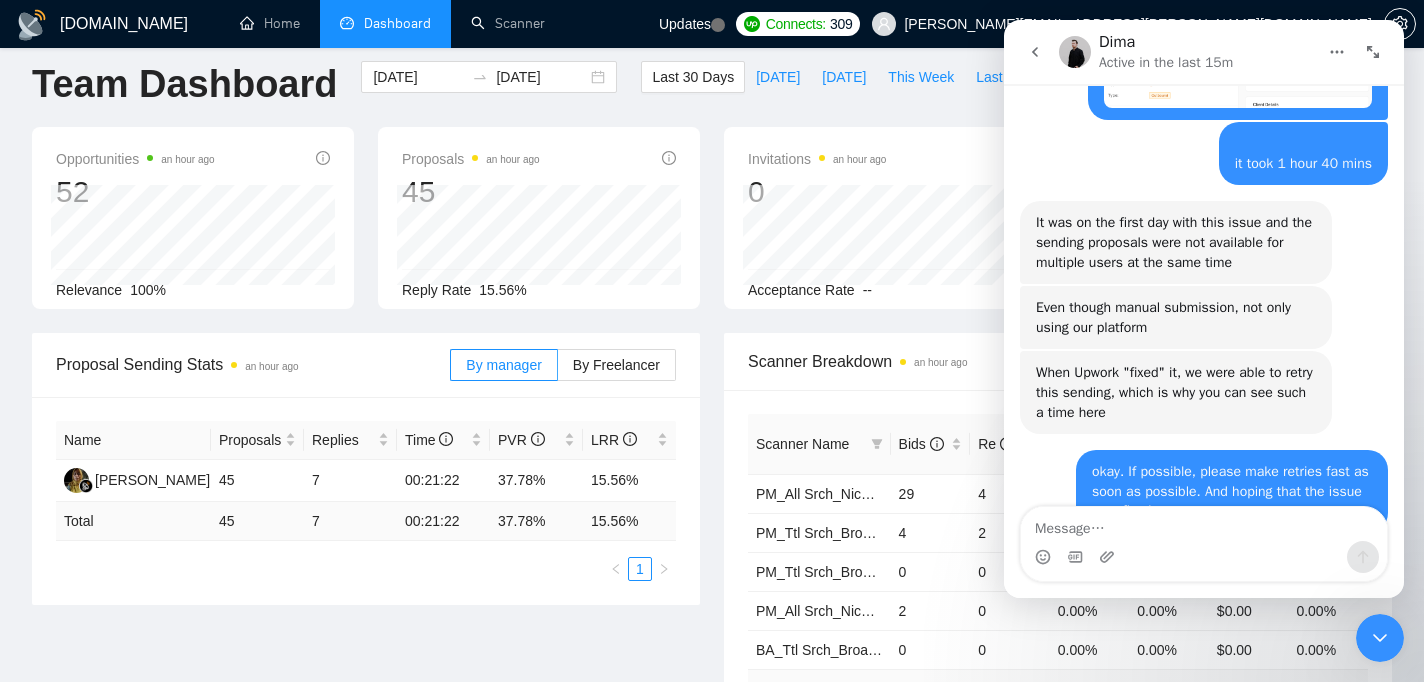 scroll, scrollTop: 2915, scrollLeft: 0, axis: vertical 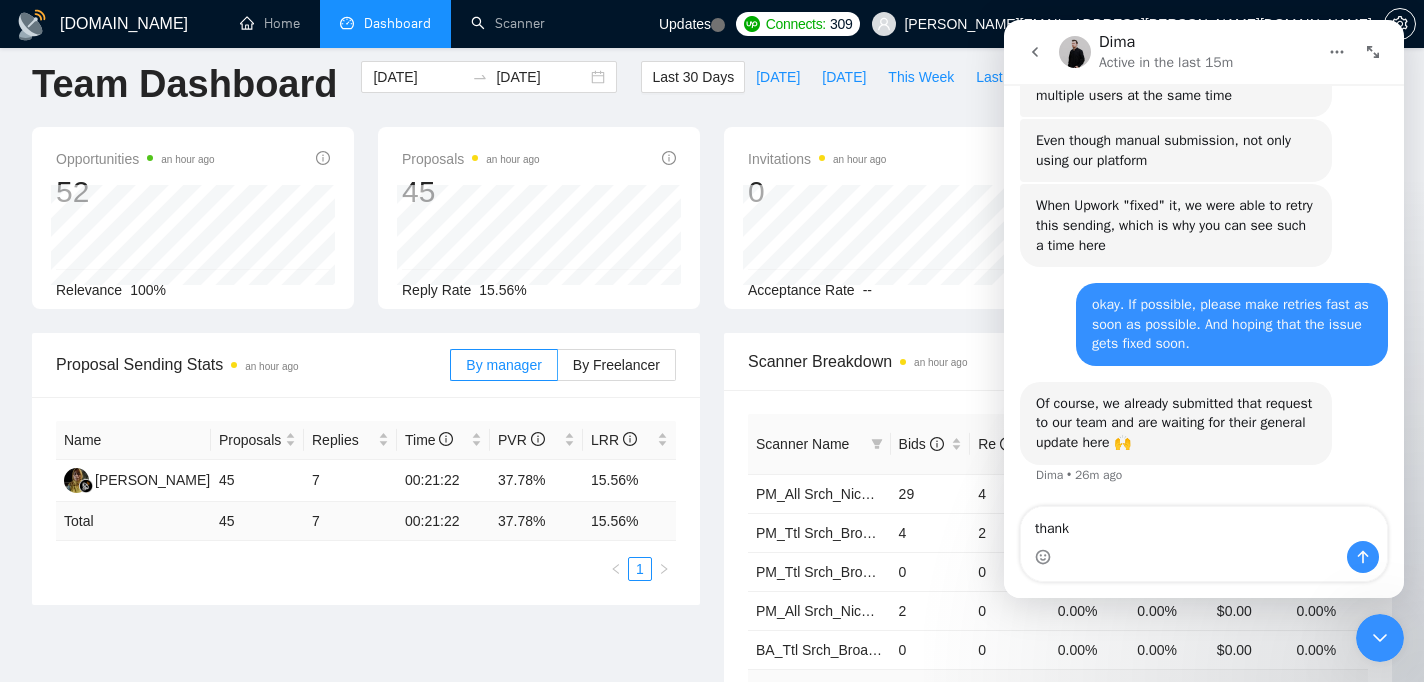 type on "thanks" 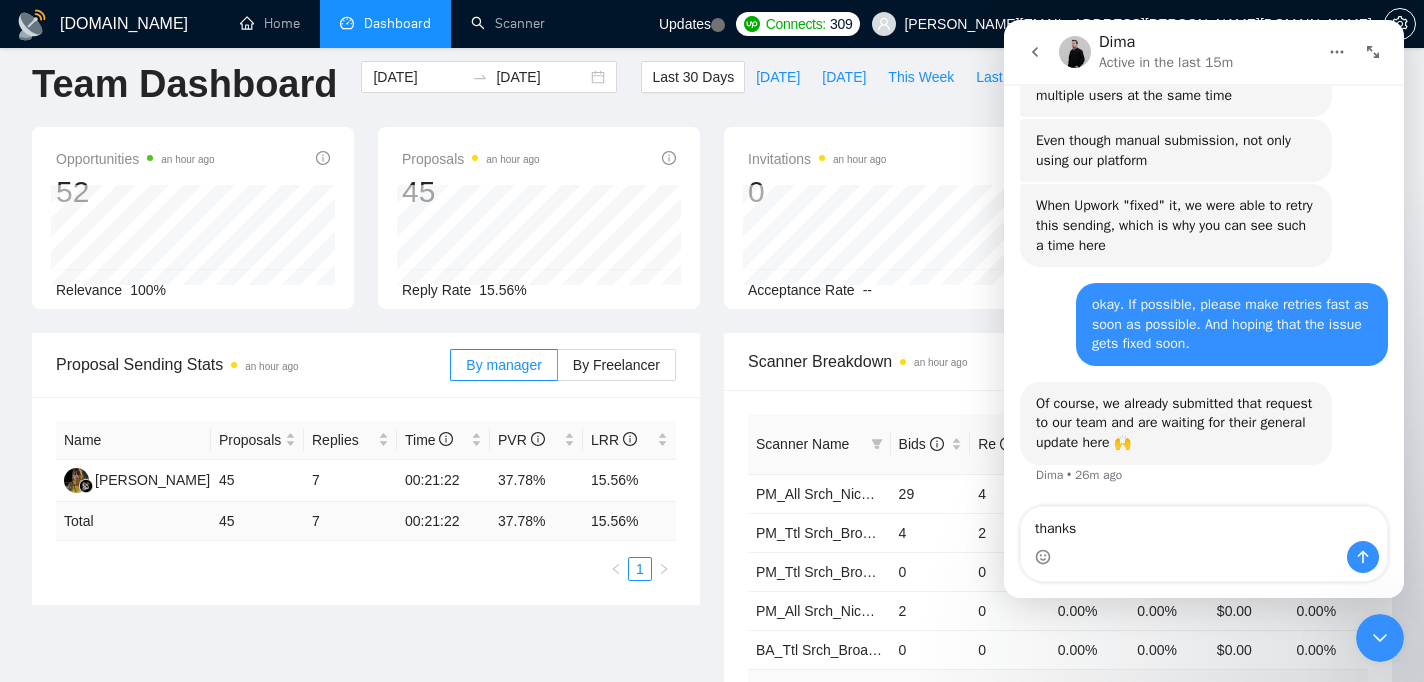 type 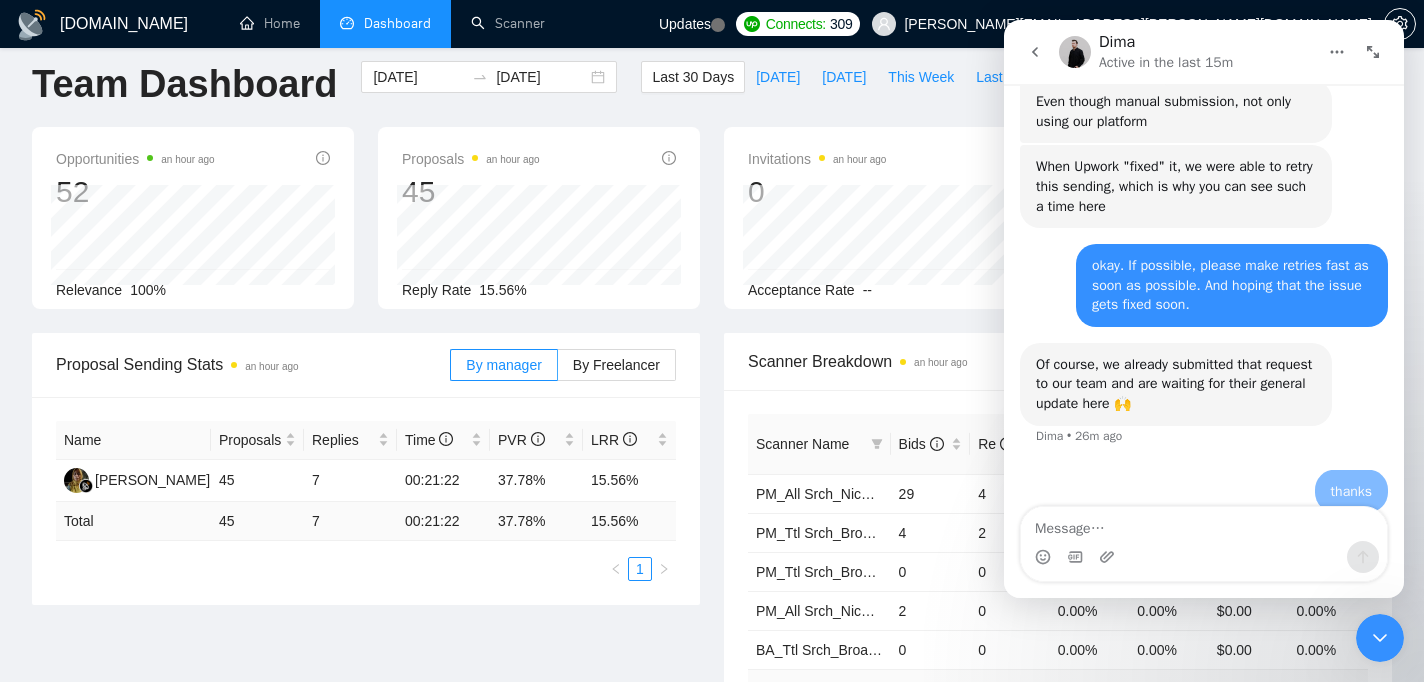 scroll, scrollTop: 2974, scrollLeft: 0, axis: vertical 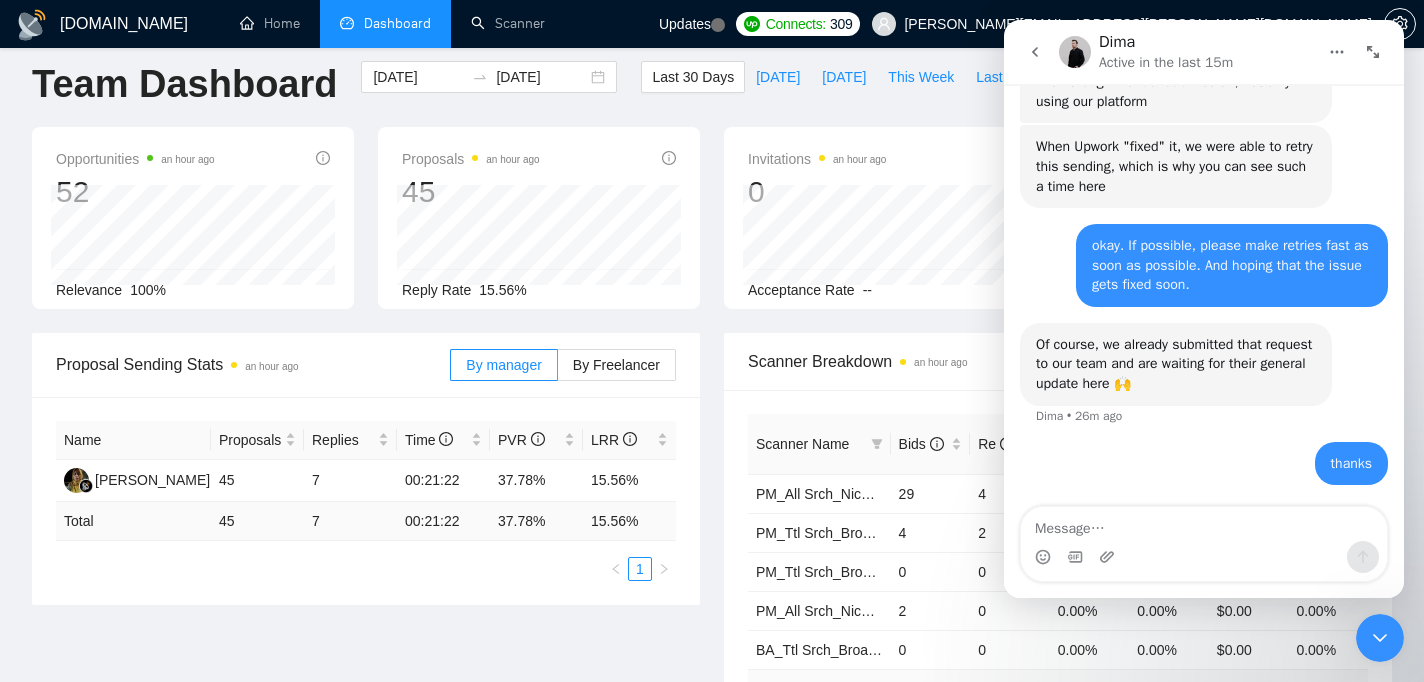 click 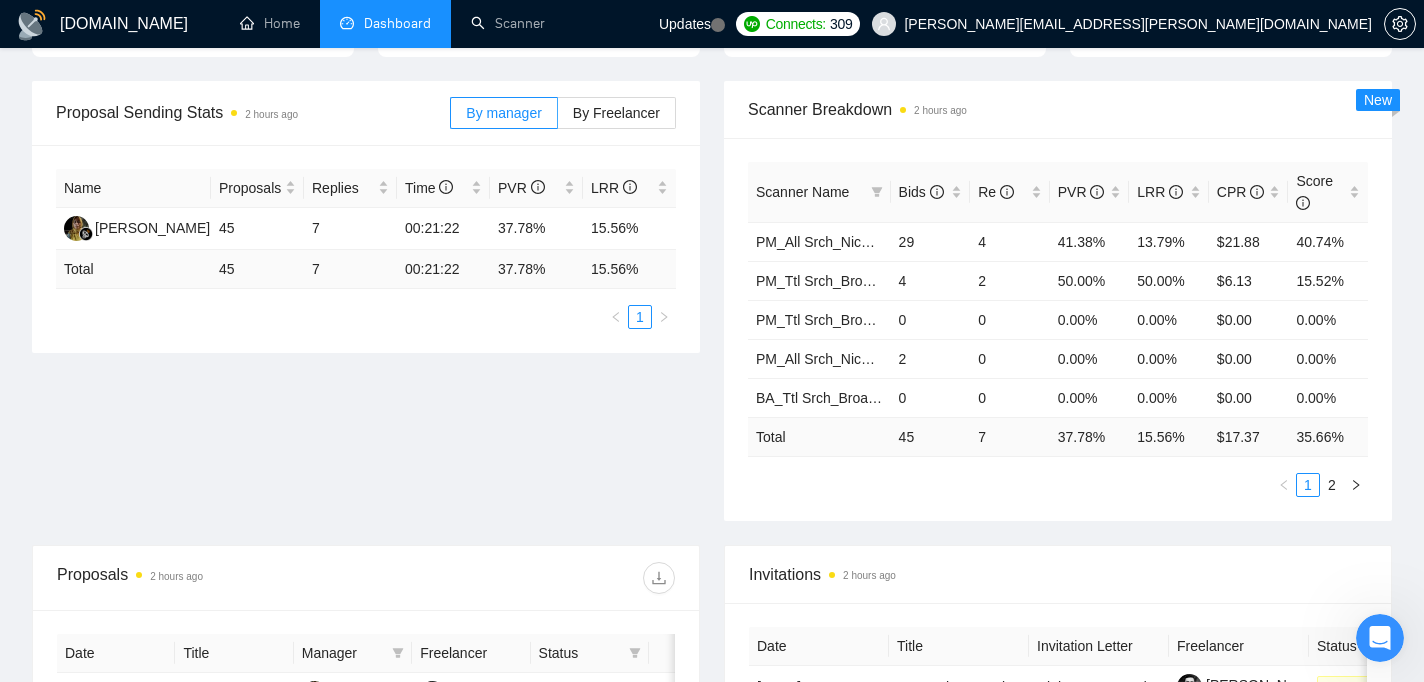 scroll, scrollTop: 155, scrollLeft: 0, axis: vertical 